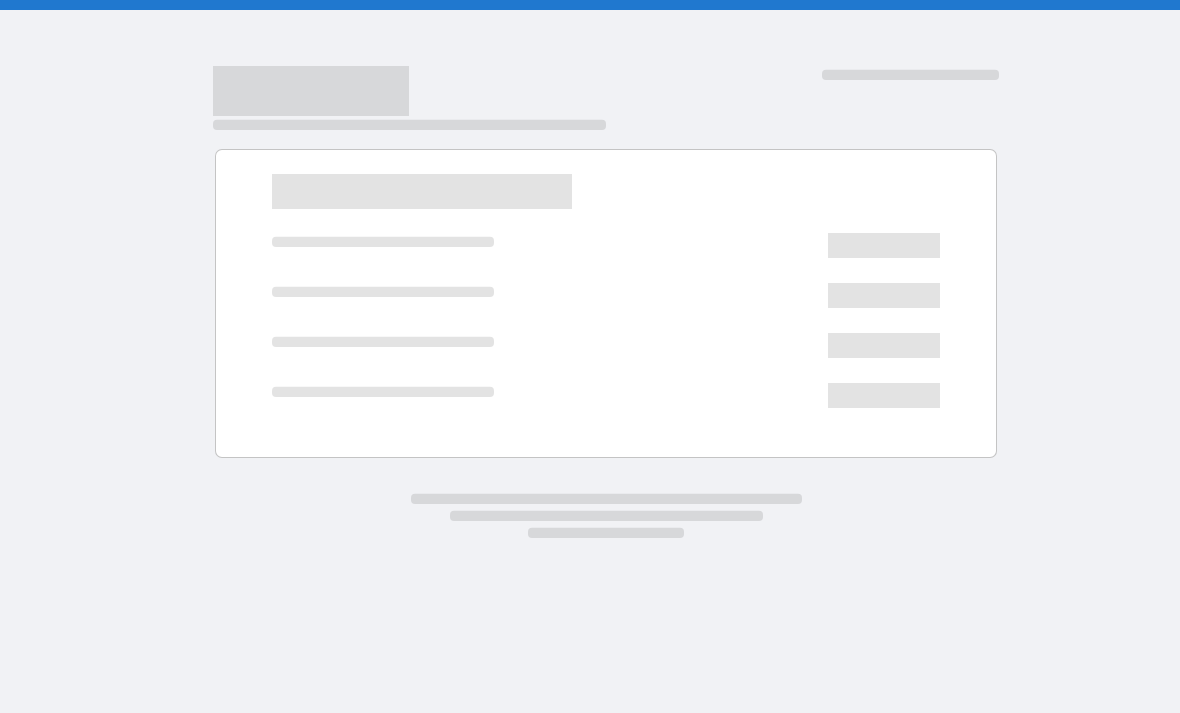 scroll, scrollTop: 0, scrollLeft: 0, axis: both 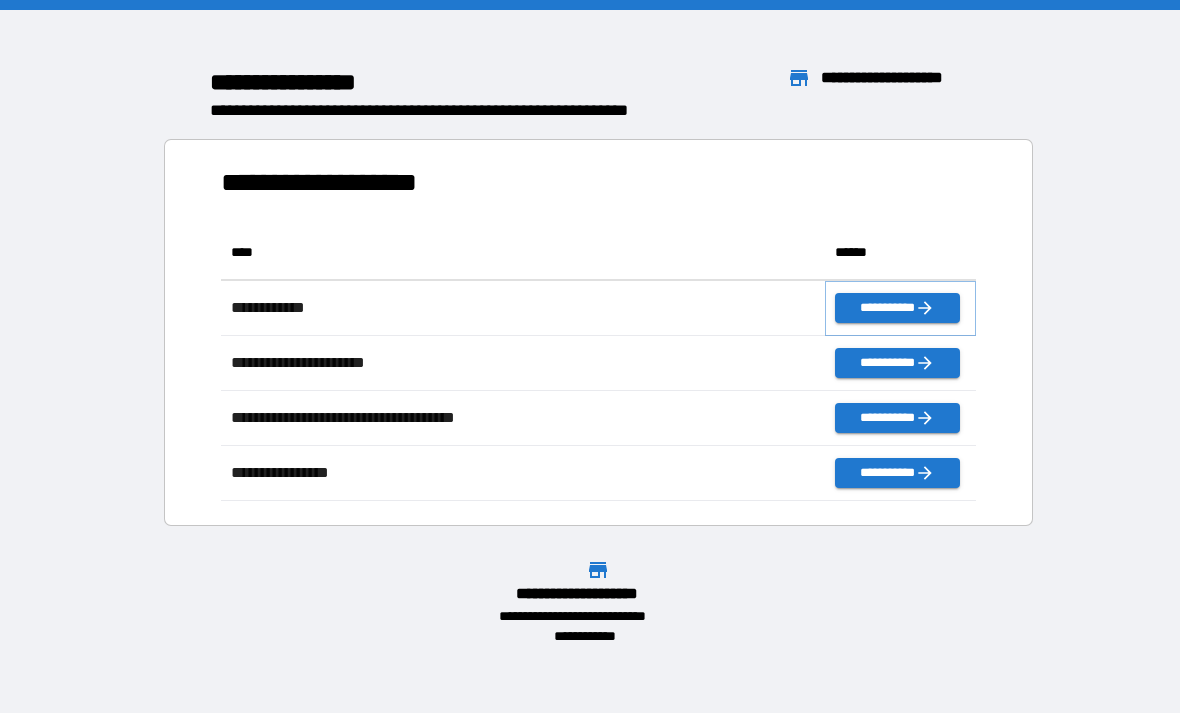 click on "**********" at bounding box center [897, 308] 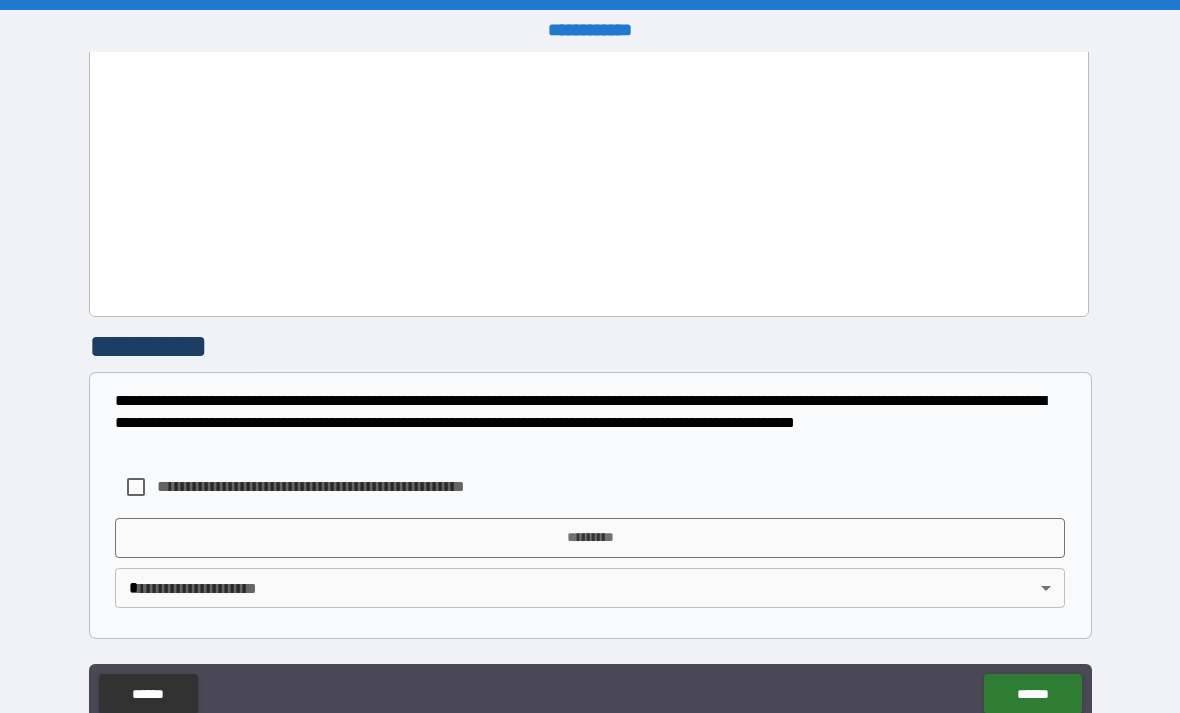 scroll, scrollTop: 1059, scrollLeft: 0, axis: vertical 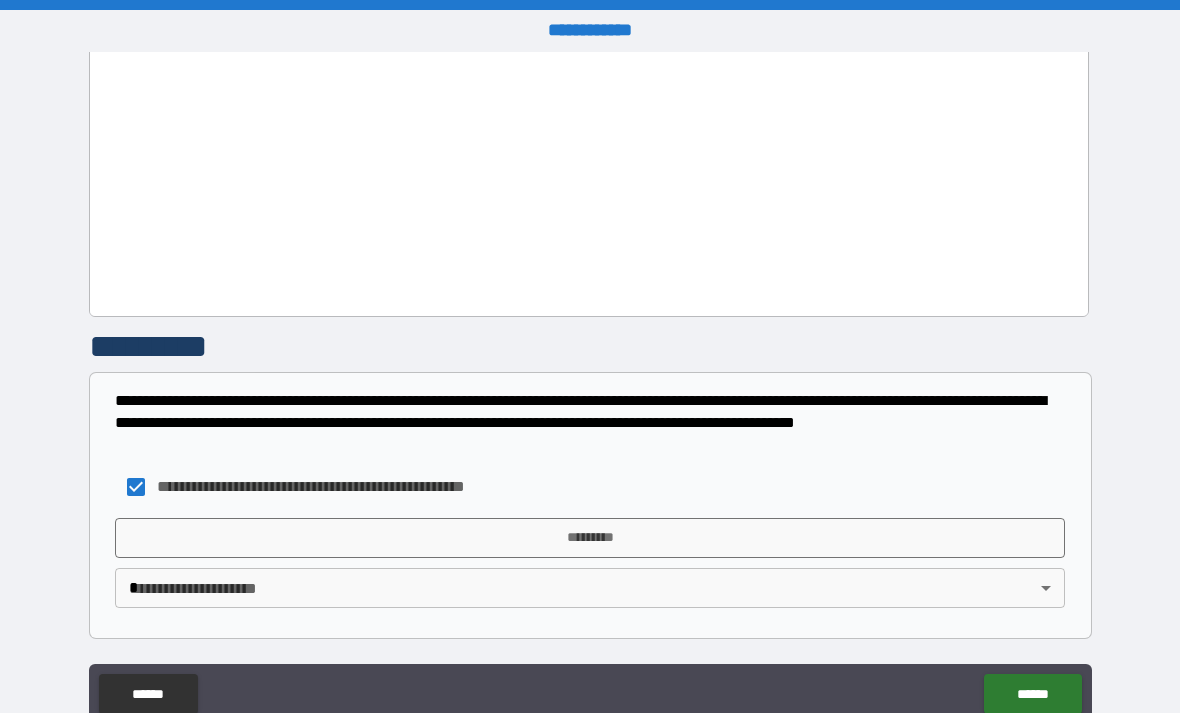 click on "*********" at bounding box center (590, 538) 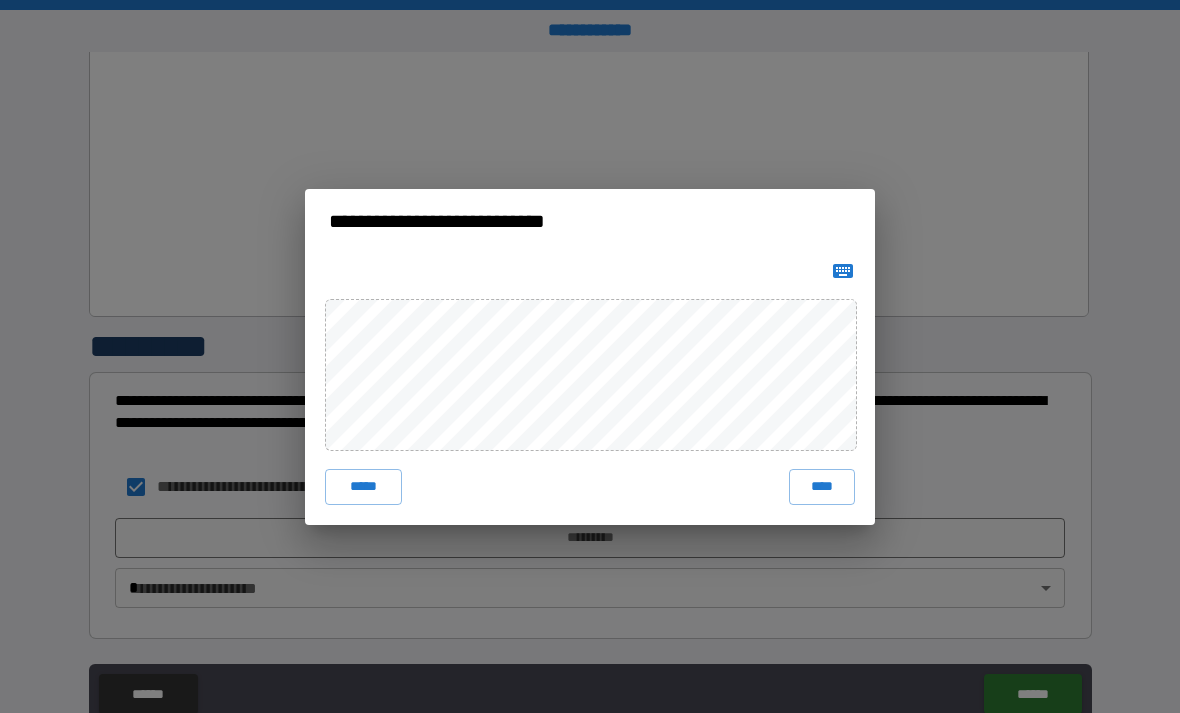 click on "****" at bounding box center (822, 487) 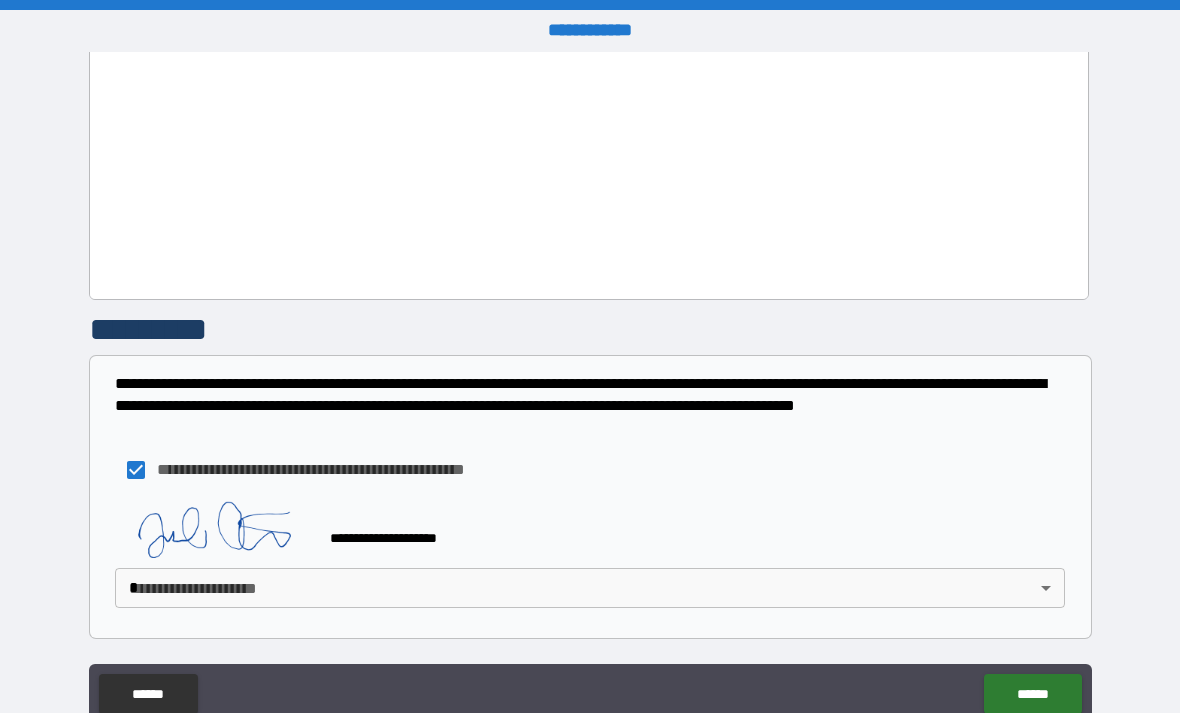 scroll, scrollTop: 1076, scrollLeft: 0, axis: vertical 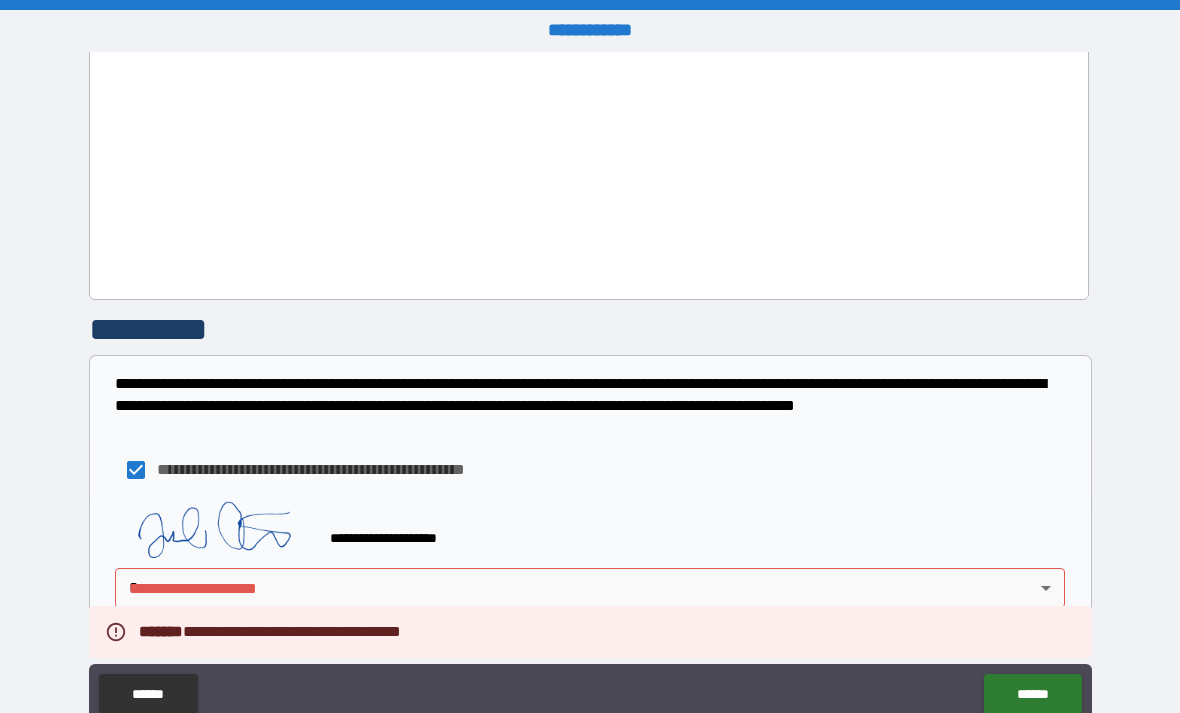 click on "**********" at bounding box center (590, 388) 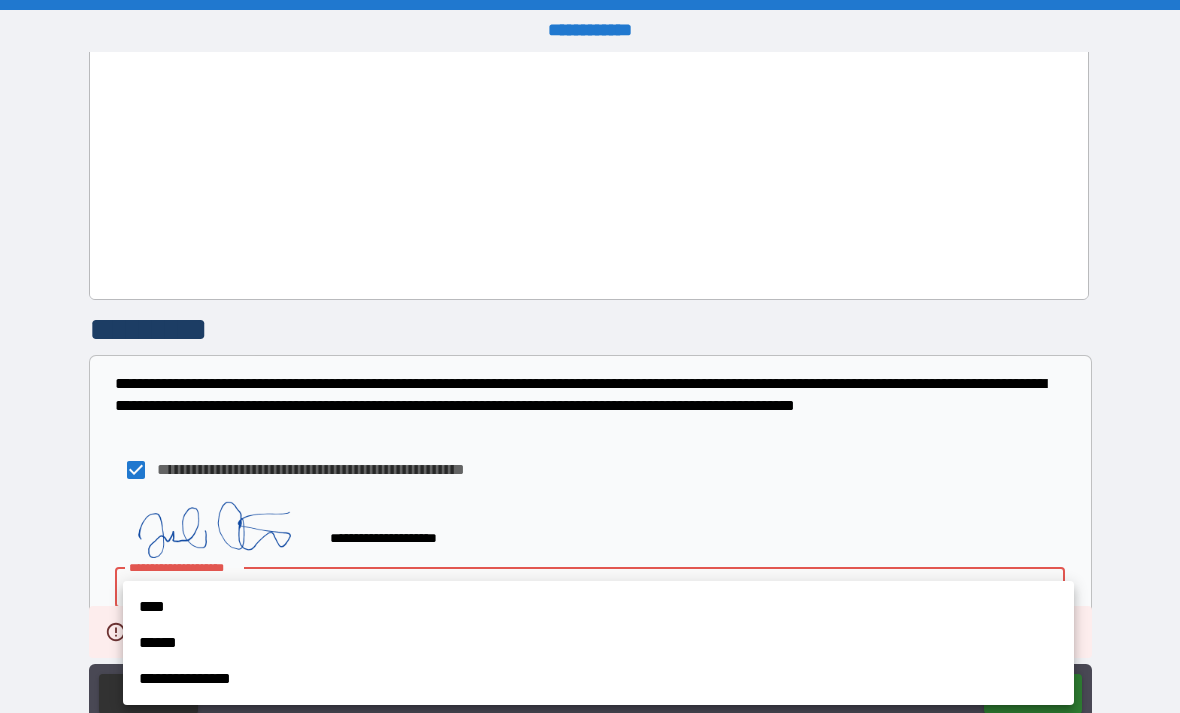 click on "****" at bounding box center (598, 607) 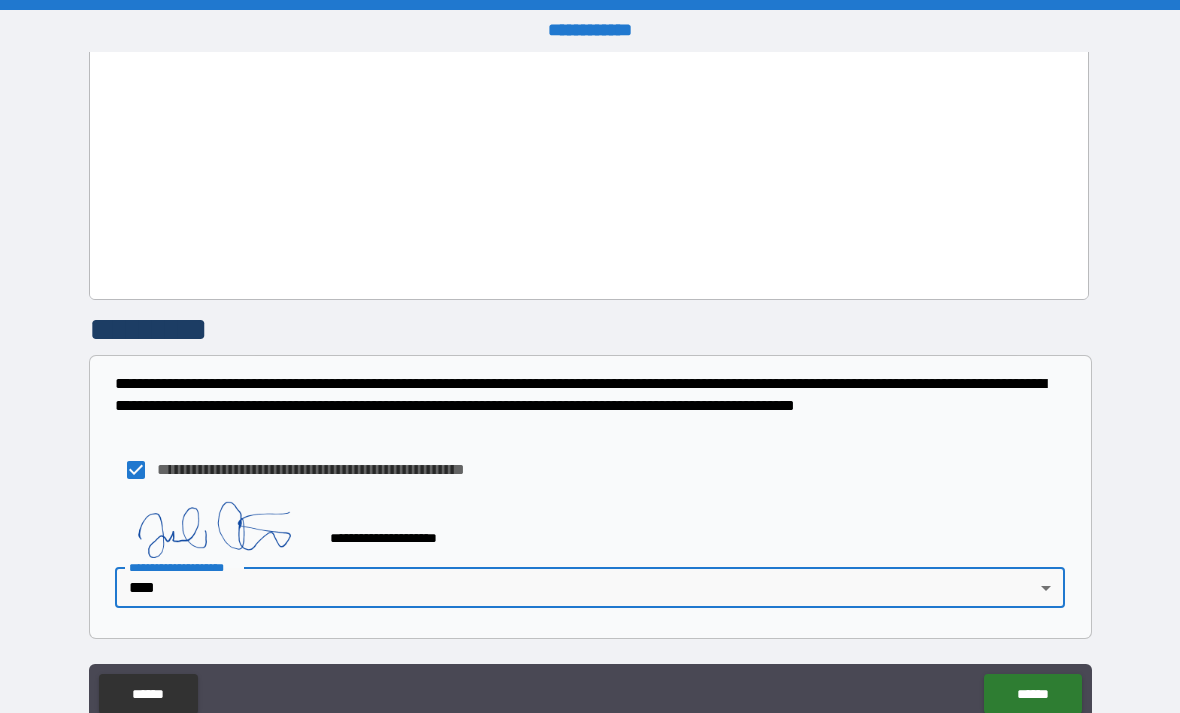 click on "******" at bounding box center (1032, 694) 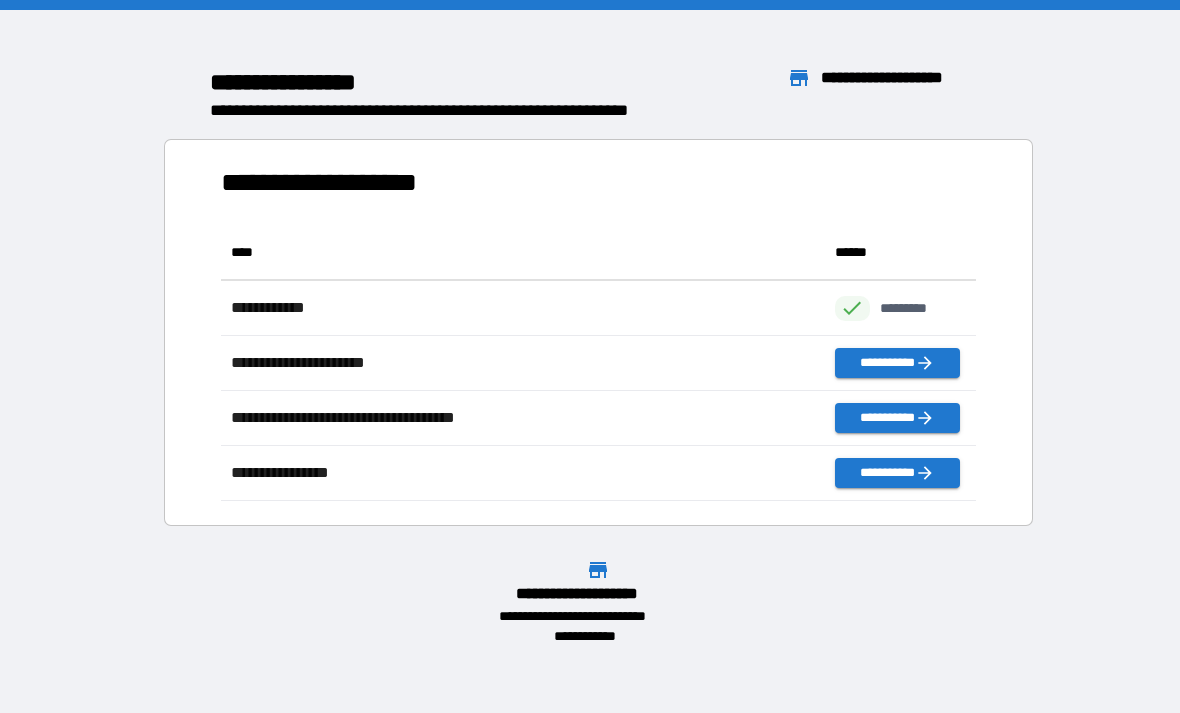 scroll, scrollTop: 1, scrollLeft: 1, axis: both 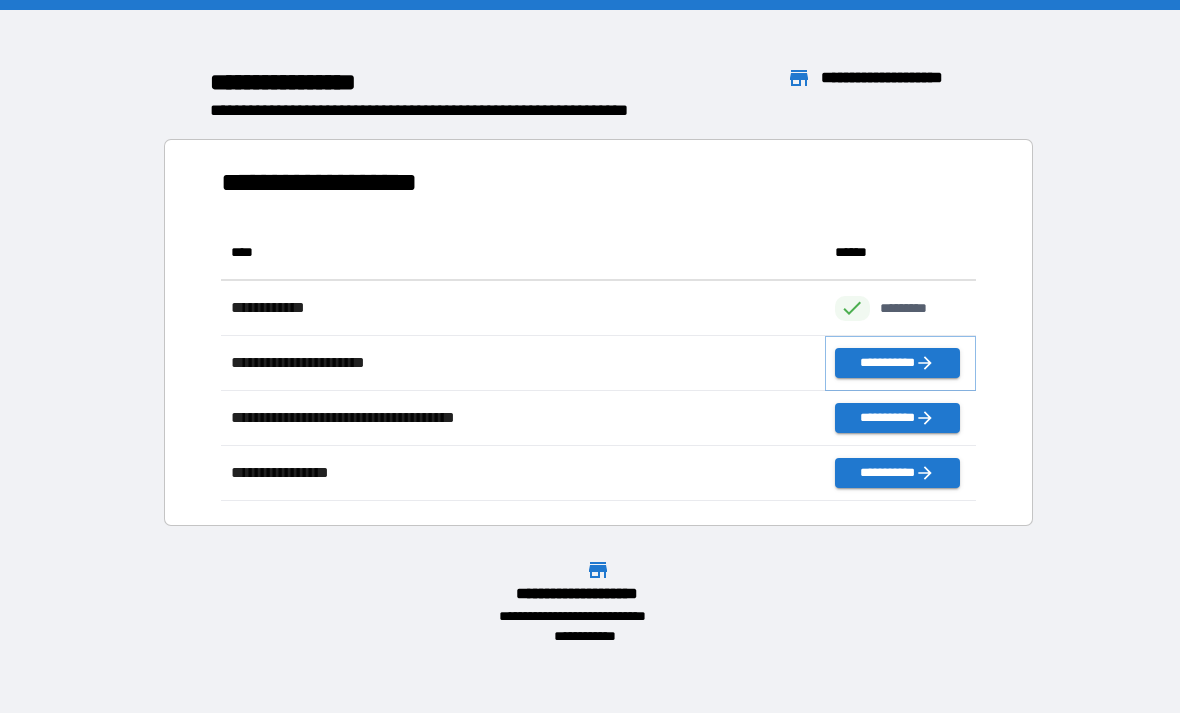 click on "**********" at bounding box center [897, 363] 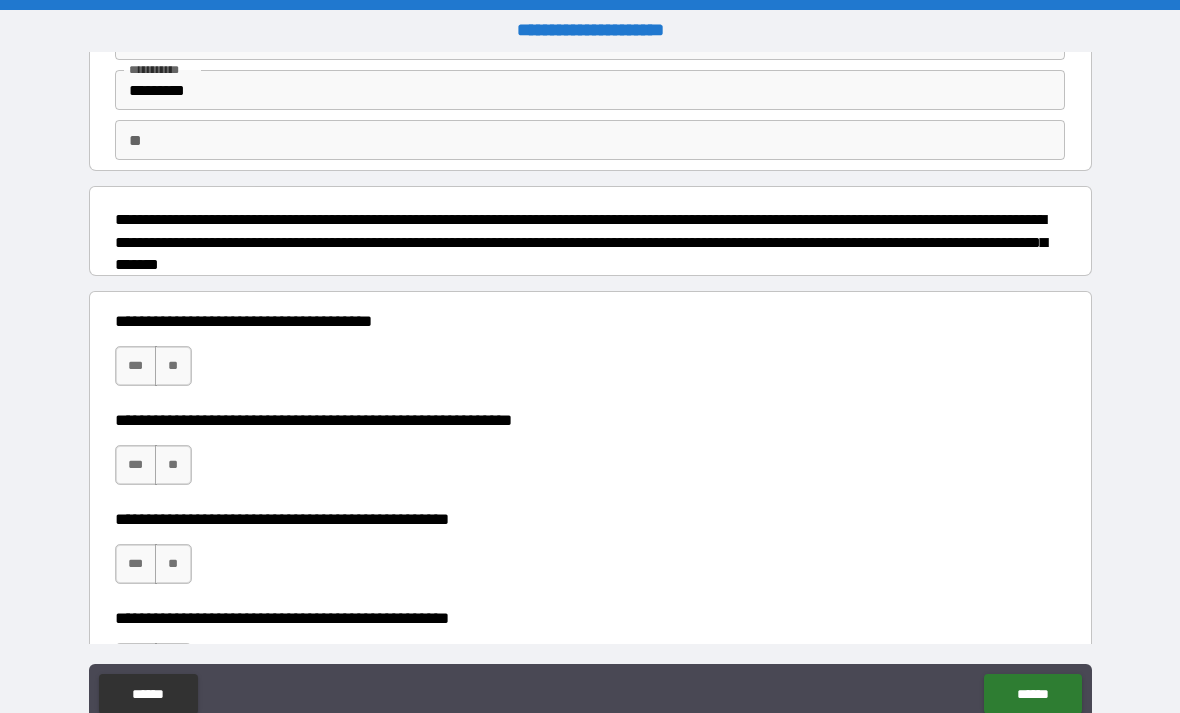 scroll, scrollTop: 127, scrollLeft: 0, axis: vertical 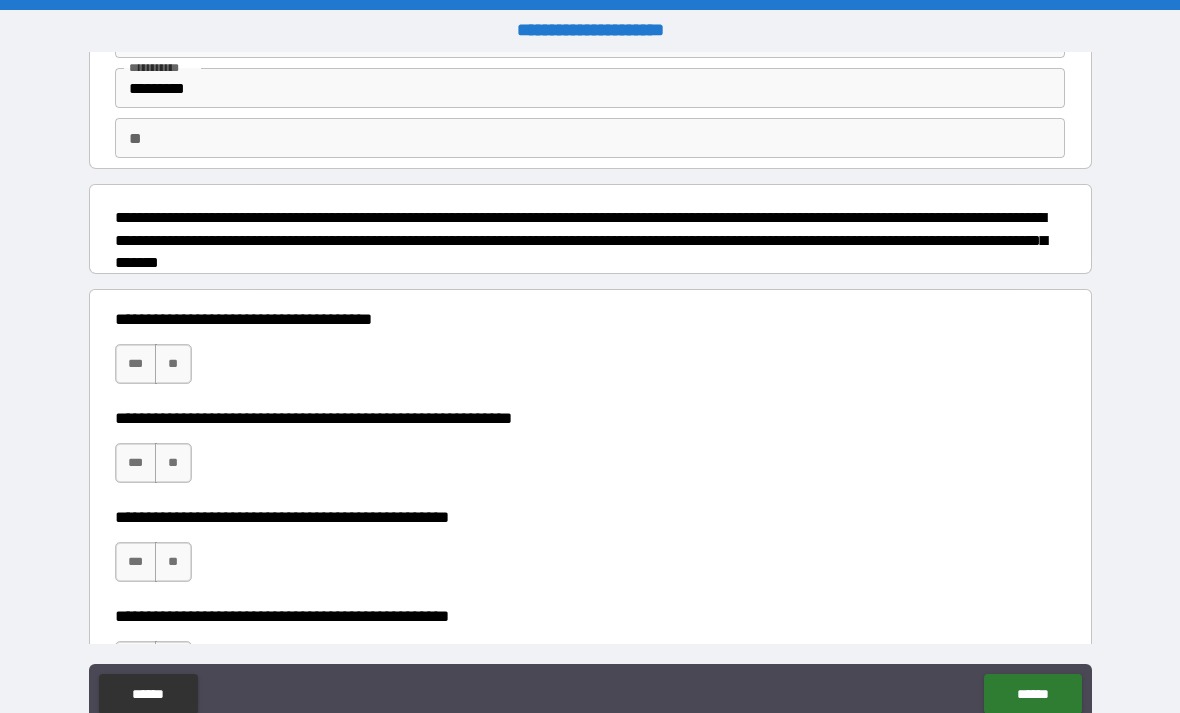 click on "***" at bounding box center [136, 364] 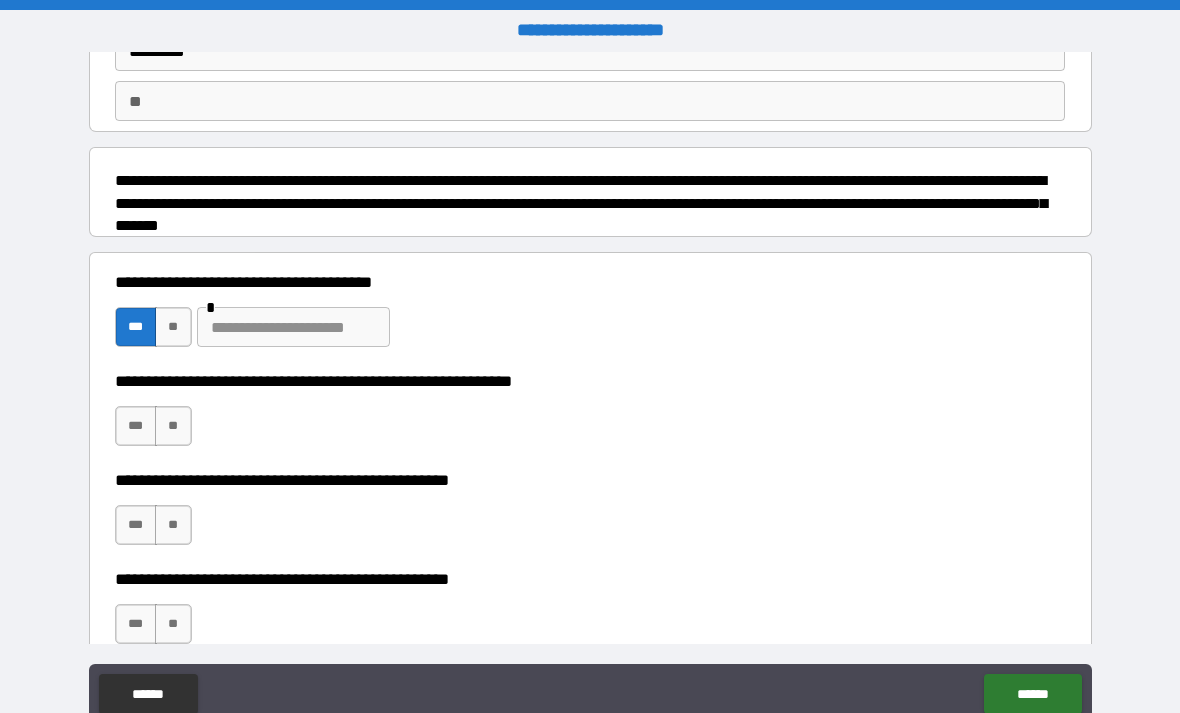 scroll, scrollTop: 185, scrollLeft: 0, axis: vertical 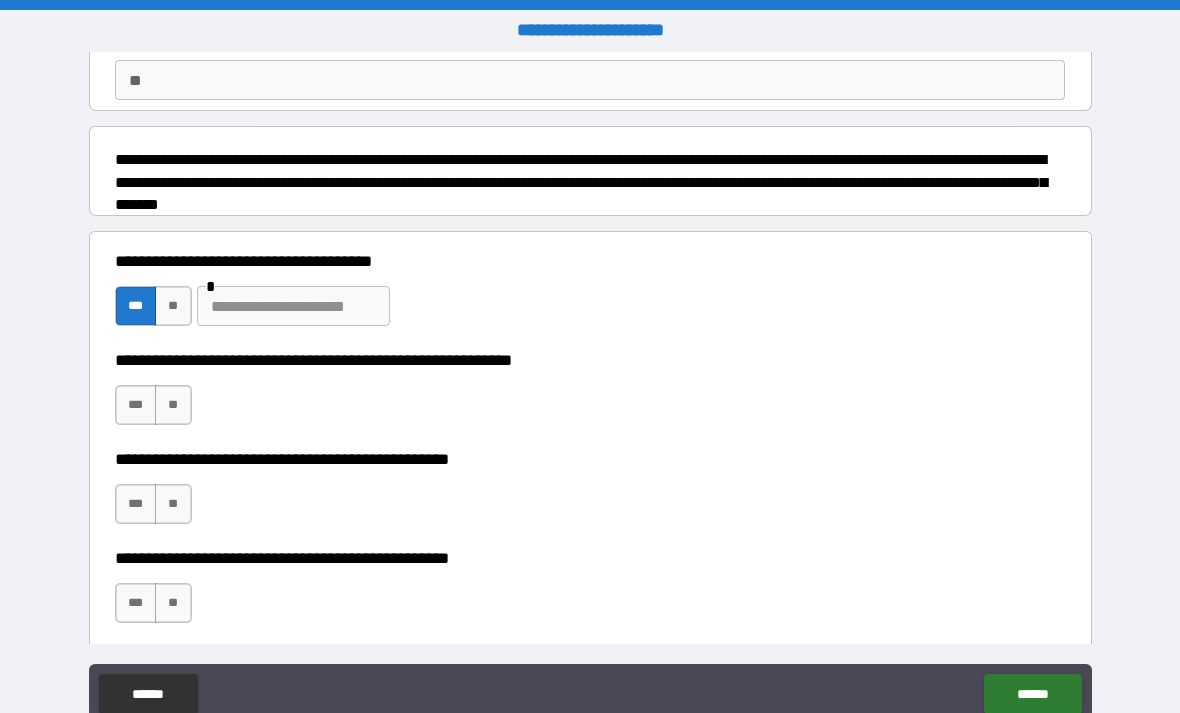 click on "**" at bounding box center (173, 405) 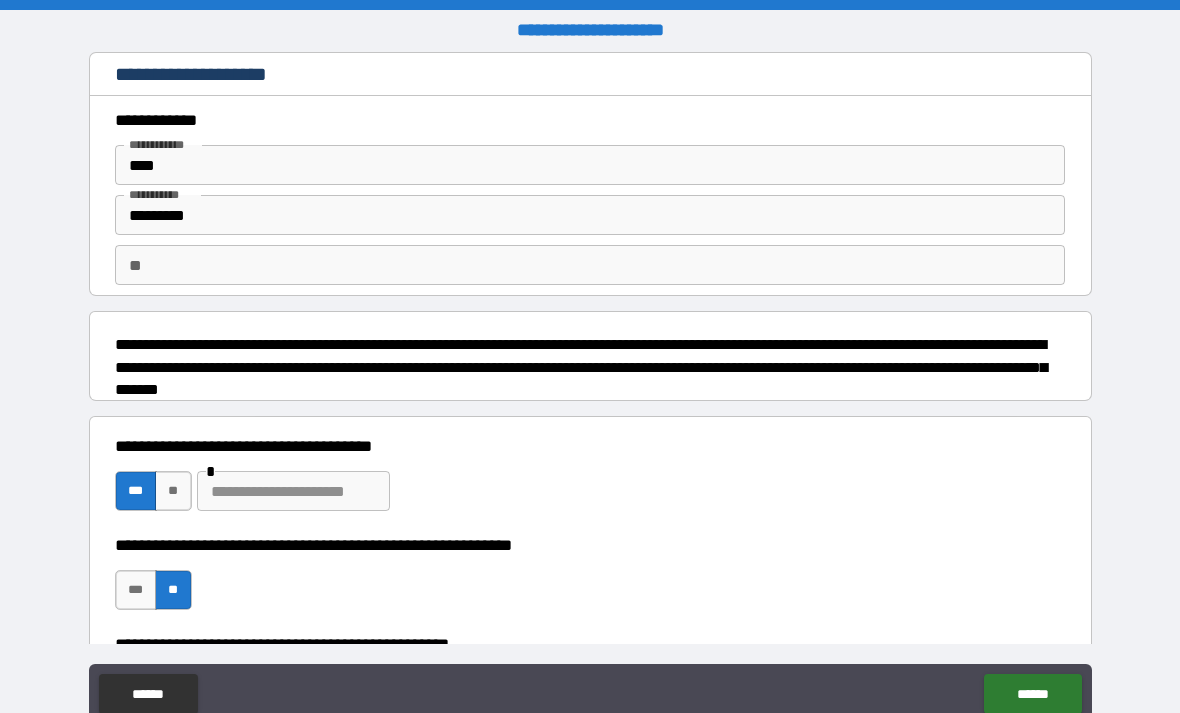 scroll, scrollTop: 0, scrollLeft: 0, axis: both 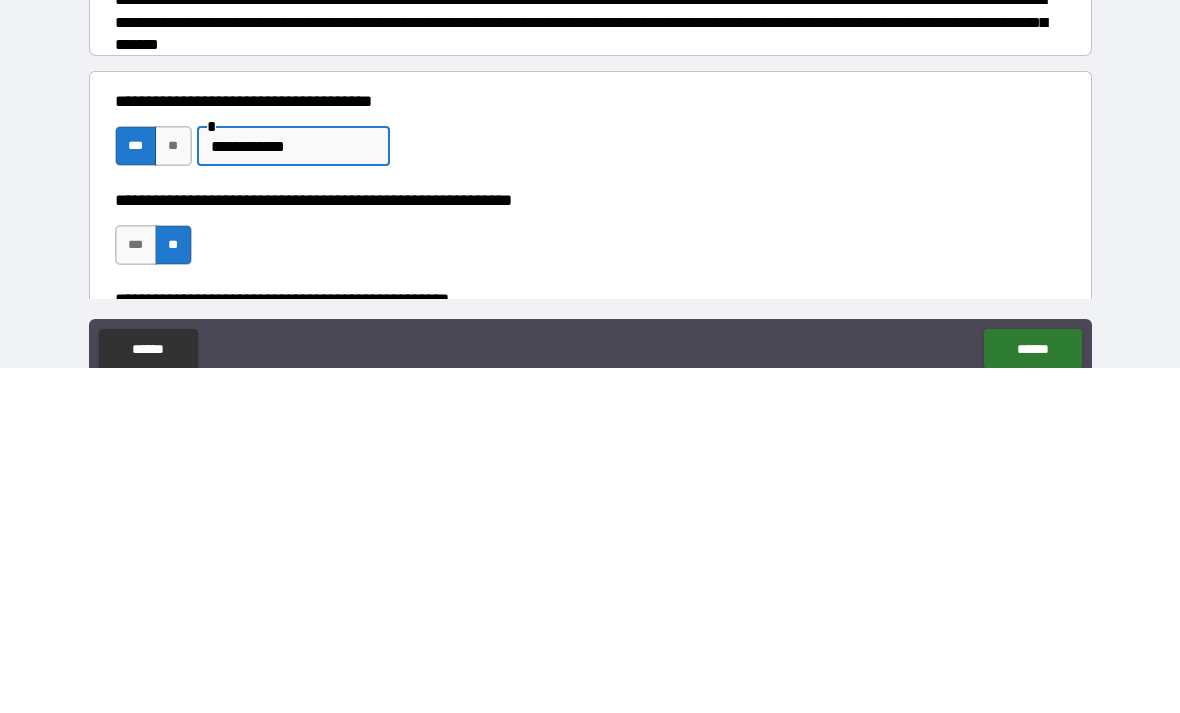 type on "**********" 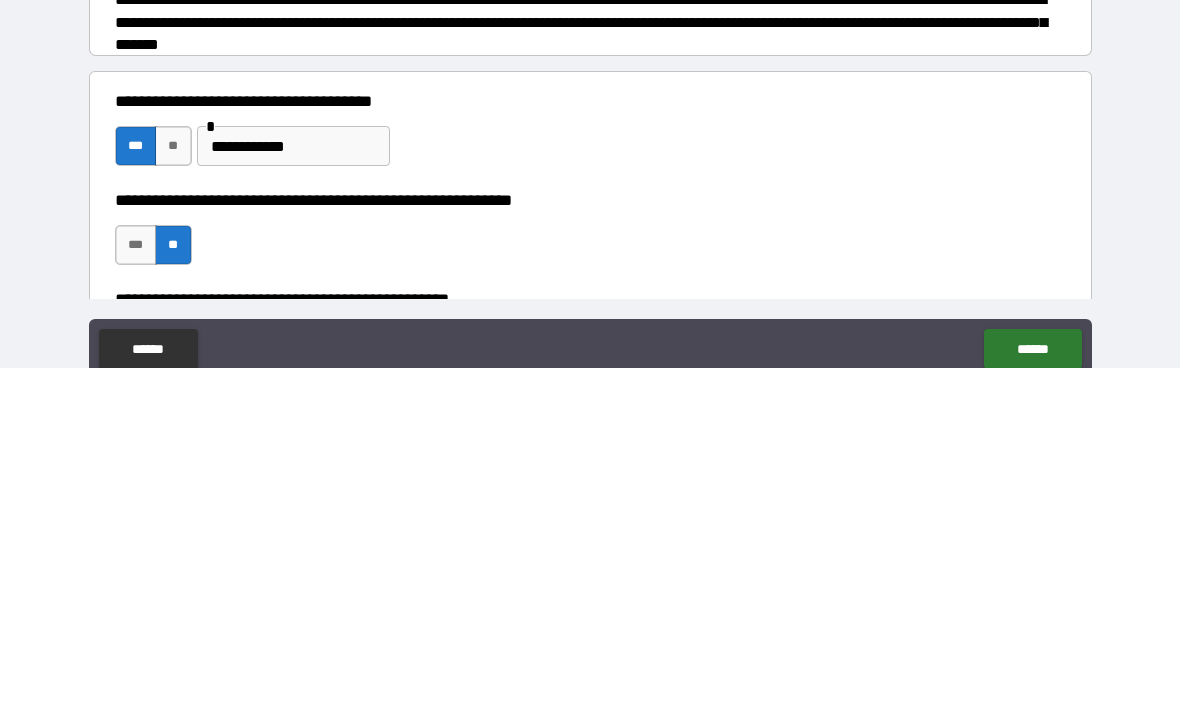 scroll, scrollTop: 64, scrollLeft: 0, axis: vertical 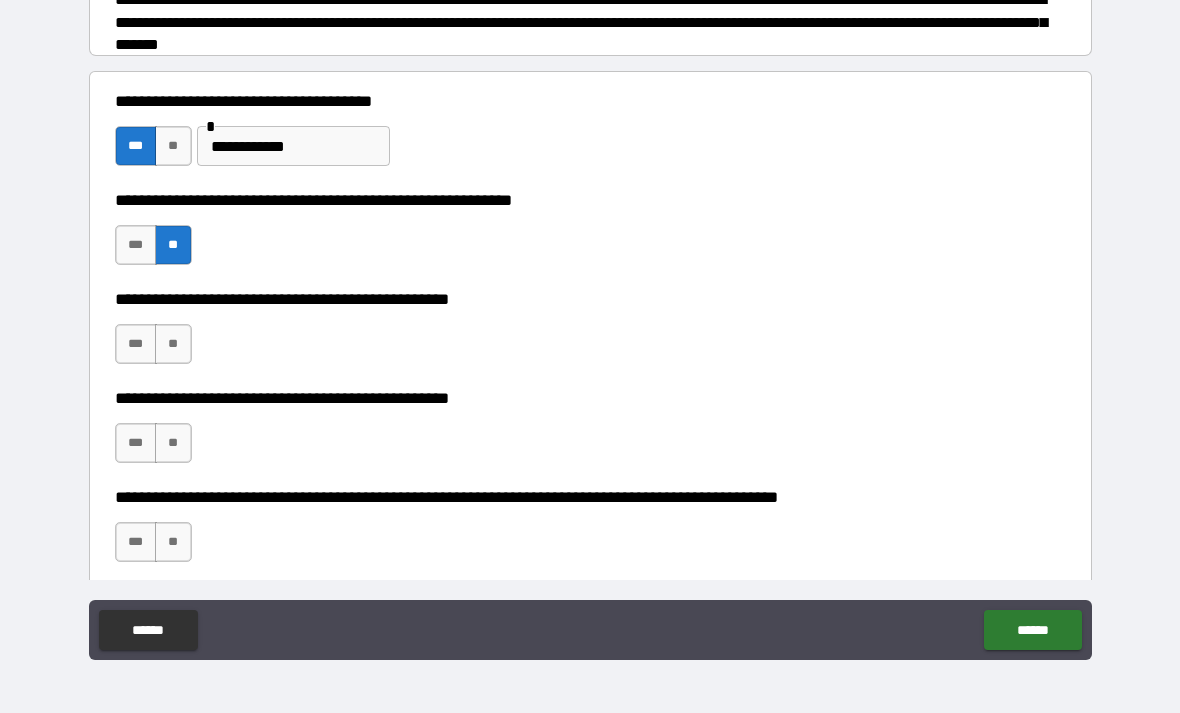 click on "**" at bounding box center (173, 344) 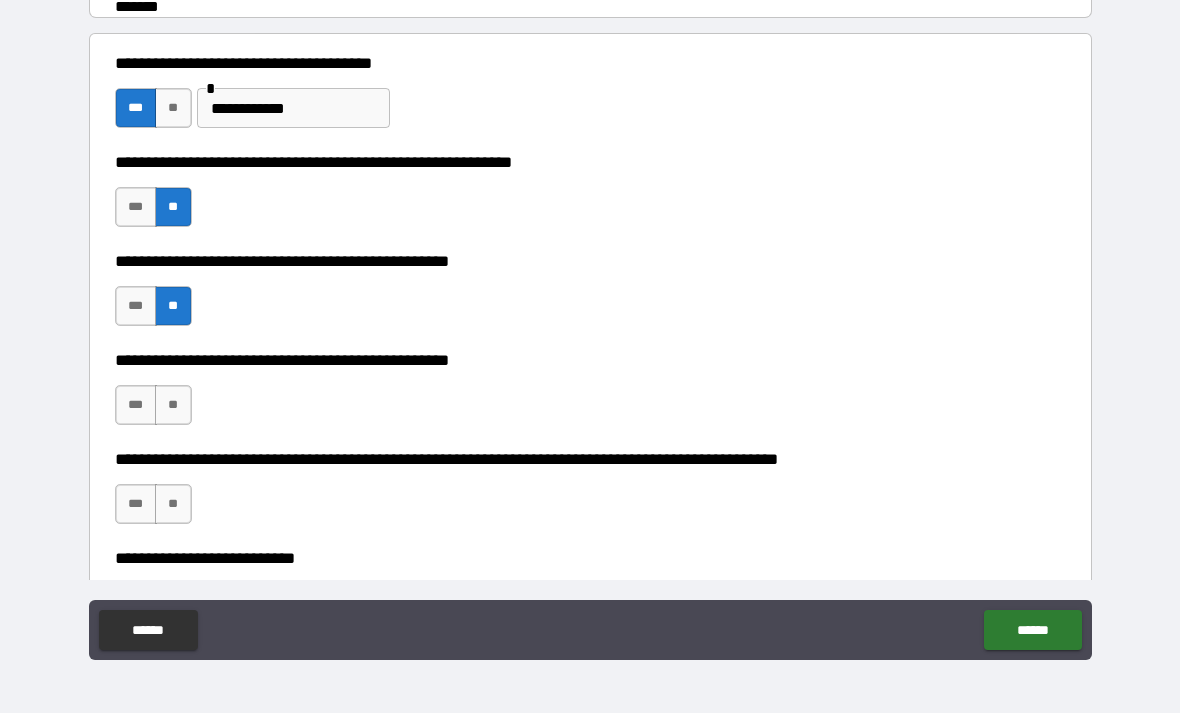 scroll, scrollTop: 355, scrollLeft: 0, axis: vertical 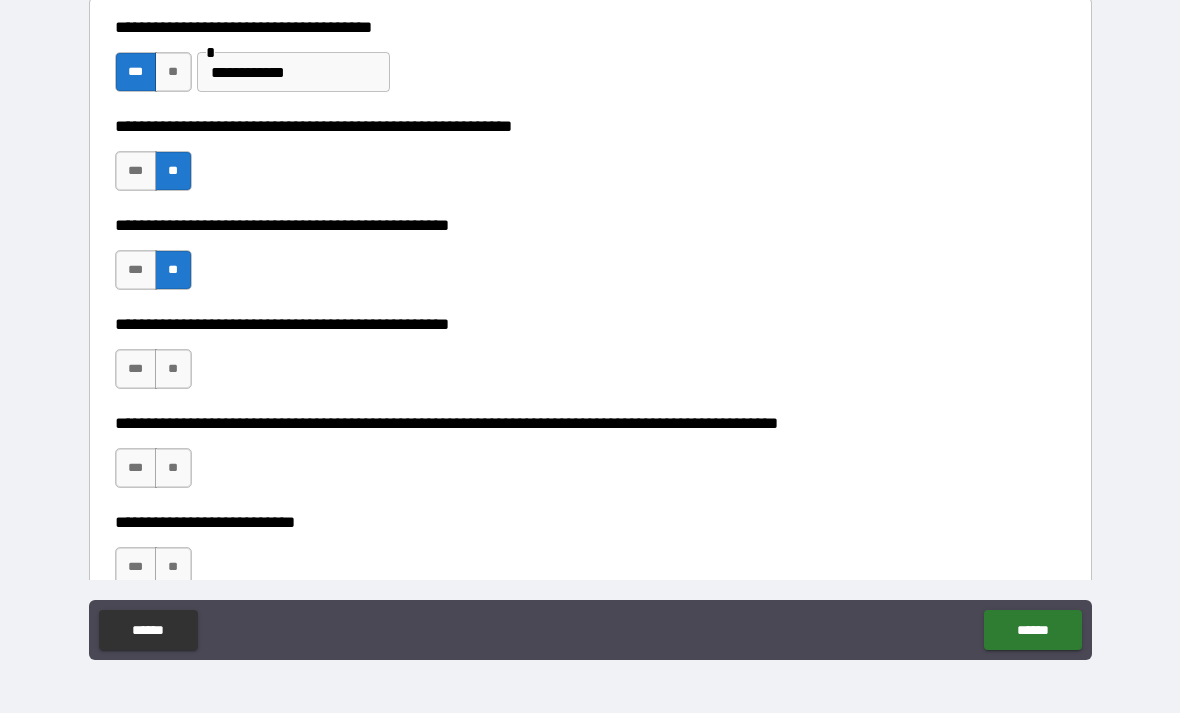 click on "**" at bounding box center [173, 369] 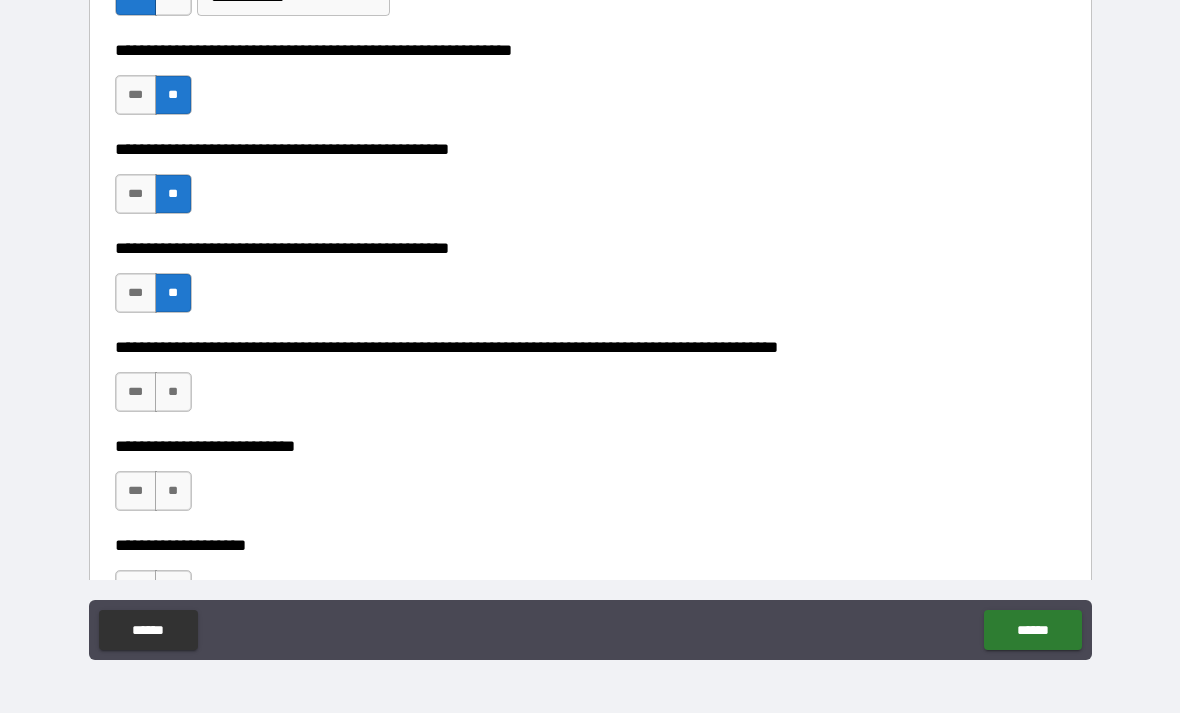 scroll, scrollTop: 462, scrollLeft: 0, axis: vertical 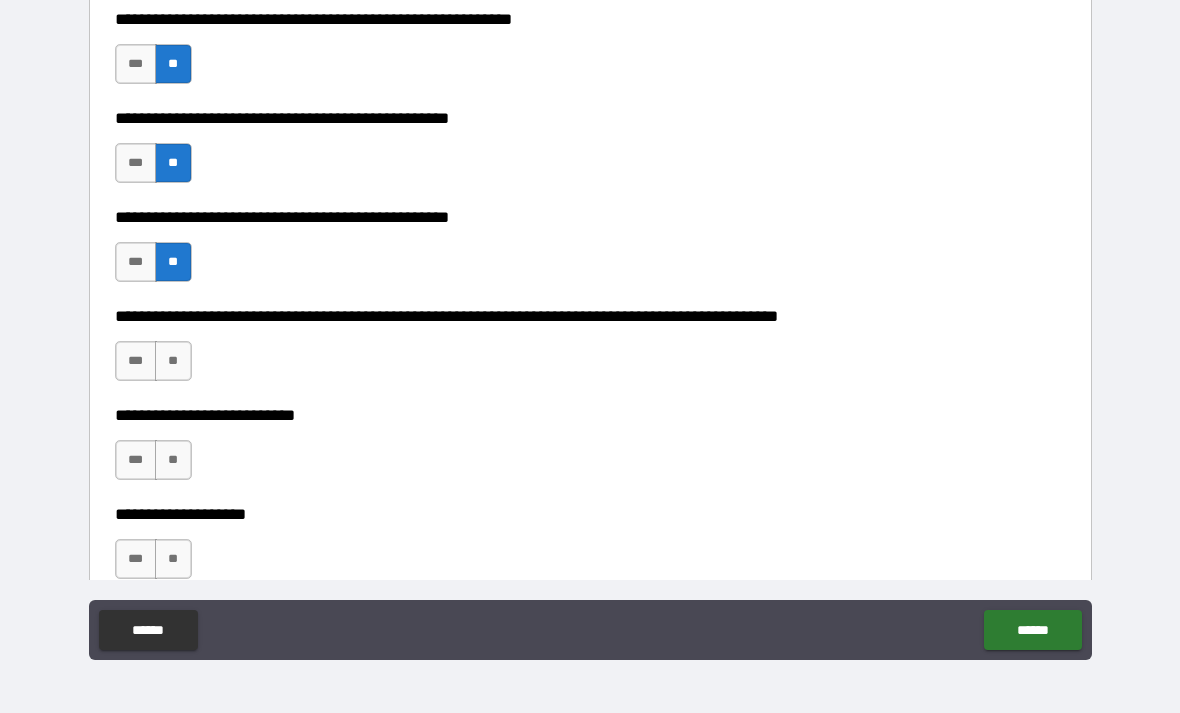 click on "**" at bounding box center [173, 361] 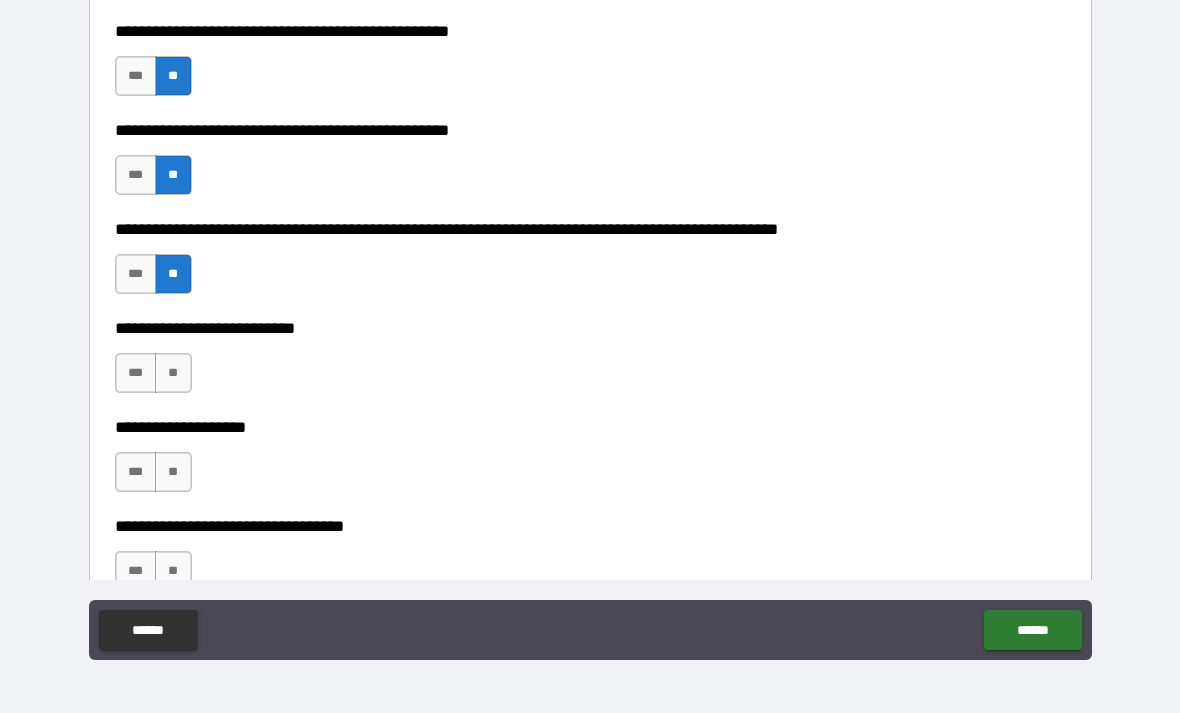 scroll, scrollTop: 608, scrollLeft: 0, axis: vertical 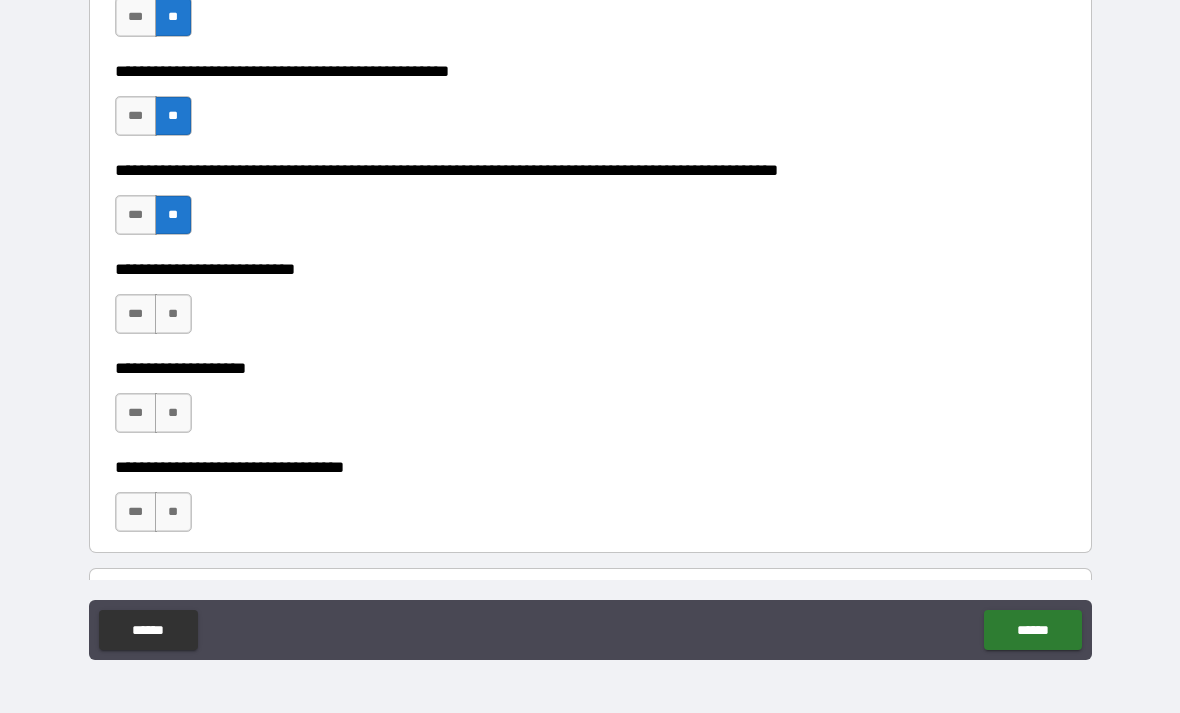 click on "**" at bounding box center (173, 314) 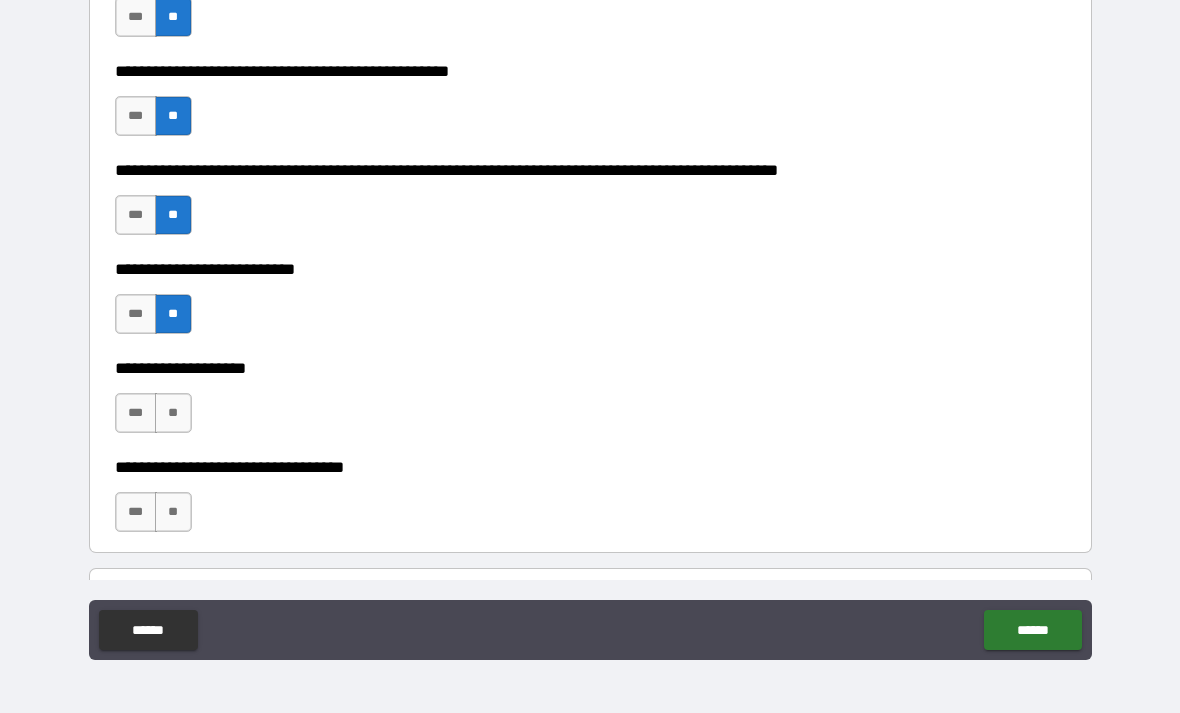 click on "**" at bounding box center (173, 413) 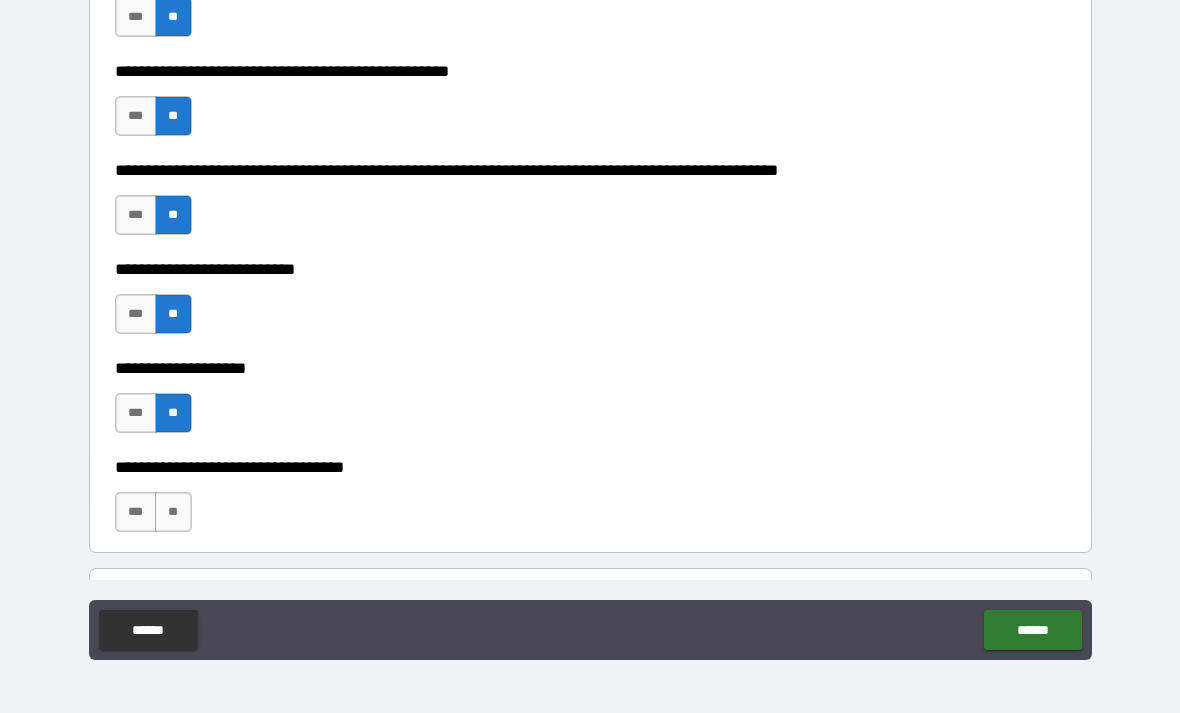 click on "**" at bounding box center [173, 512] 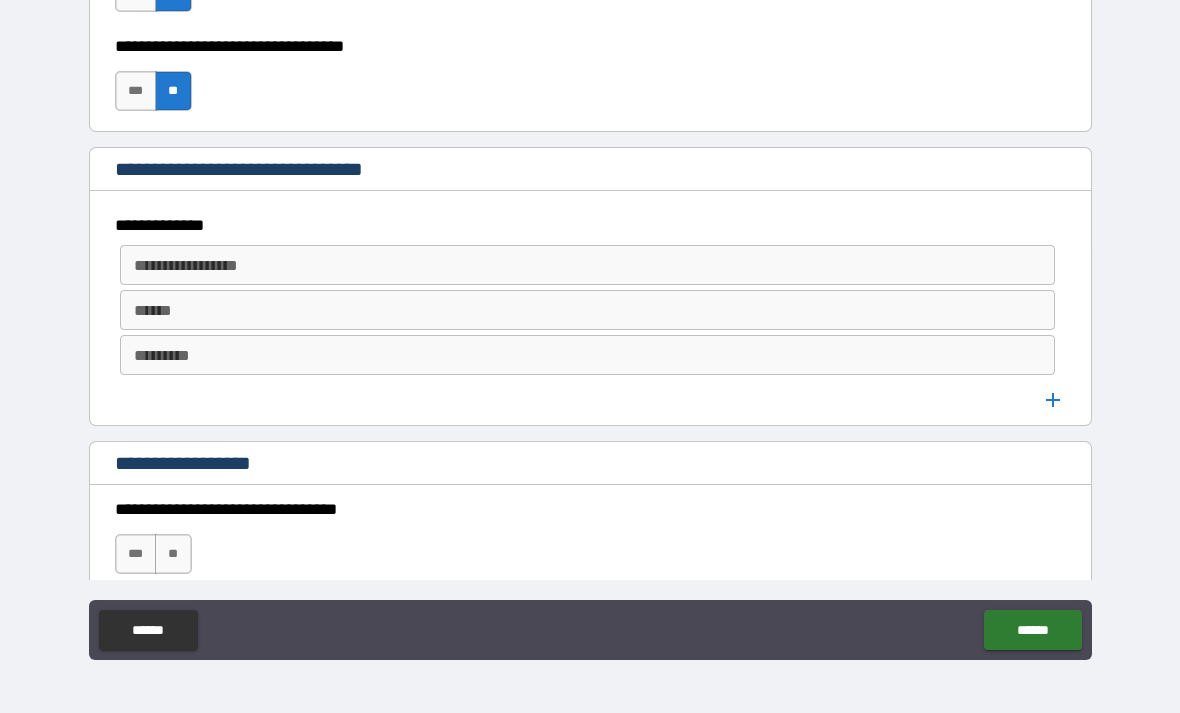 scroll, scrollTop: 1046, scrollLeft: 0, axis: vertical 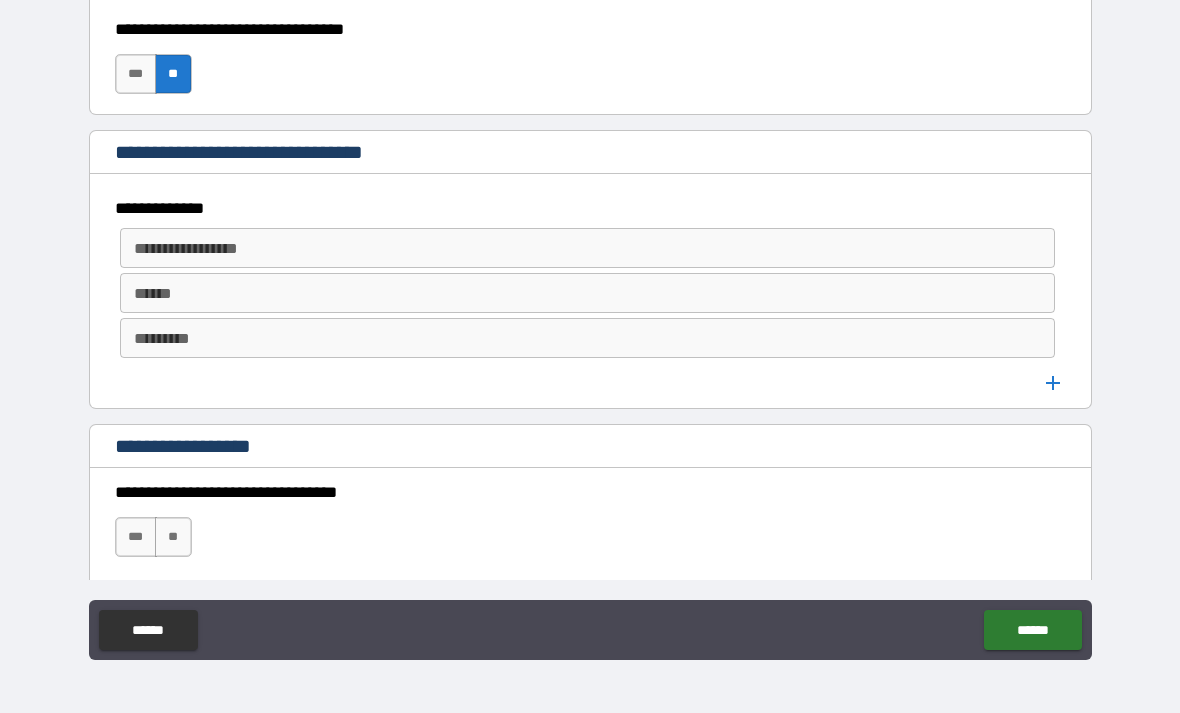 click on "**********" at bounding box center [586, 248] 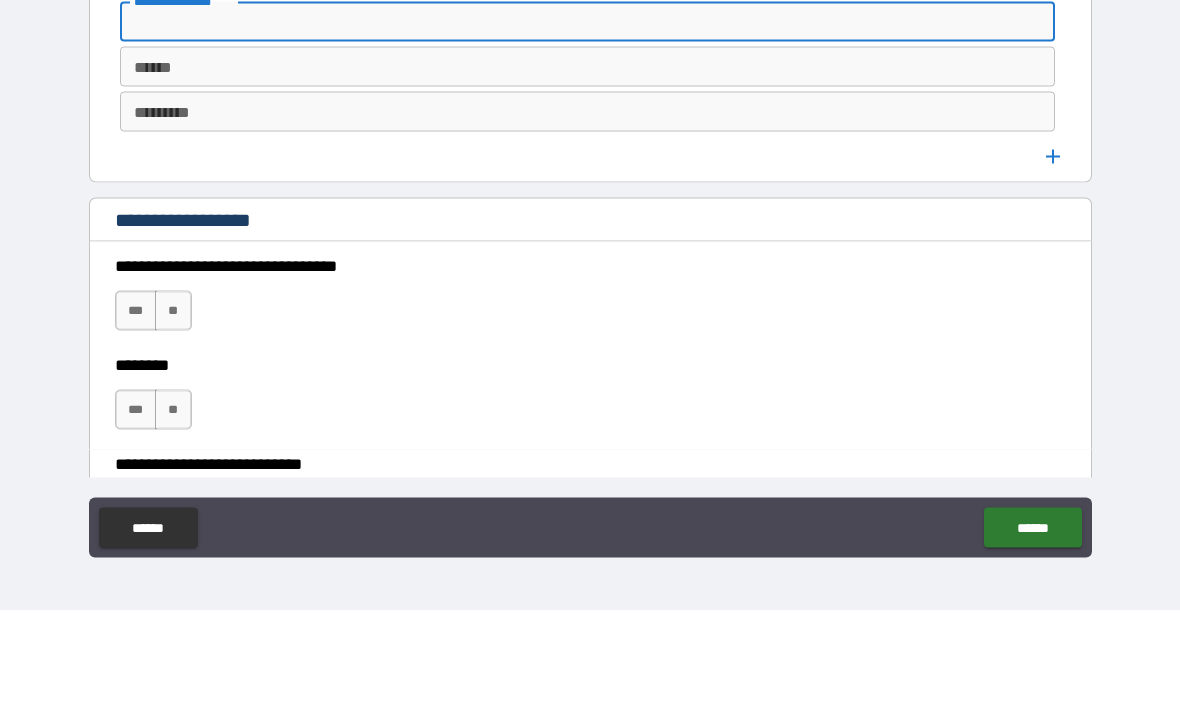 scroll, scrollTop: 1174, scrollLeft: 0, axis: vertical 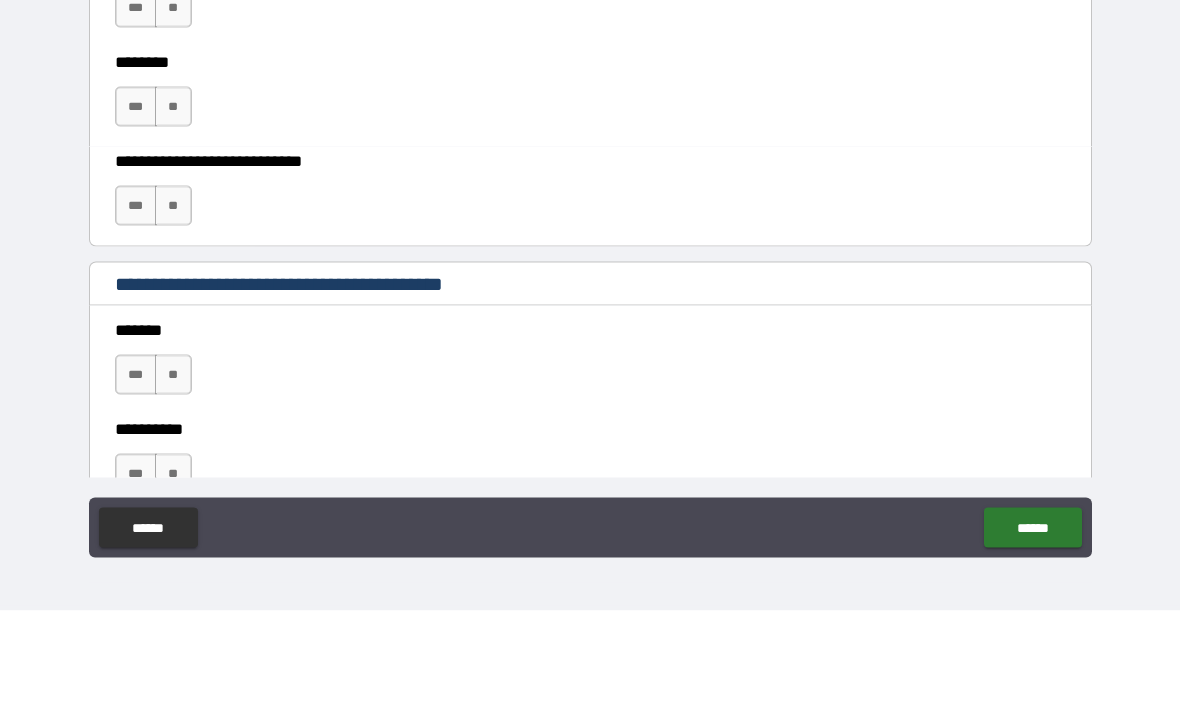 click on "**********" at bounding box center (590, 150) 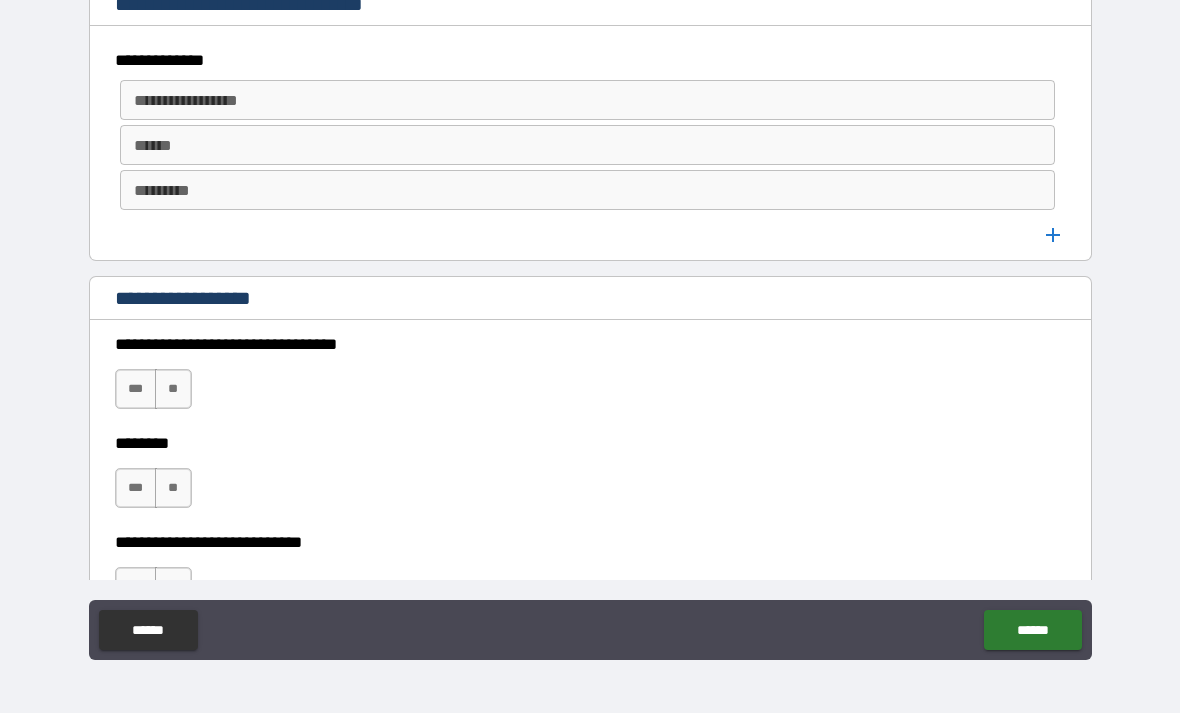 scroll, scrollTop: 1216, scrollLeft: 0, axis: vertical 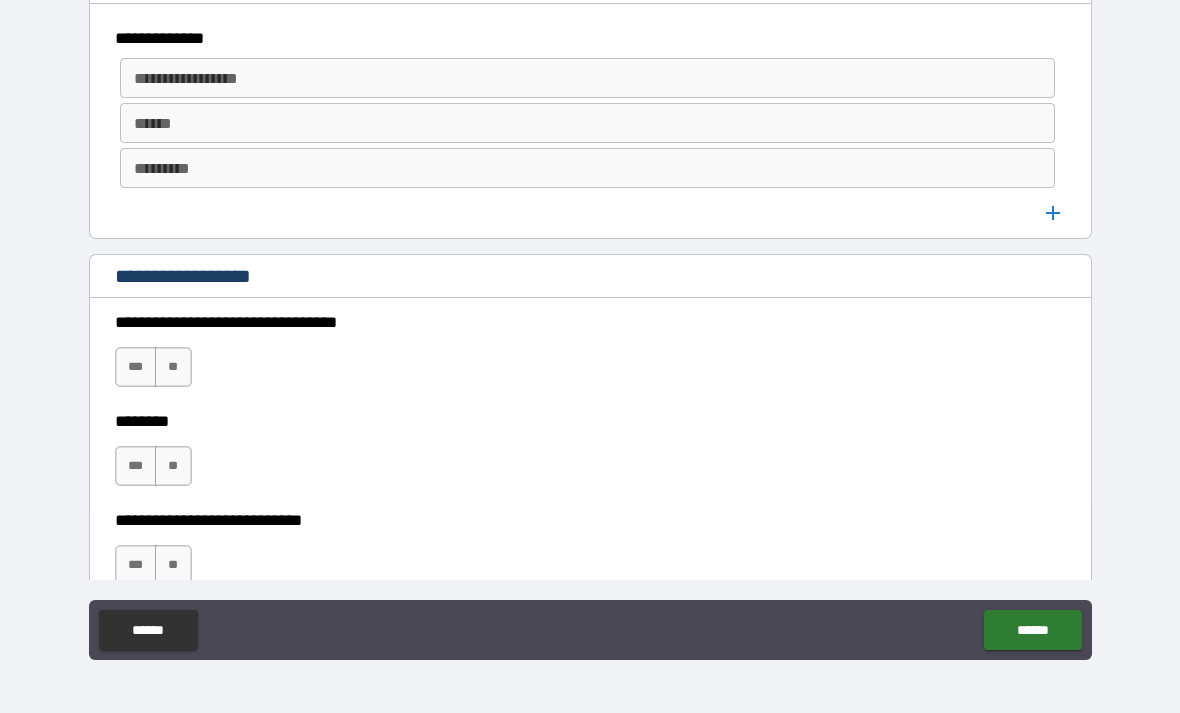click on "**" at bounding box center (173, 367) 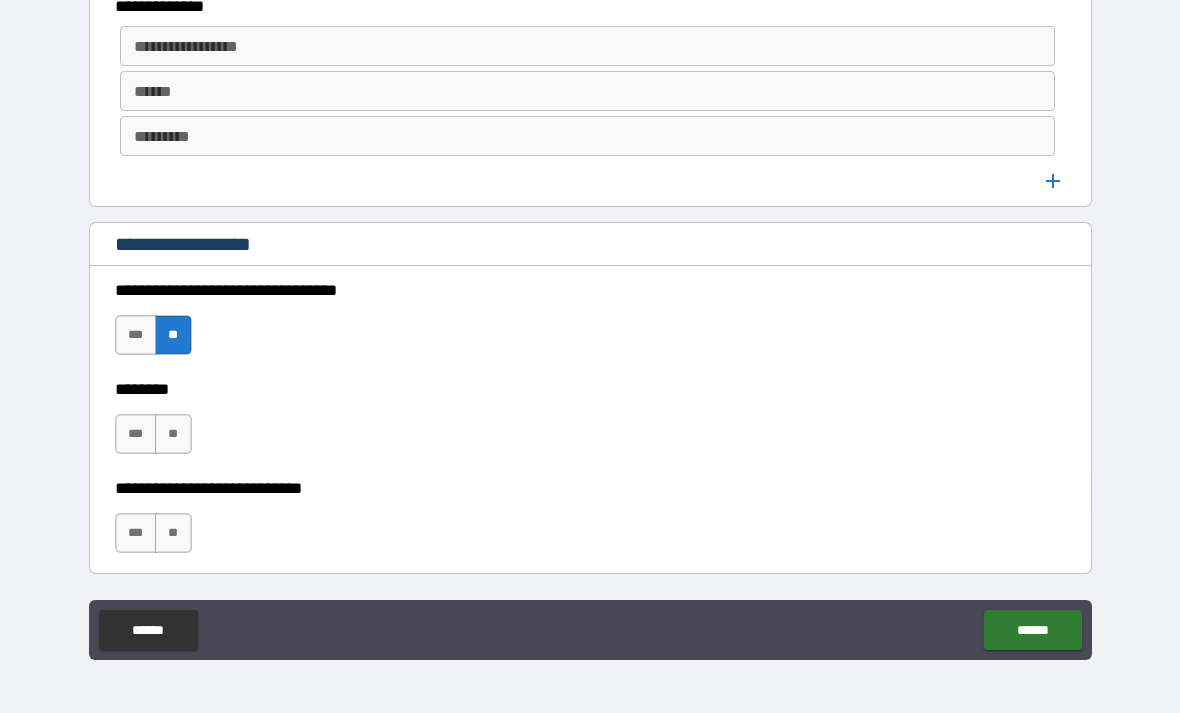 click on "**" at bounding box center [173, 434] 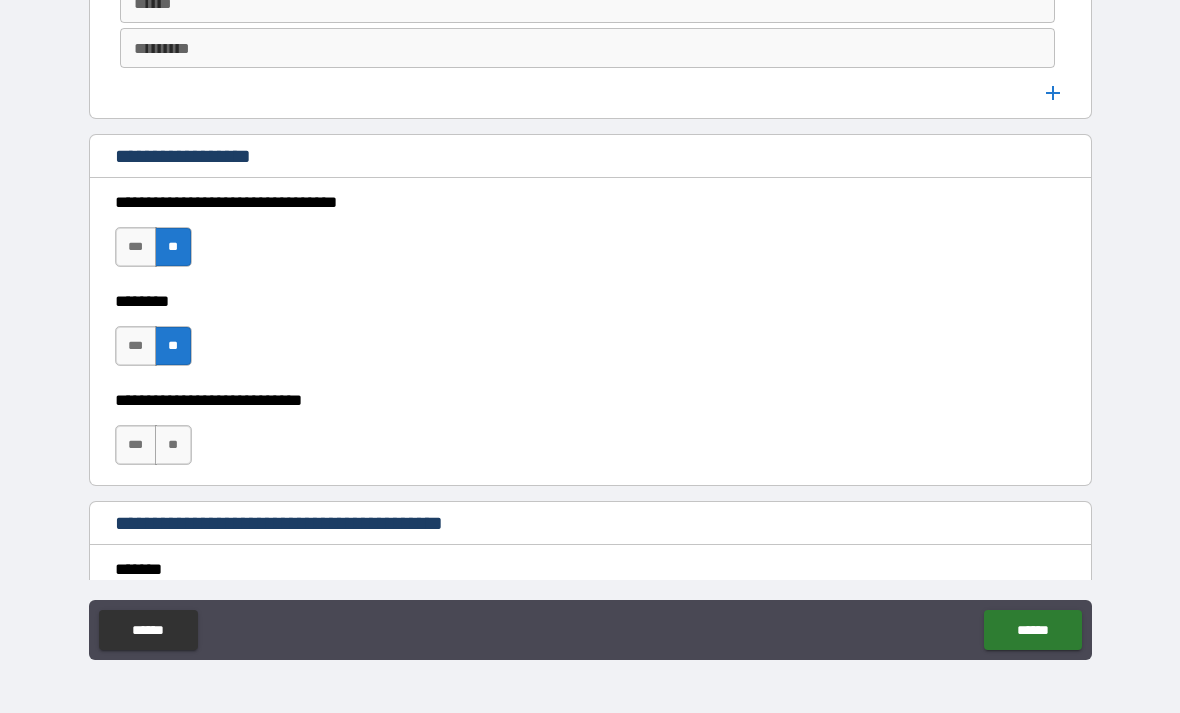 click on "**" at bounding box center [173, 445] 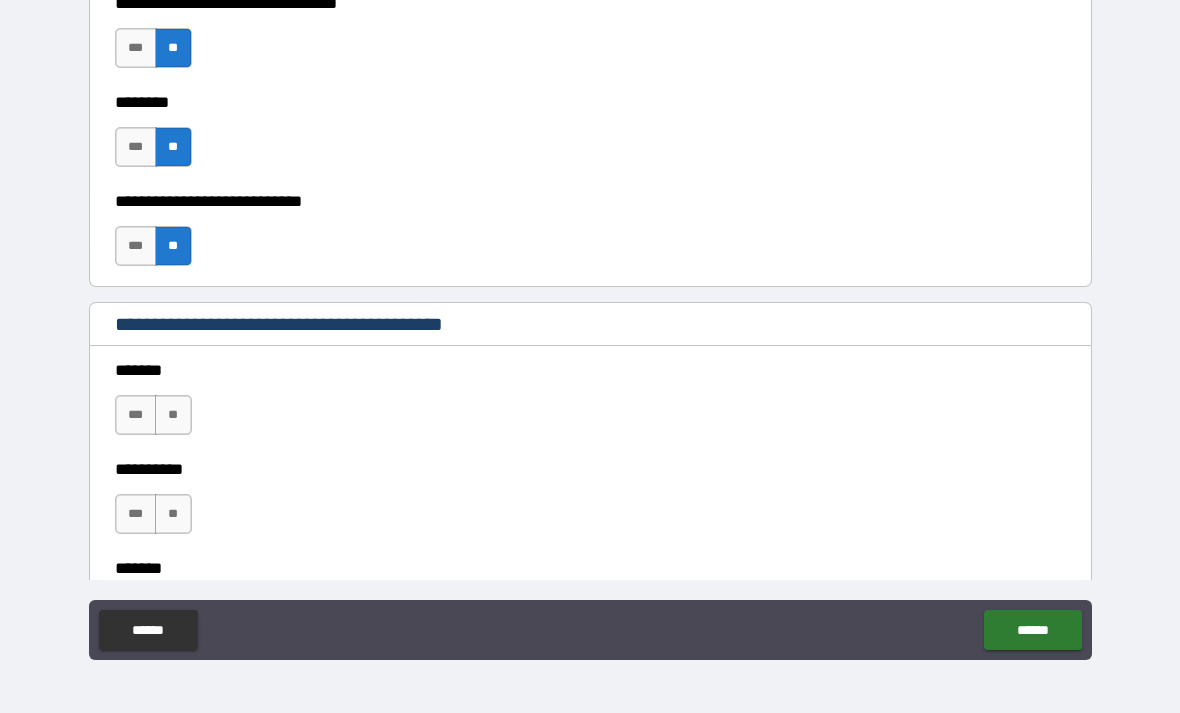 click on "**" at bounding box center [173, 415] 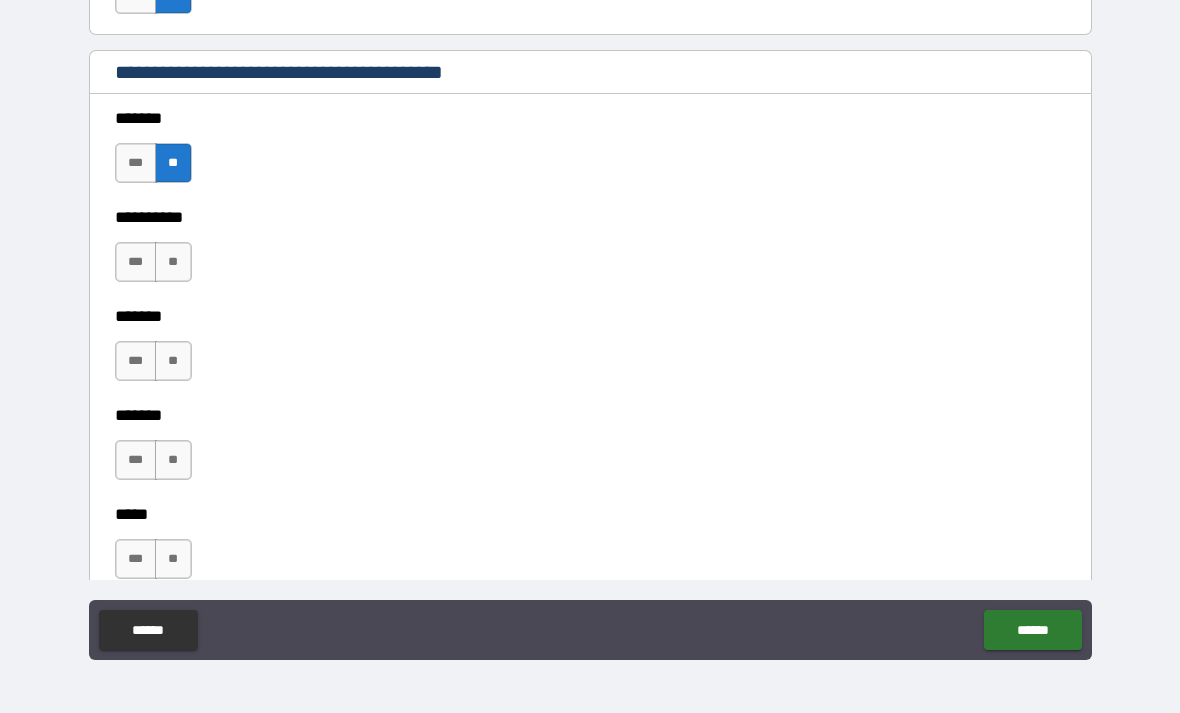 scroll, scrollTop: 1792, scrollLeft: 0, axis: vertical 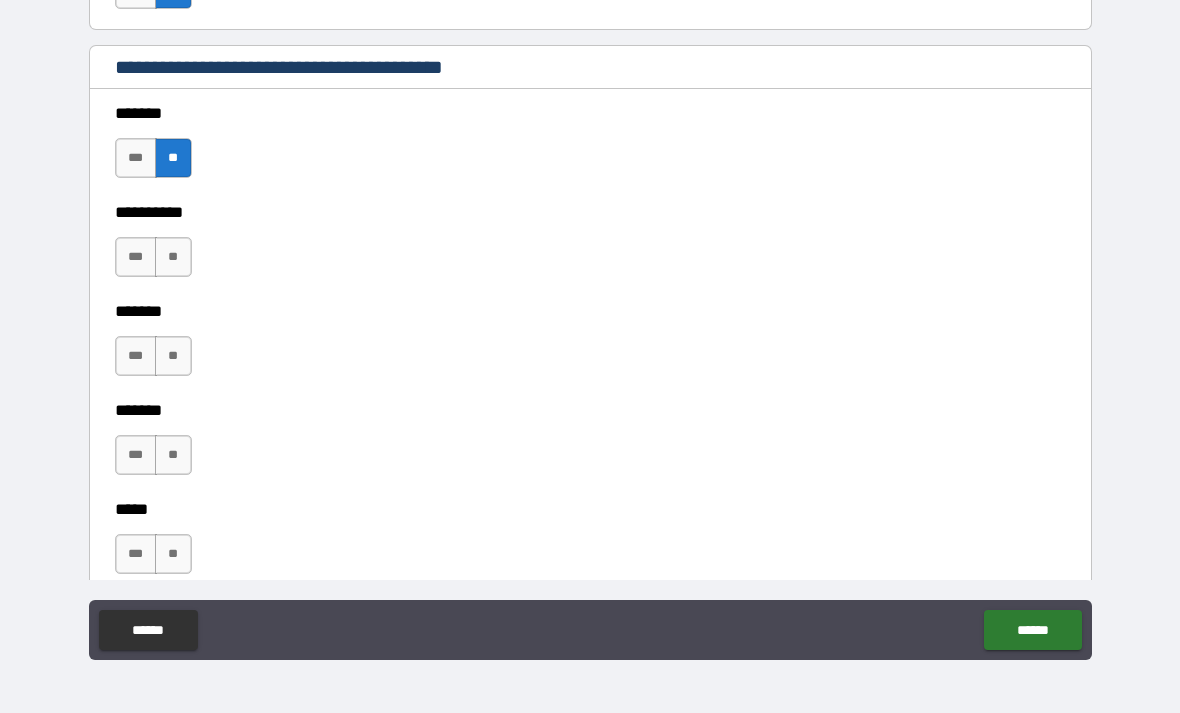 click on "**" at bounding box center [173, 257] 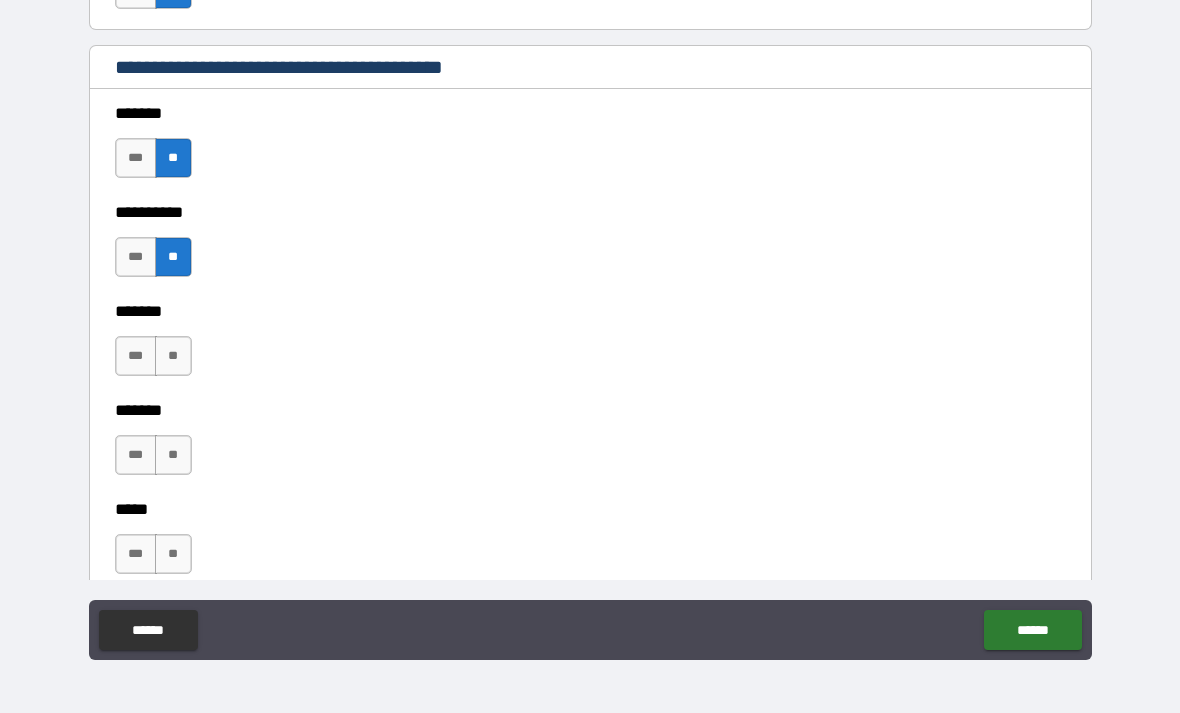 click on "**" at bounding box center (173, 356) 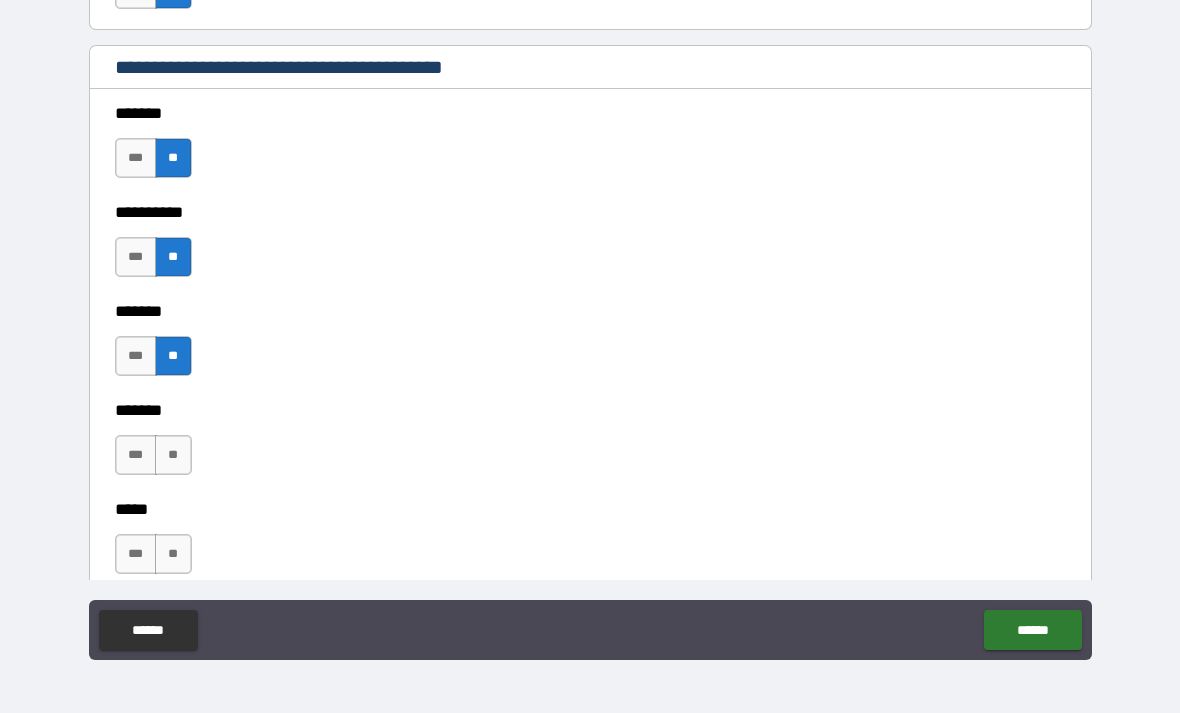 click on "**" at bounding box center [173, 455] 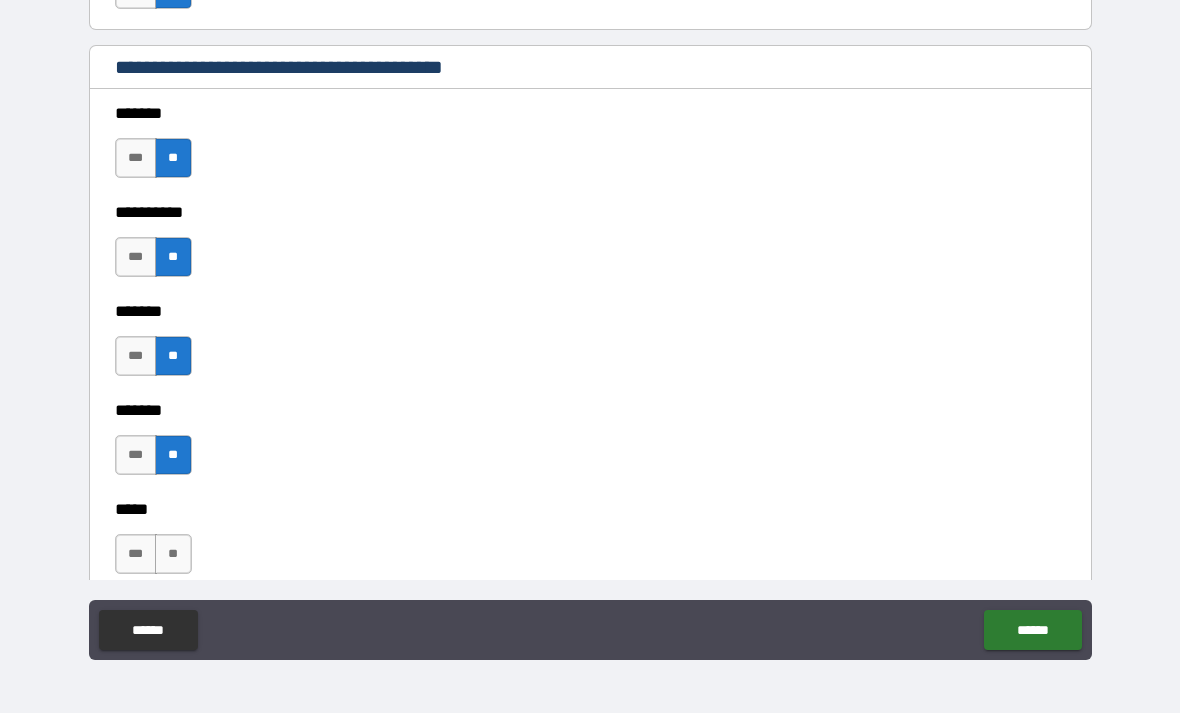 click on "**" at bounding box center [173, 554] 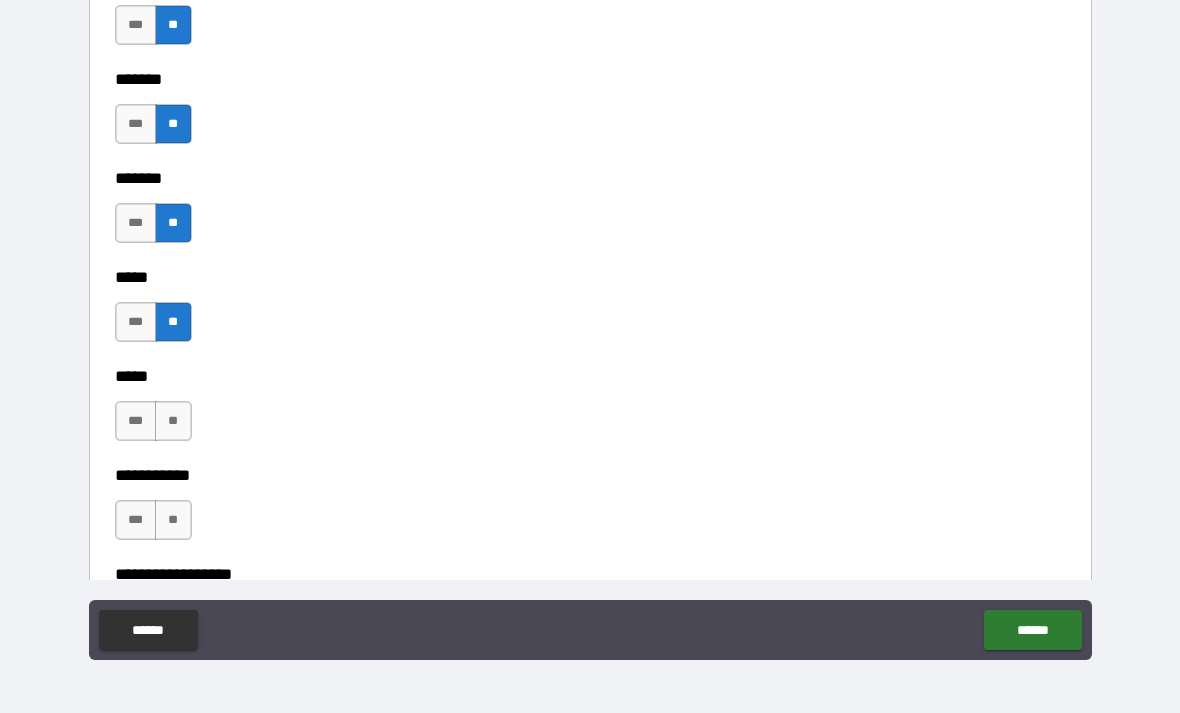 click on "**" at bounding box center [173, 421] 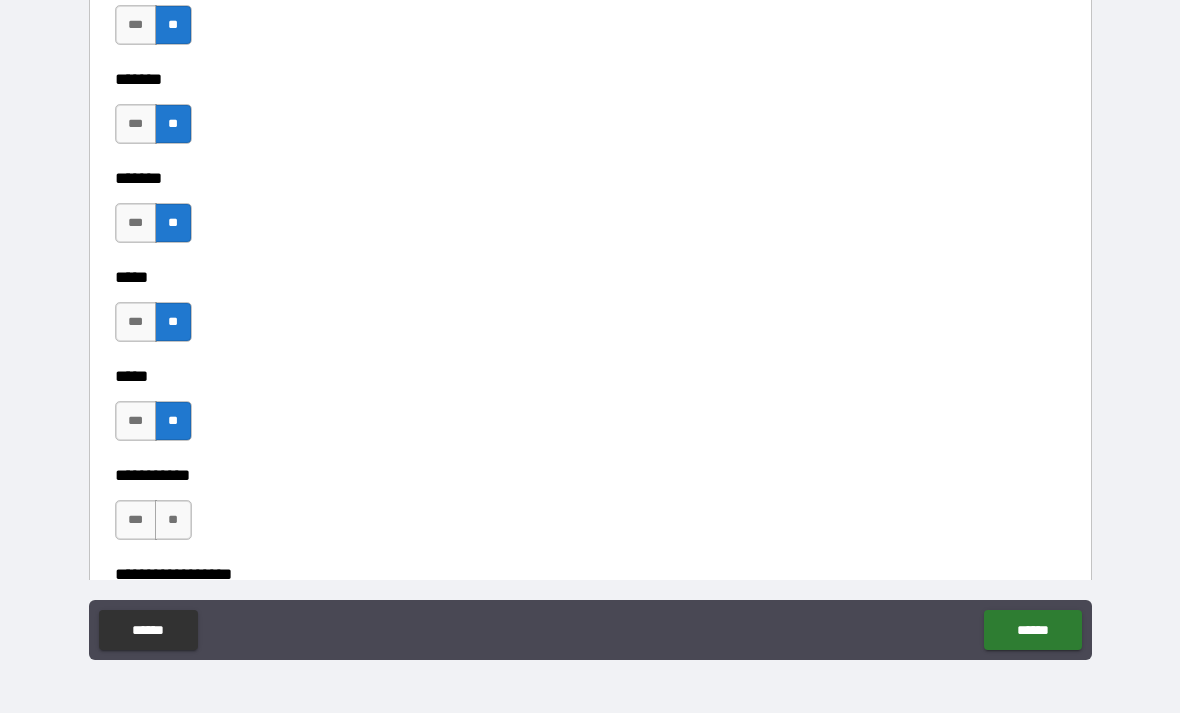 click on "**" at bounding box center (173, 520) 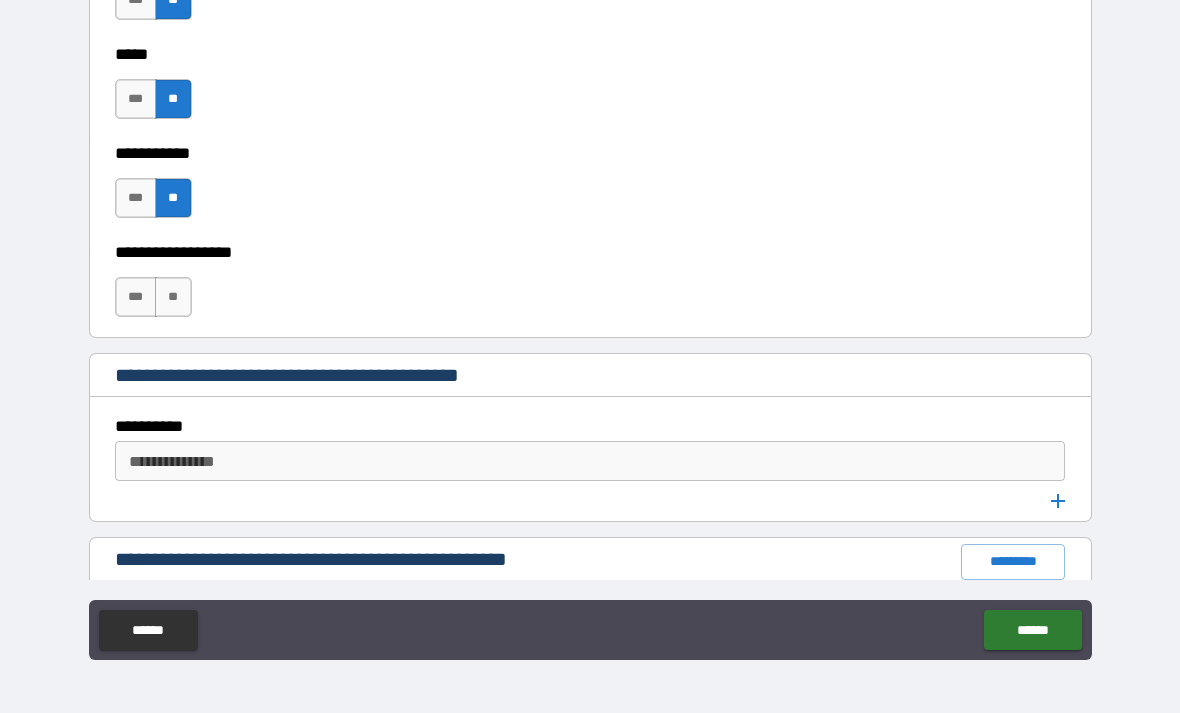 click on "**" at bounding box center (173, 297) 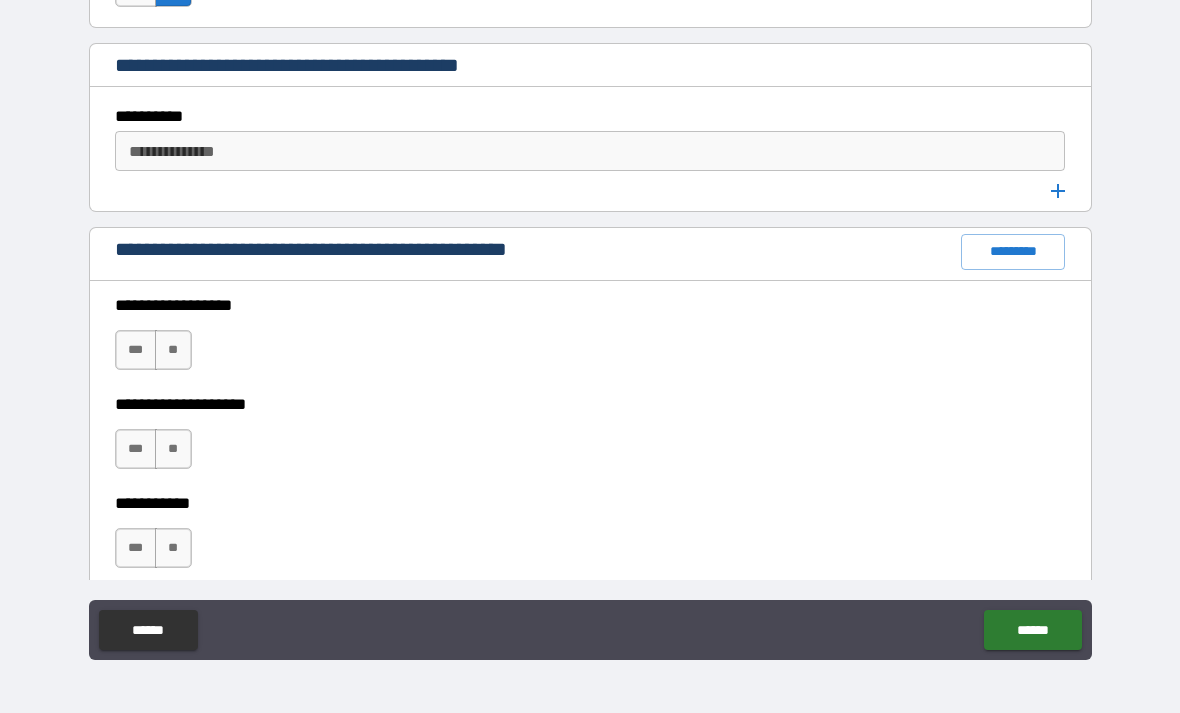 scroll, scrollTop: 2658, scrollLeft: 0, axis: vertical 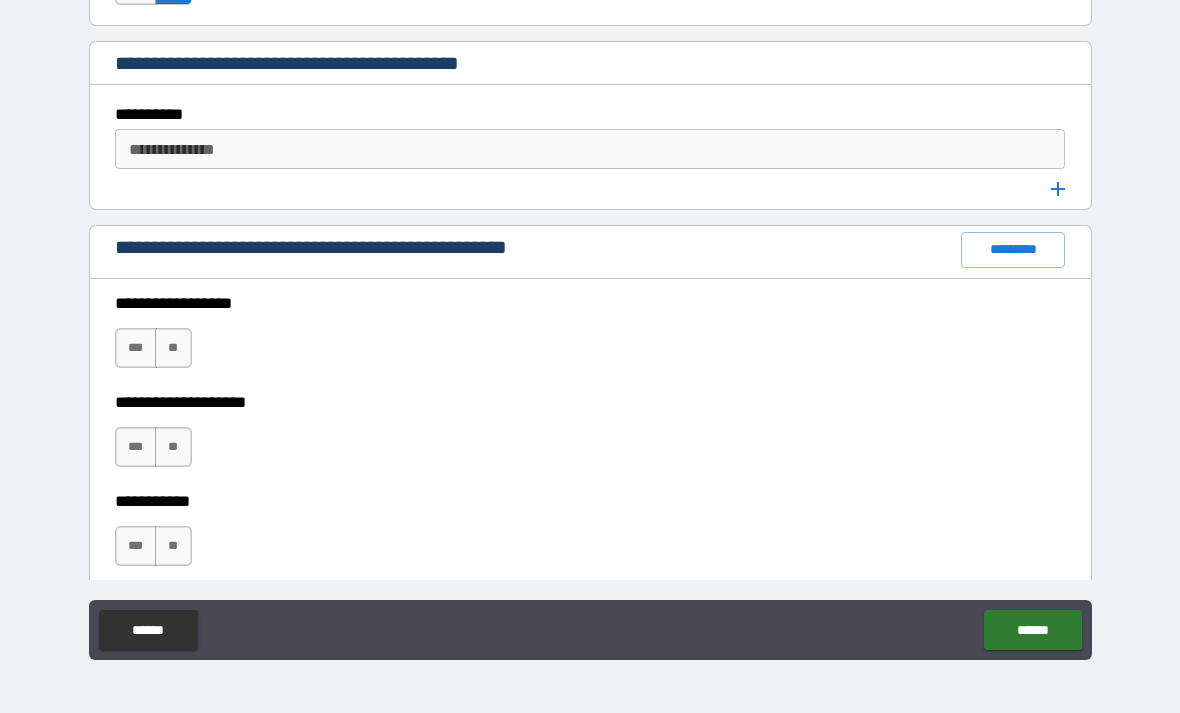 click on "**" at bounding box center [173, 348] 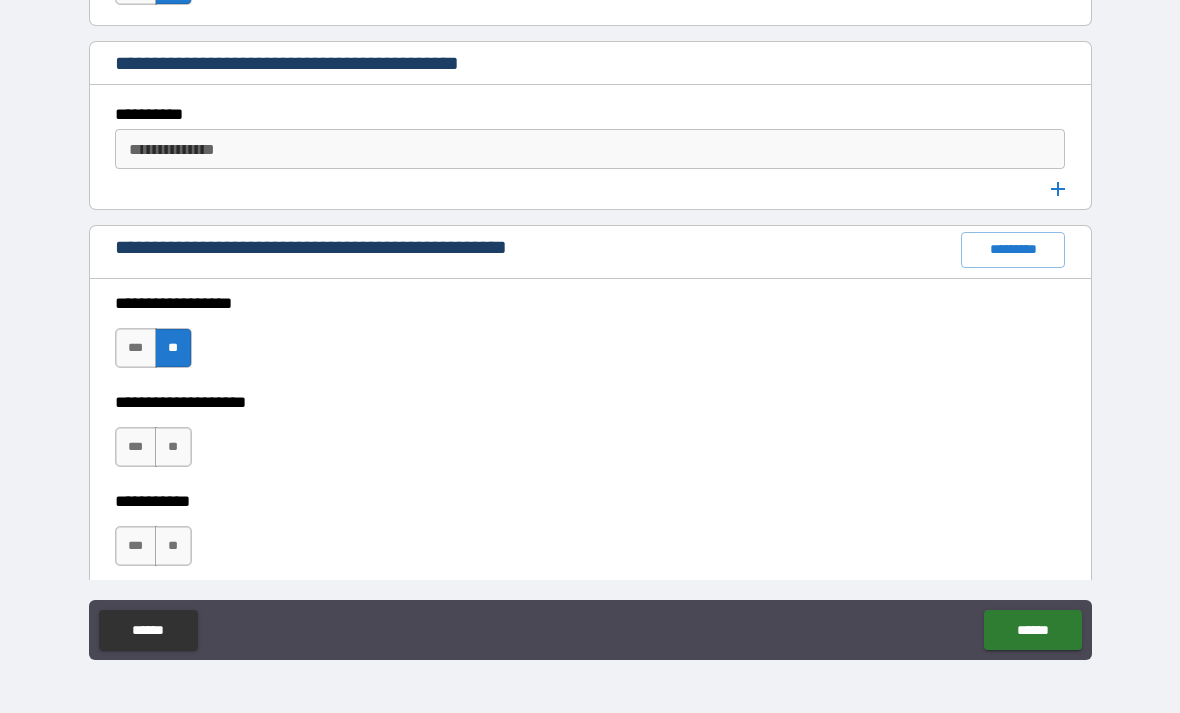 click on "**" at bounding box center [173, 447] 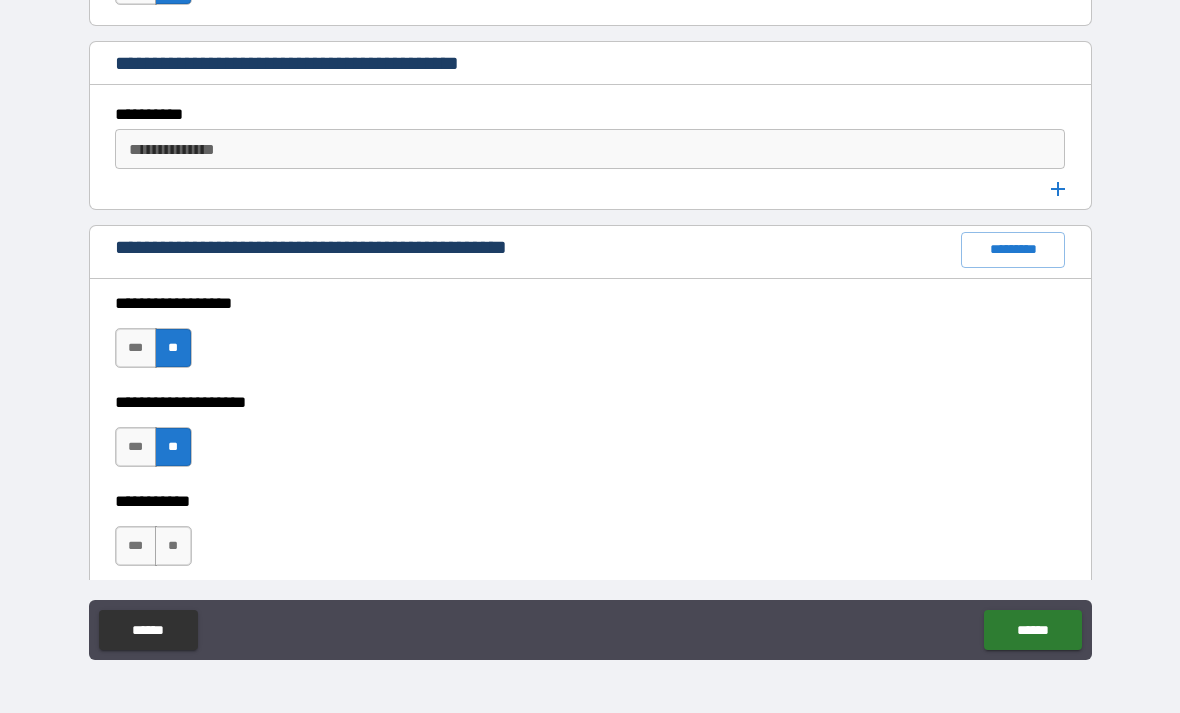 click on "**" at bounding box center [173, 546] 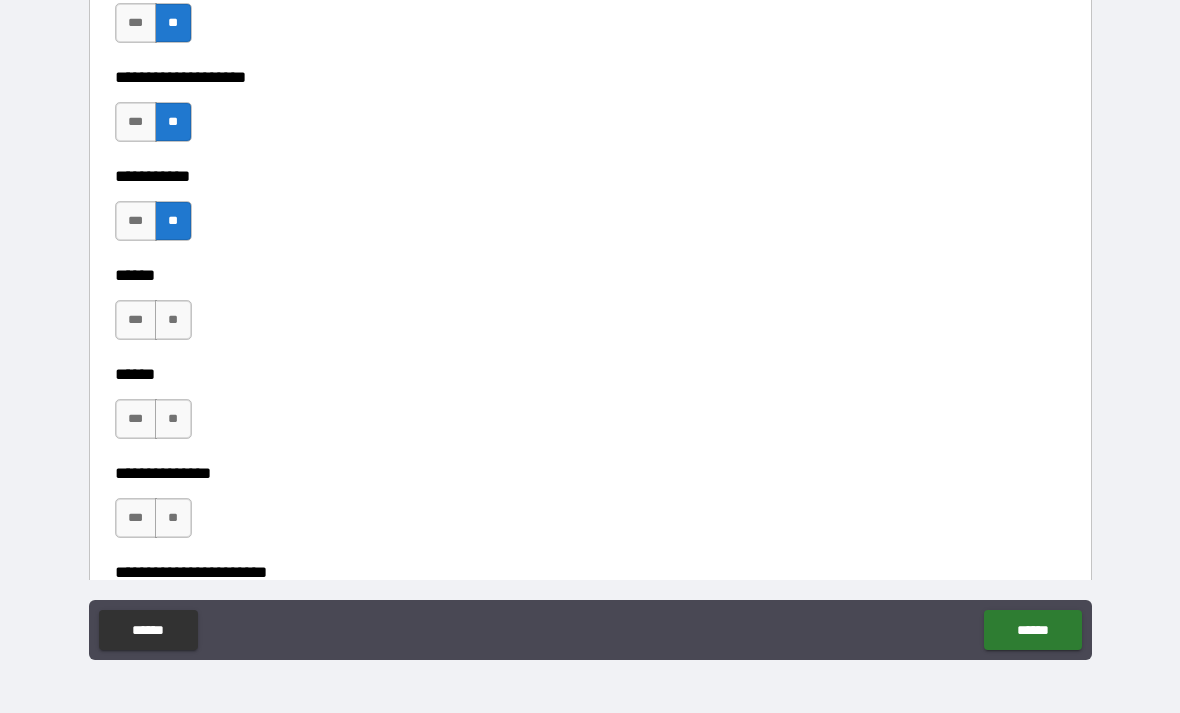 scroll, scrollTop: 2982, scrollLeft: 0, axis: vertical 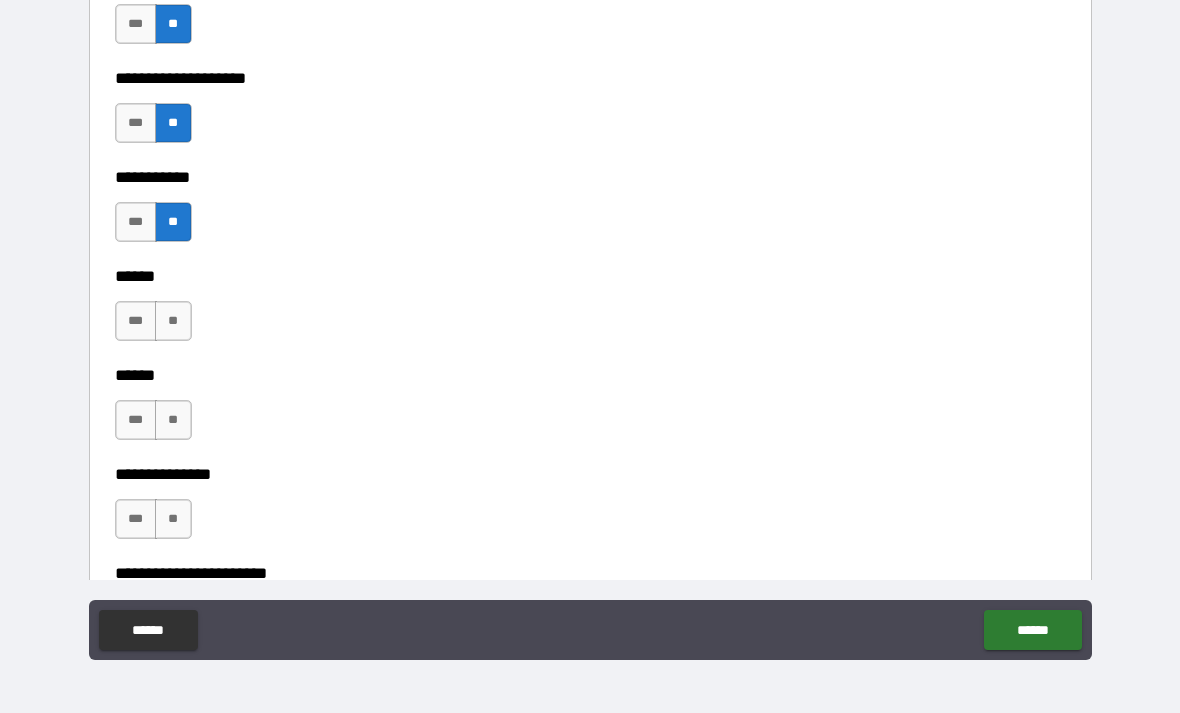 click on "**" at bounding box center [173, 321] 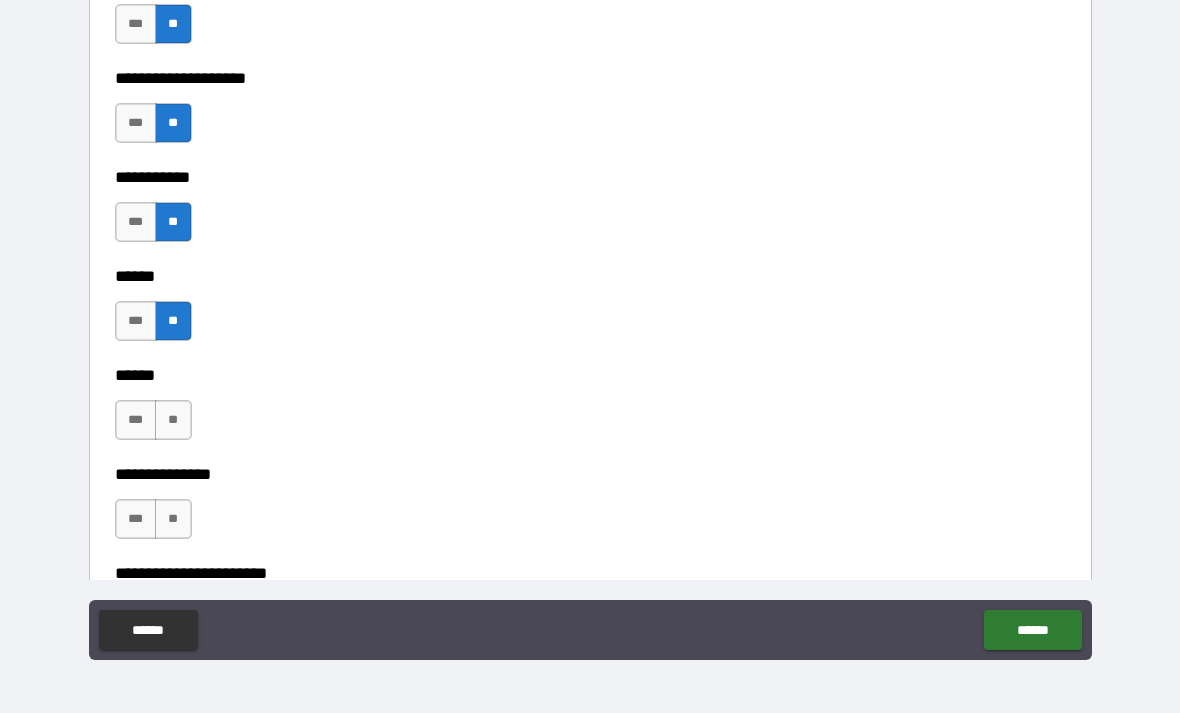 click on "**" at bounding box center [173, 420] 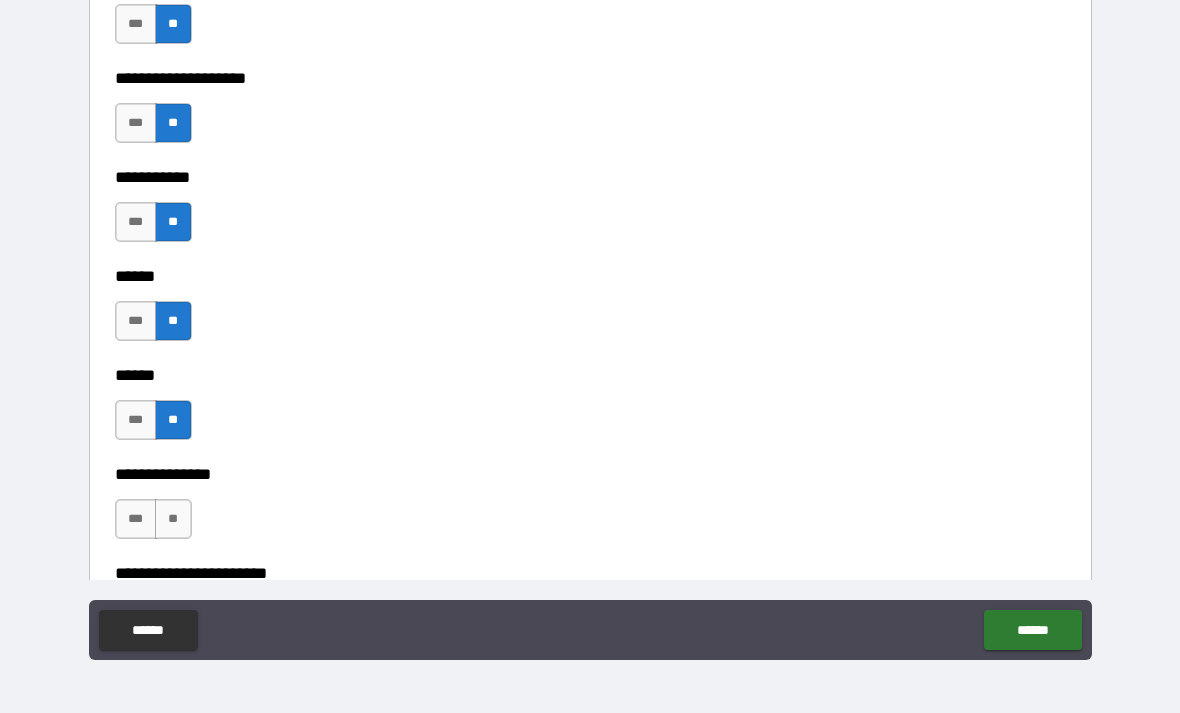 click on "**" at bounding box center (173, 519) 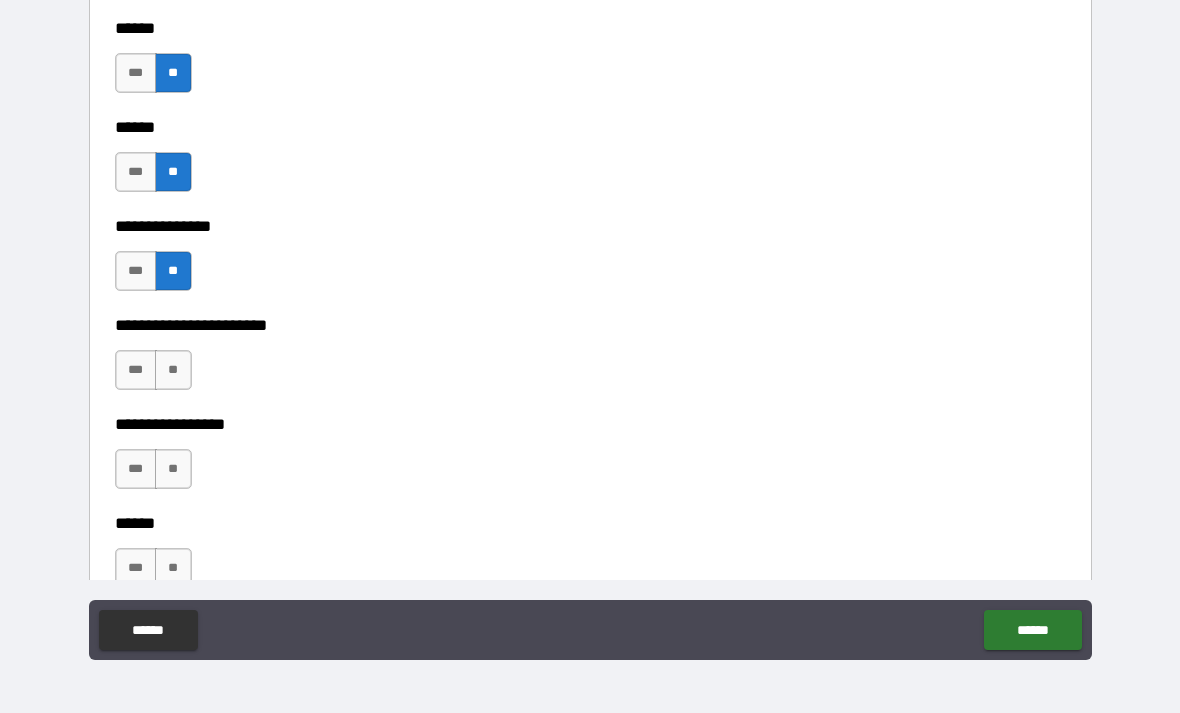 scroll, scrollTop: 3239, scrollLeft: 0, axis: vertical 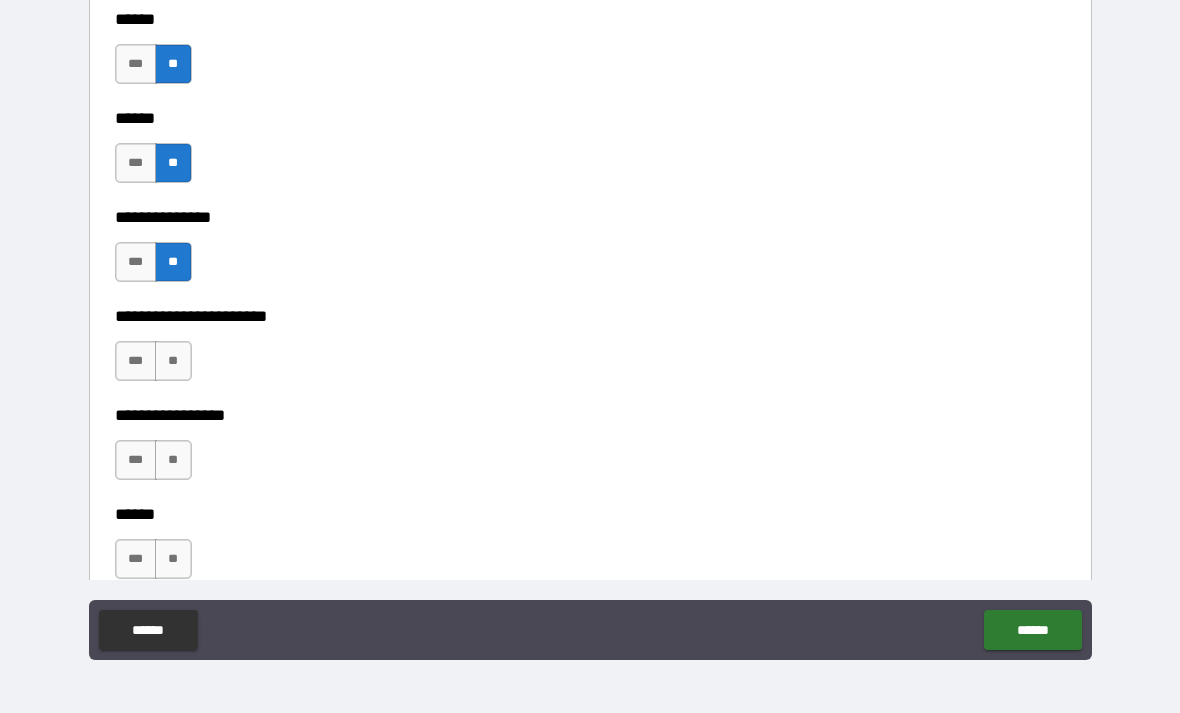 click on "**" at bounding box center [173, 361] 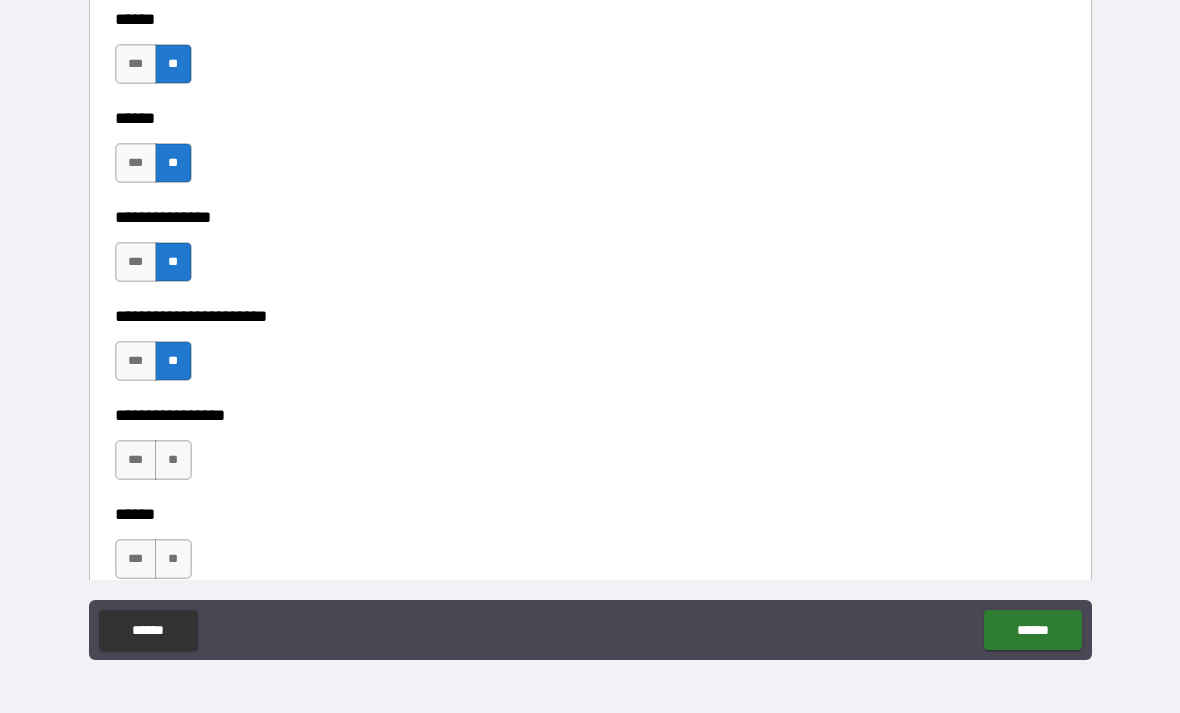 click on "**" at bounding box center [173, 460] 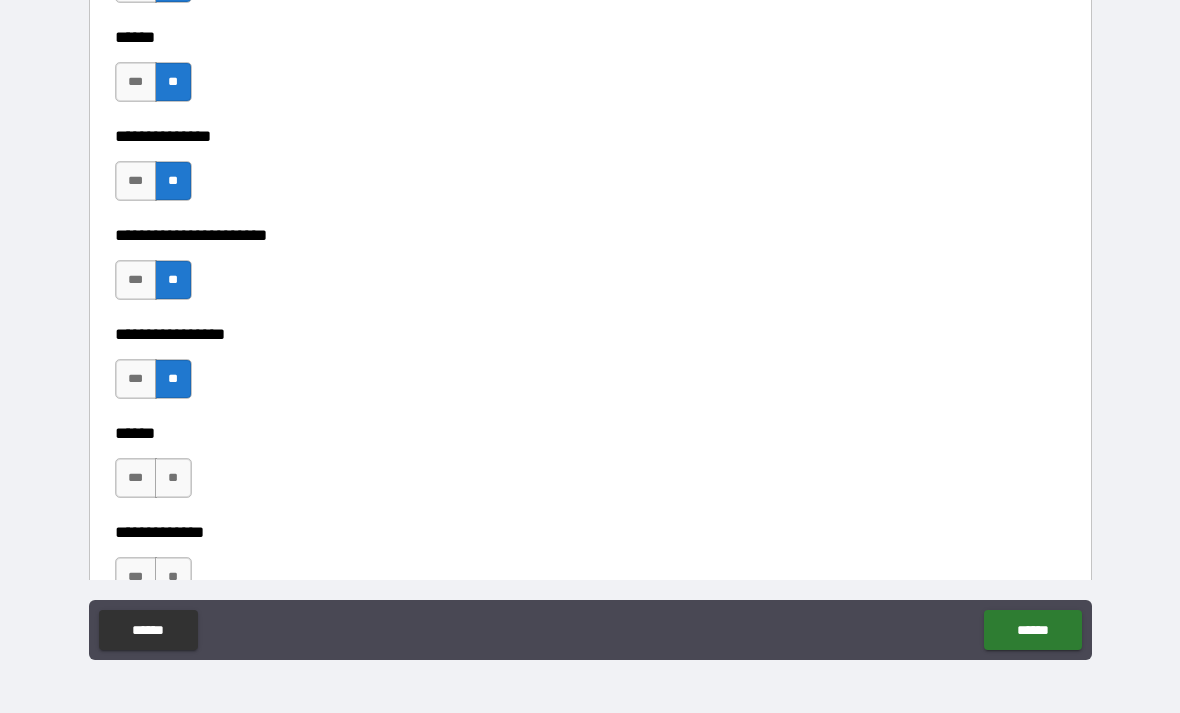 click on "**" at bounding box center [173, 478] 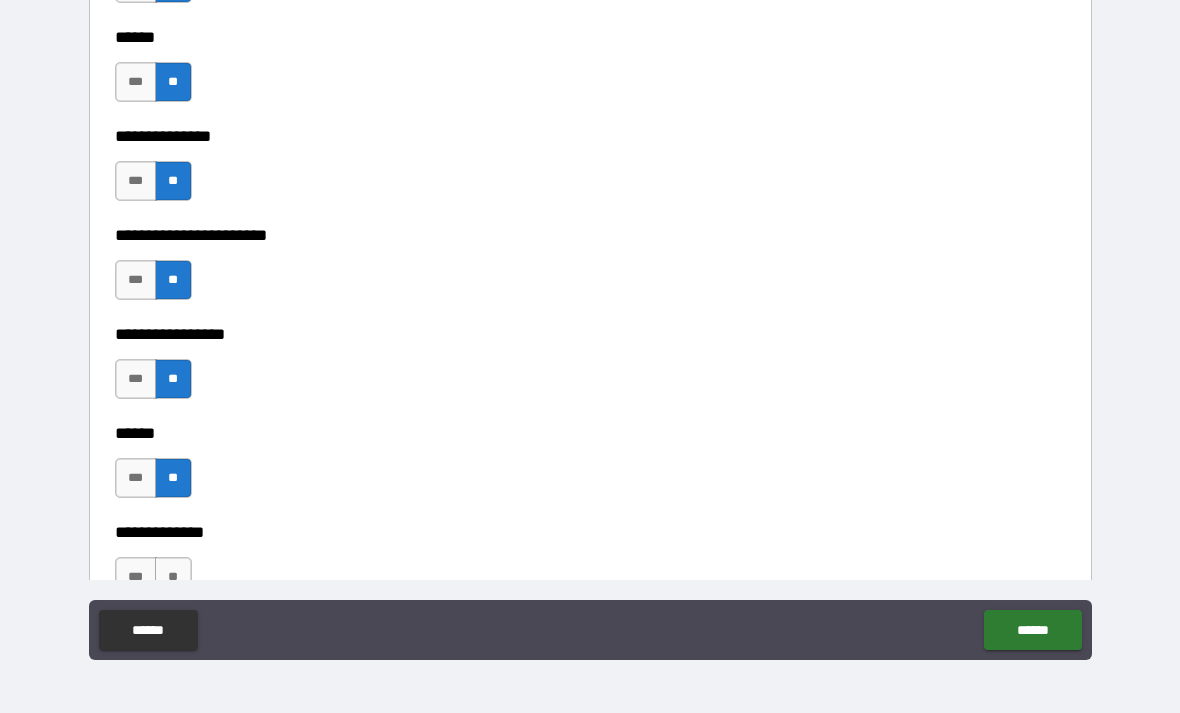 click on "**********" at bounding box center [590, 532] 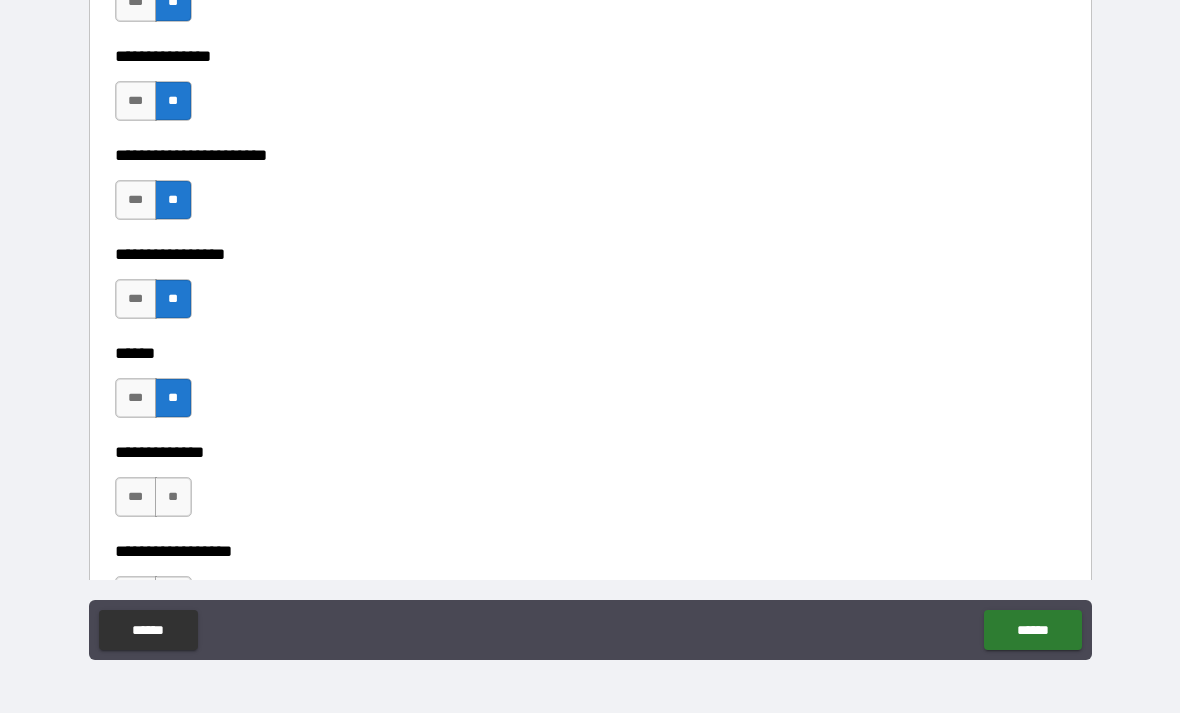 scroll, scrollTop: 3465, scrollLeft: 0, axis: vertical 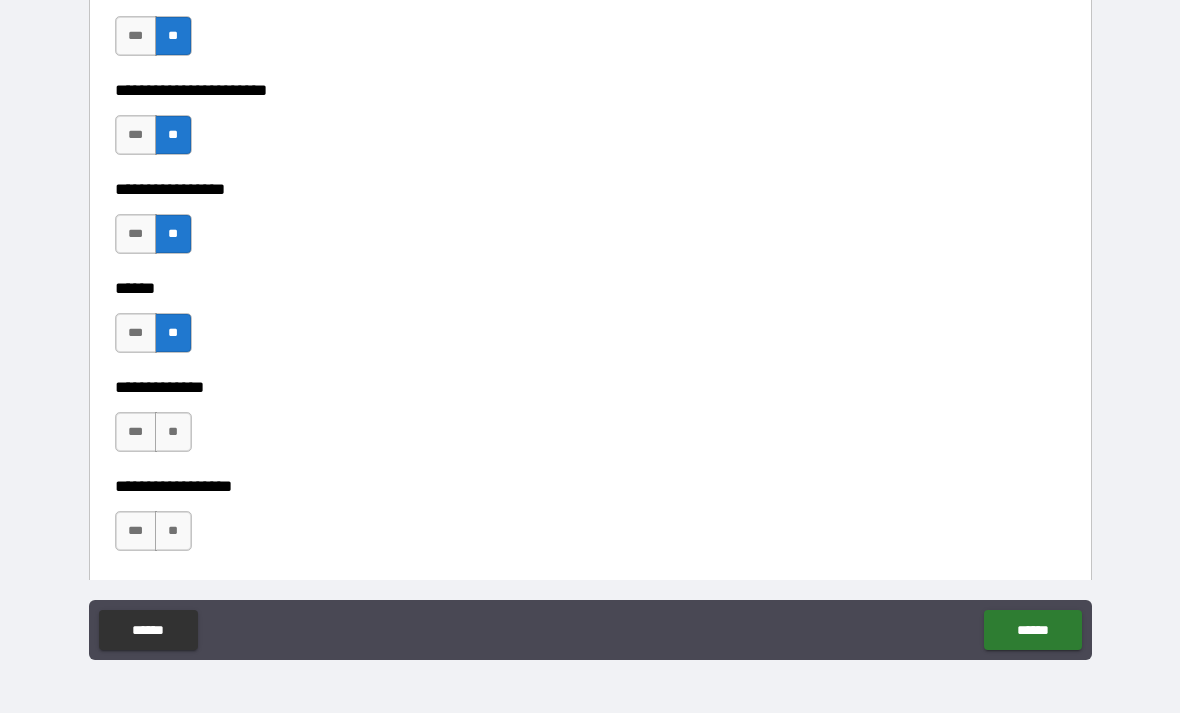 click on "**" at bounding box center (173, 432) 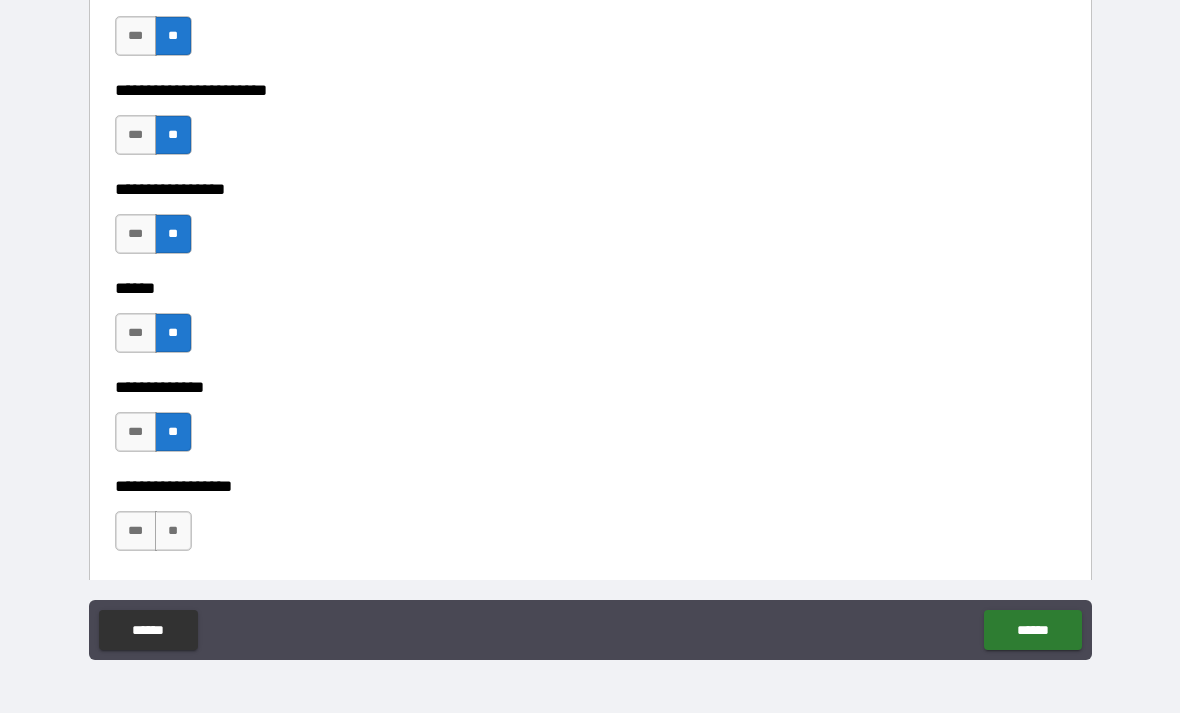 click on "**********" at bounding box center (590, 571) 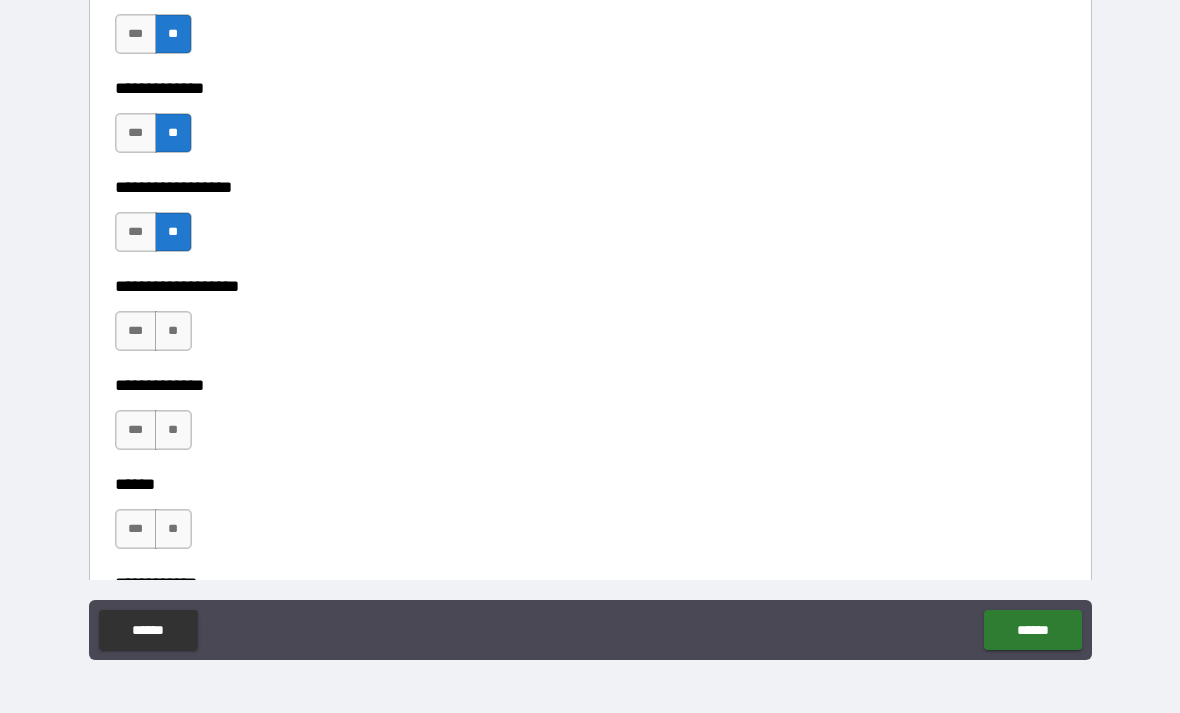 scroll, scrollTop: 3763, scrollLeft: 0, axis: vertical 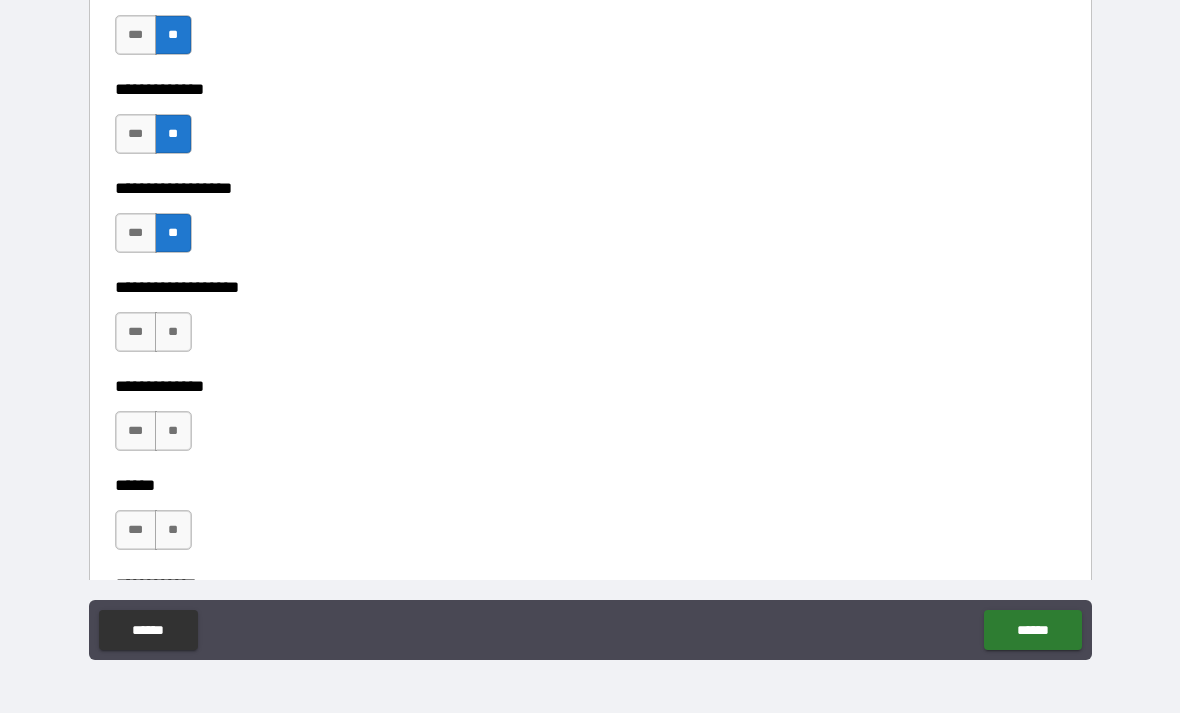 click on "**" at bounding box center (173, 332) 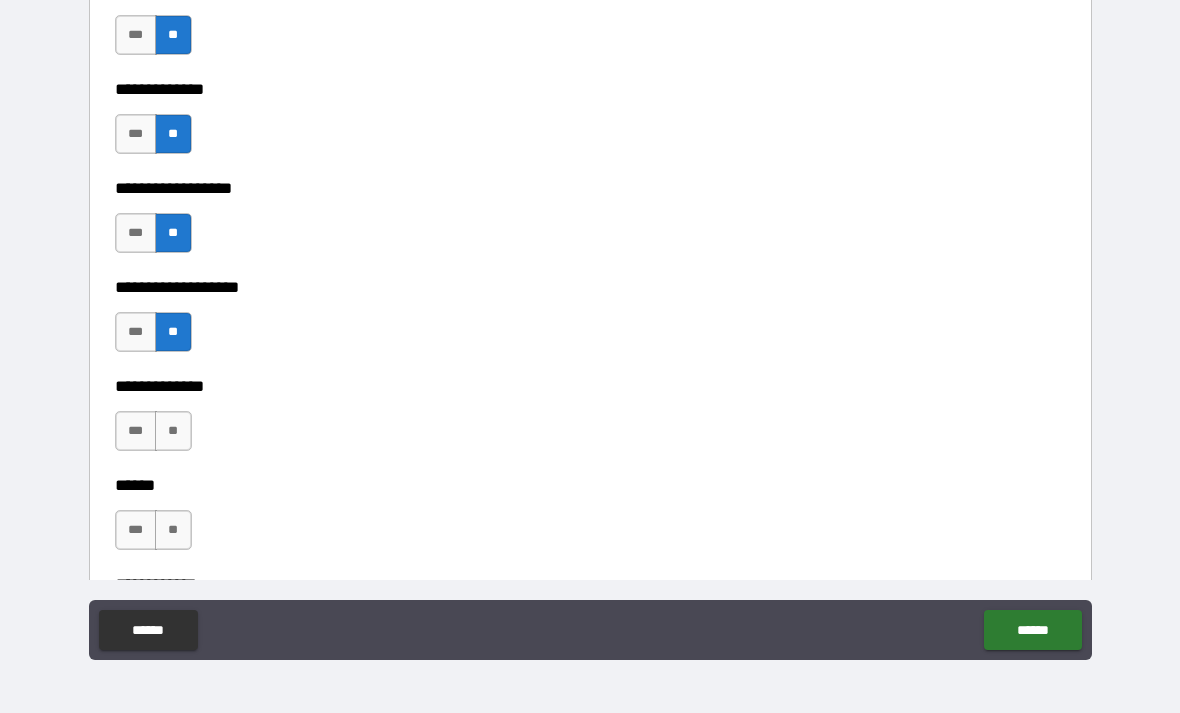 click on "**" at bounding box center (173, 431) 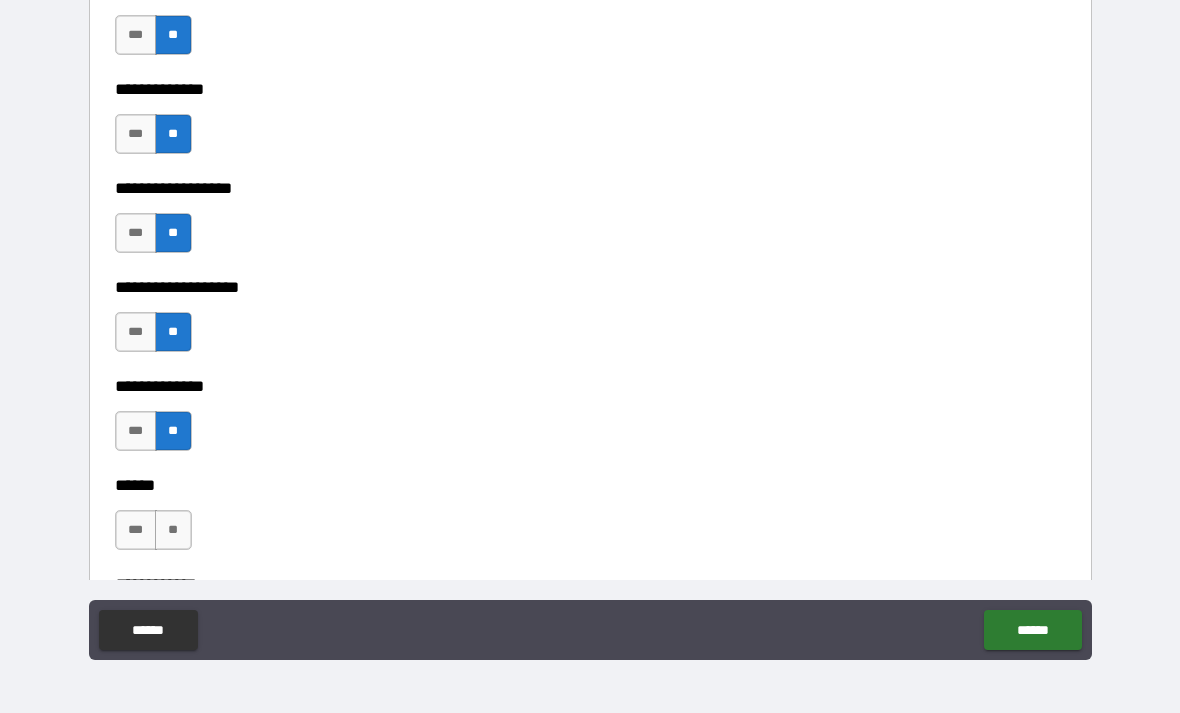 click on "**" at bounding box center [173, 530] 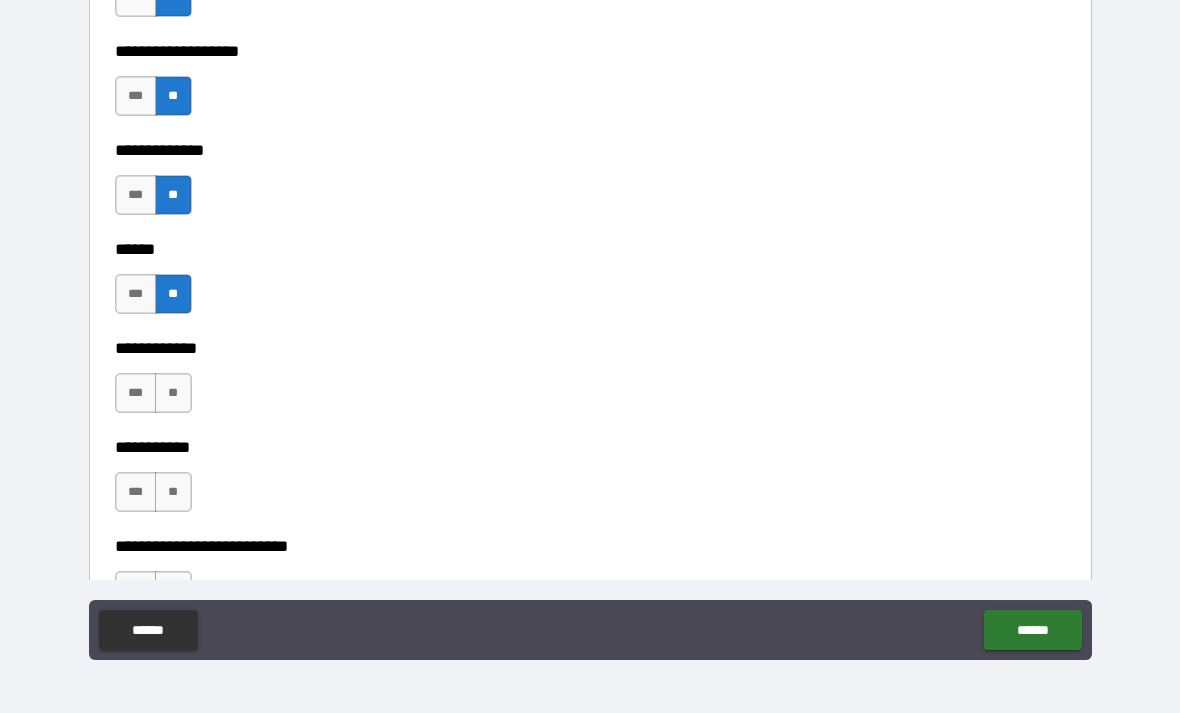 scroll, scrollTop: 4011, scrollLeft: 0, axis: vertical 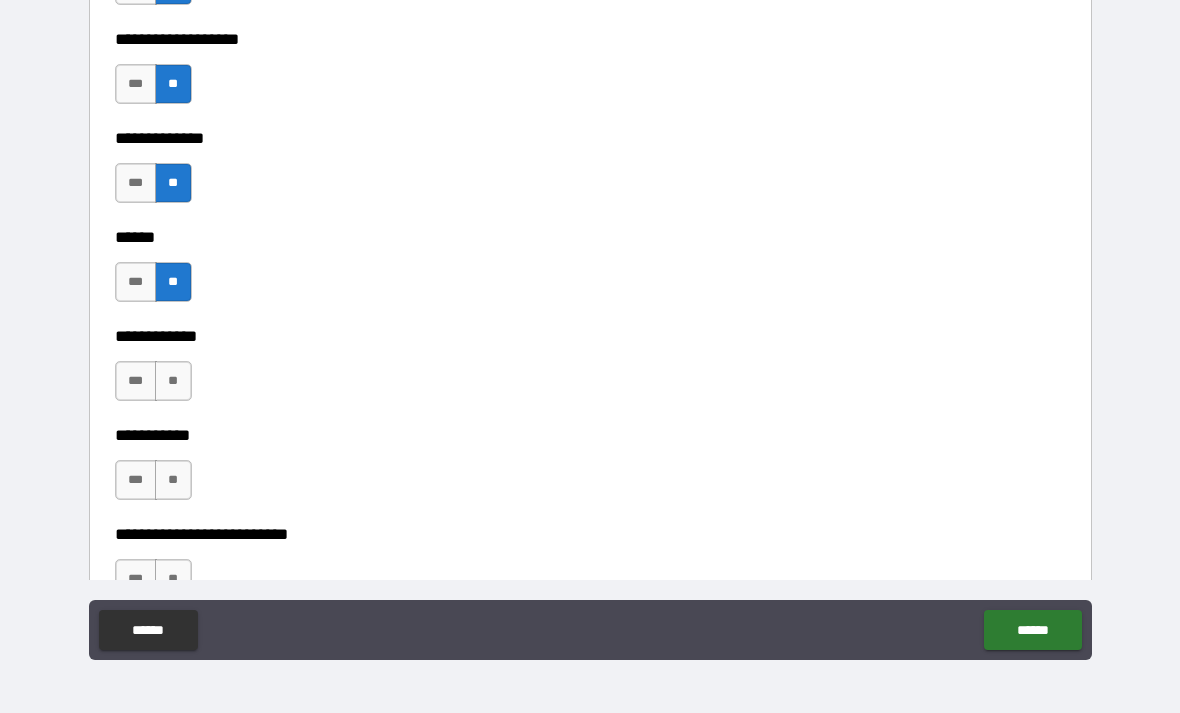click on "**" at bounding box center (173, 381) 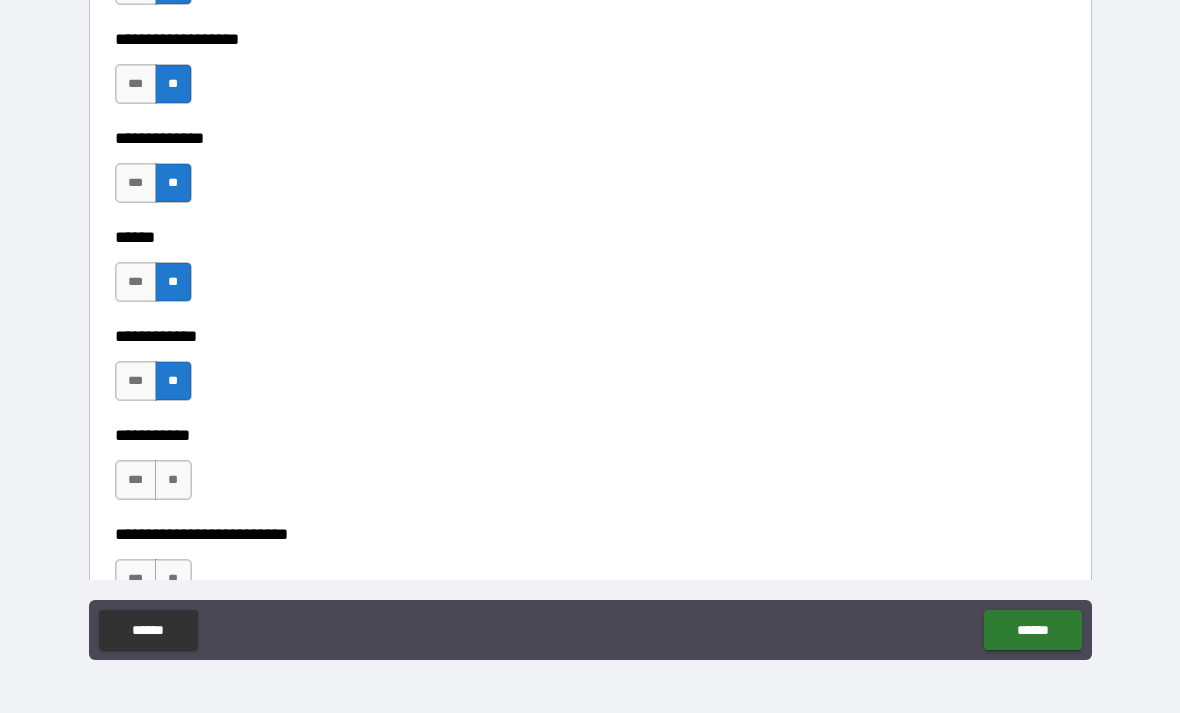 click on "**" at bounding box center [173, 480] 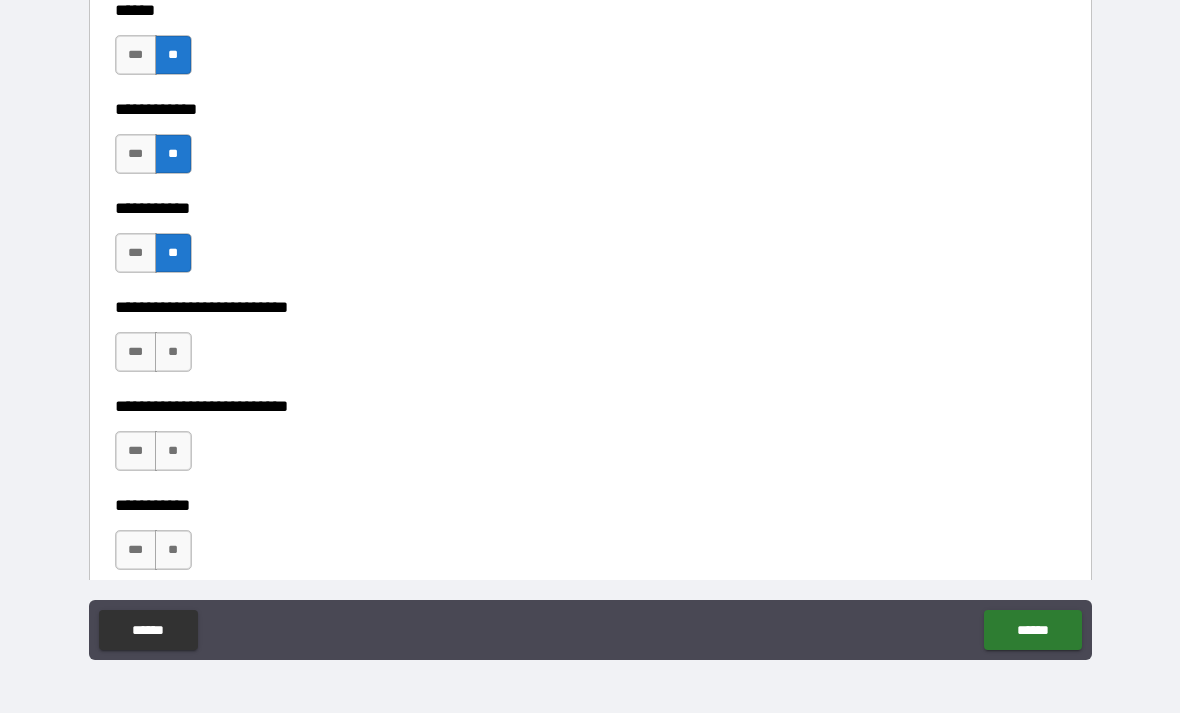 scroll, scrollTop: 4239, scrollLeft: 0, axis: vertical 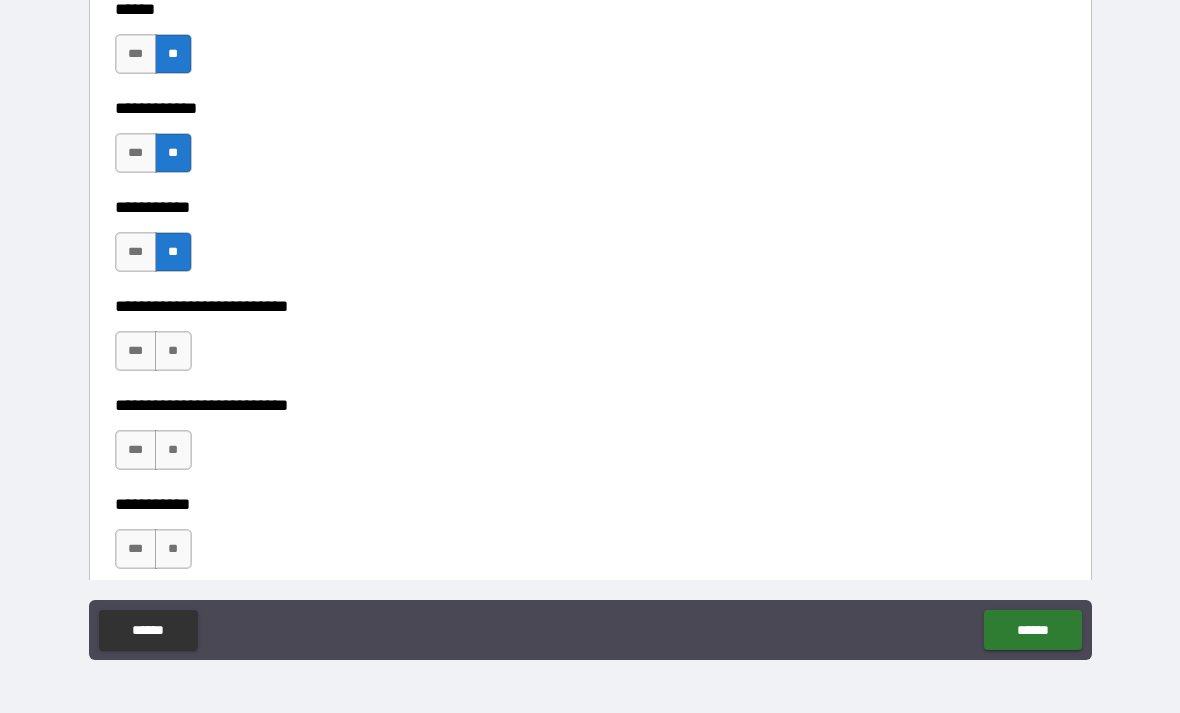 click on "**" at bounding box center (173, 351) 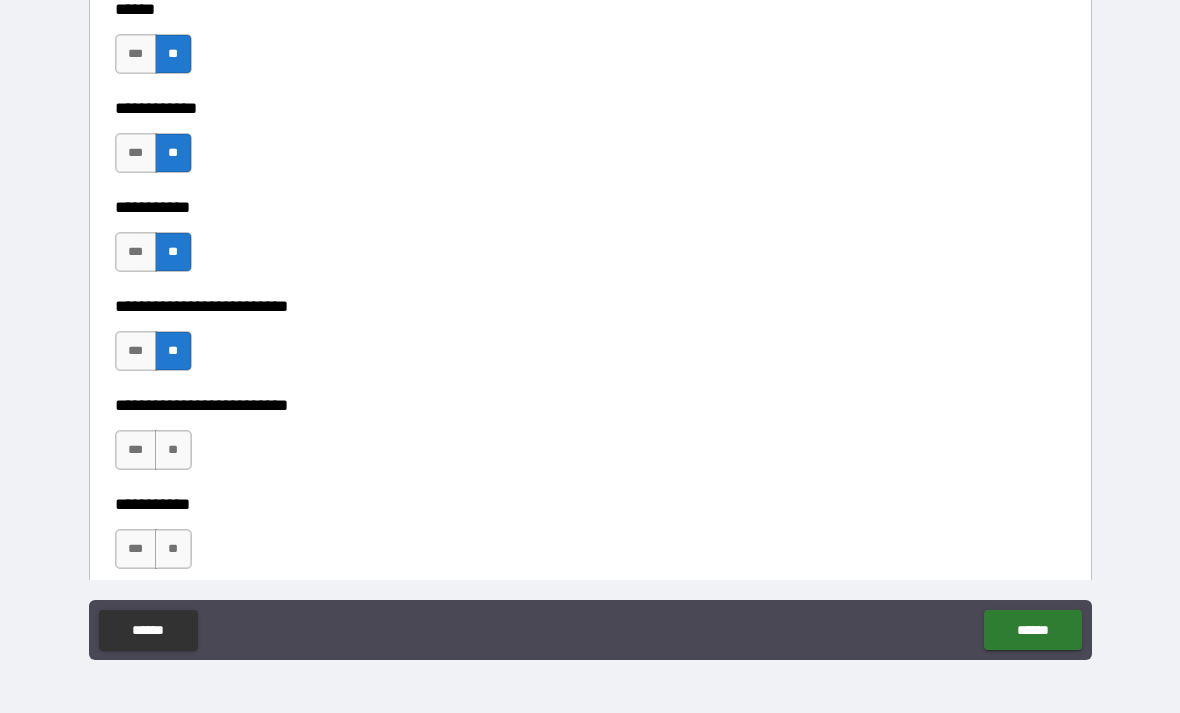 click on "**" at bounding box center (173, 450) 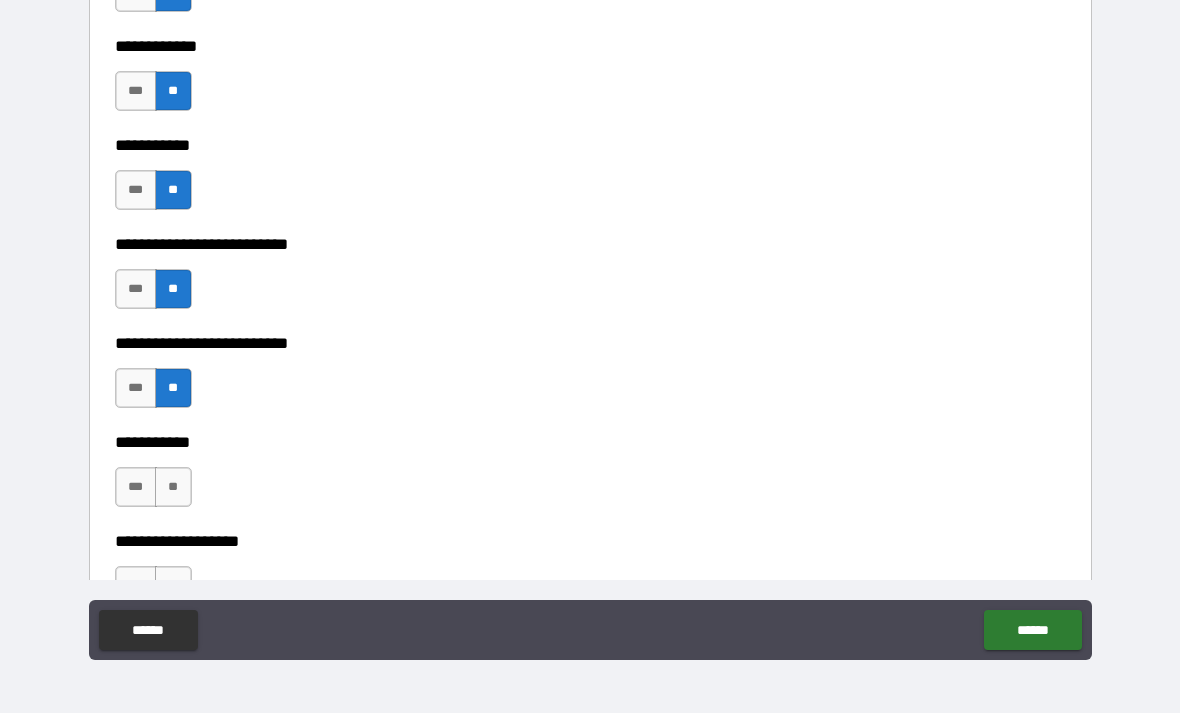 scroll, scrollTop: 4405, scrollLeft: 0, axis: vertical 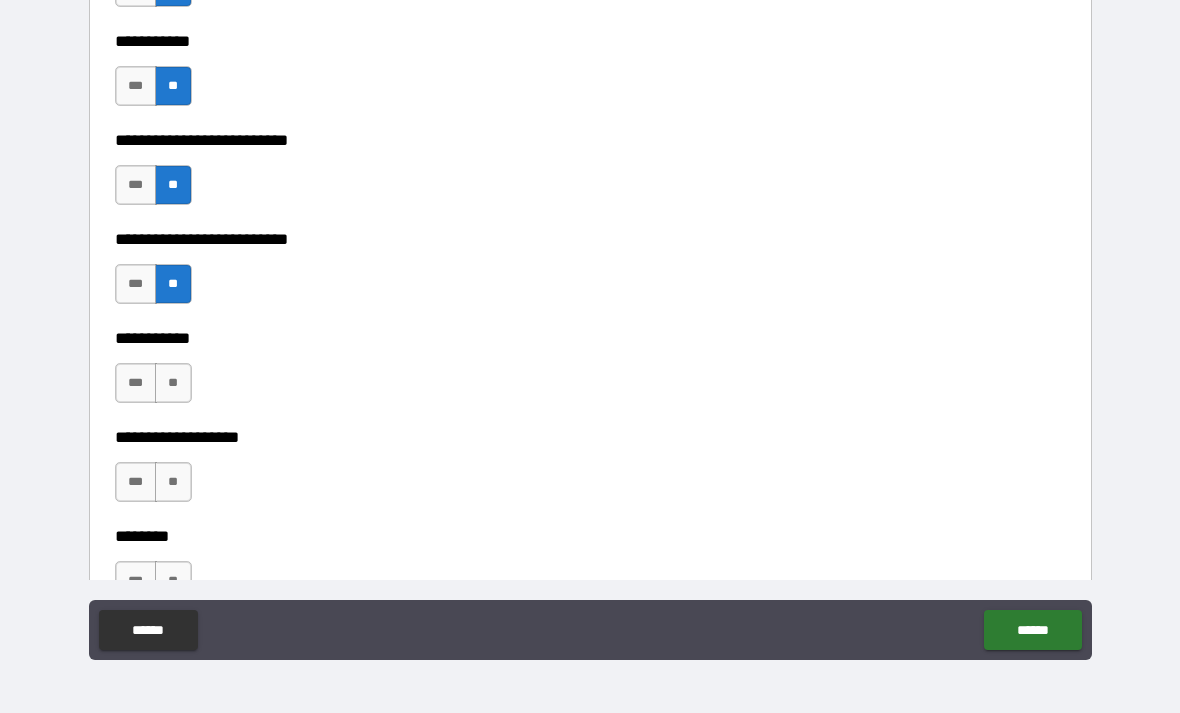 click on "**" at bounding box center (173, 383) 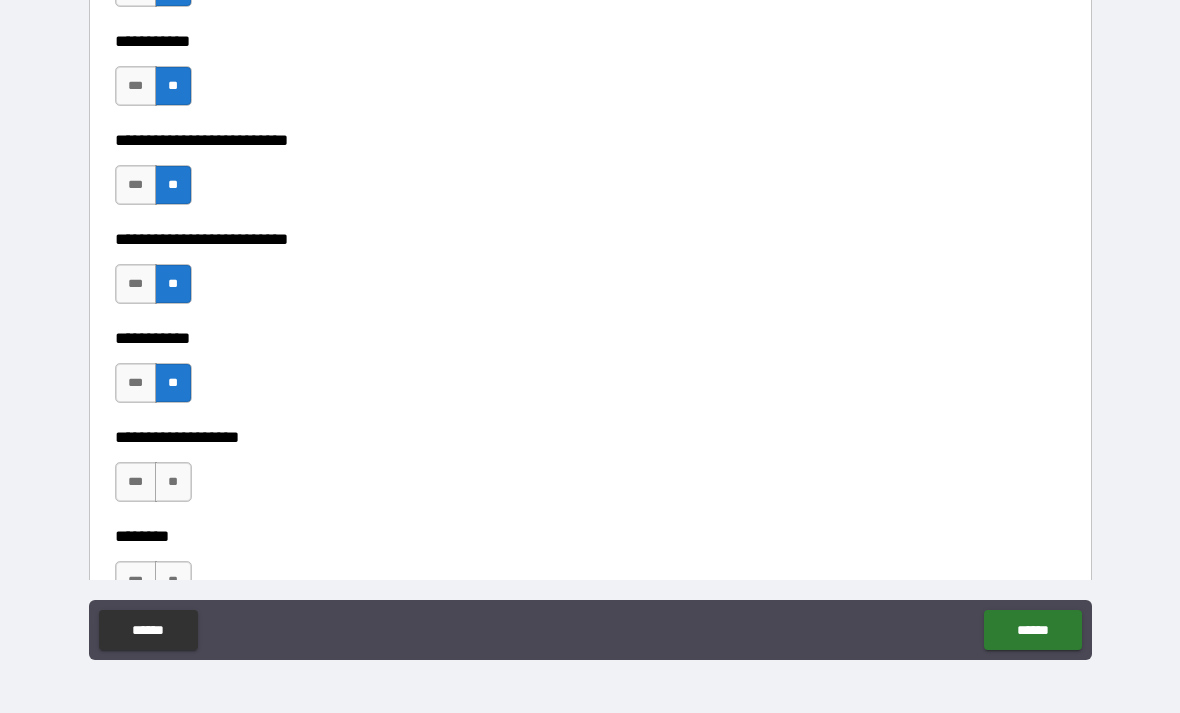 click on "**********" at bounding box center [590, 423] 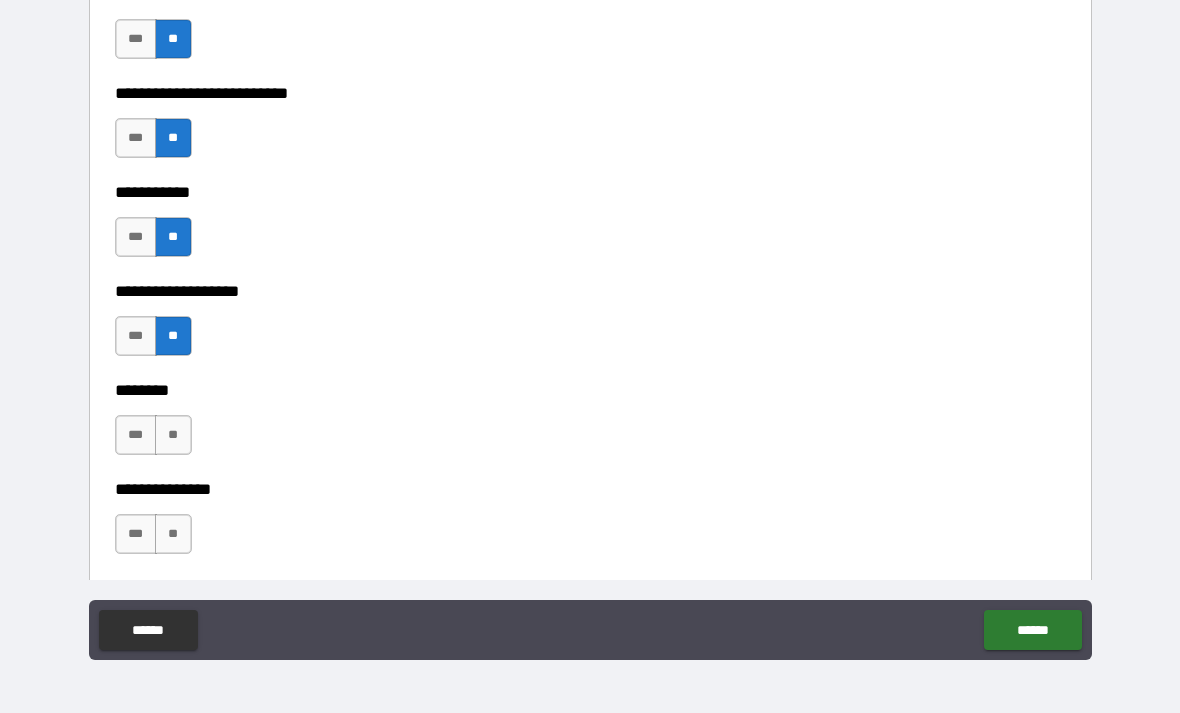 click on "**" at bounding box center (173, 435) 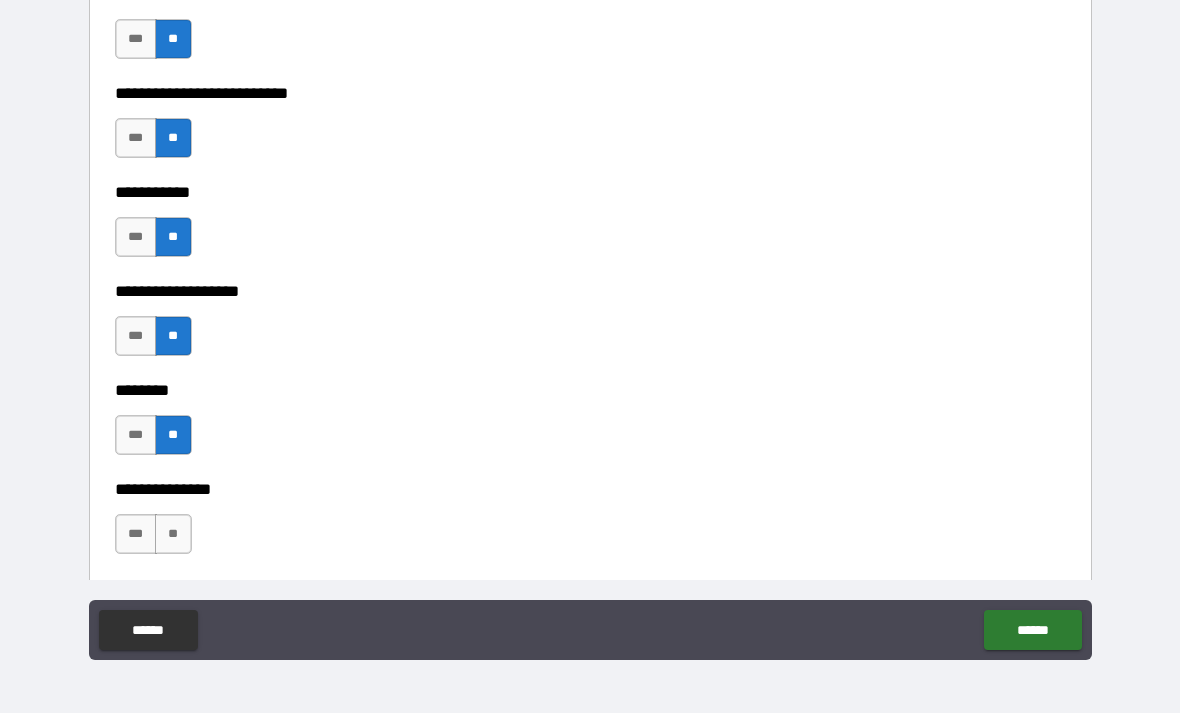 click on "**" at bounding box center (173, 534) 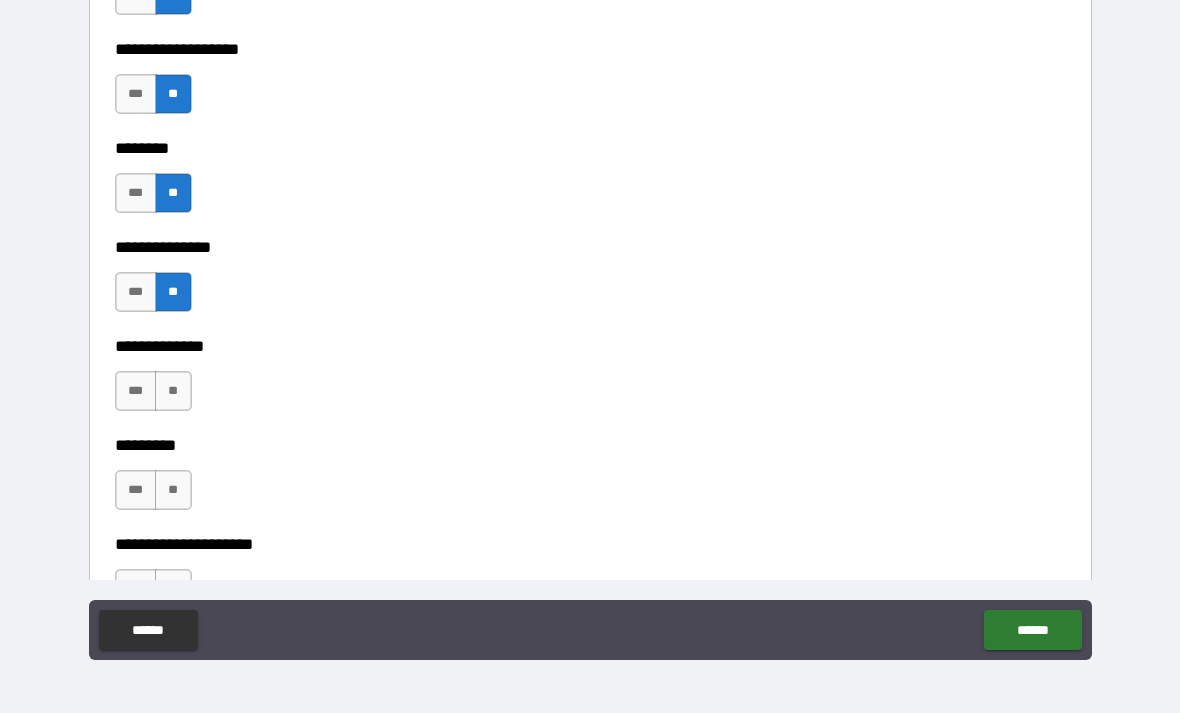 scroll, scrollTop: 4805, scrollLeft: 0, axis: vertical 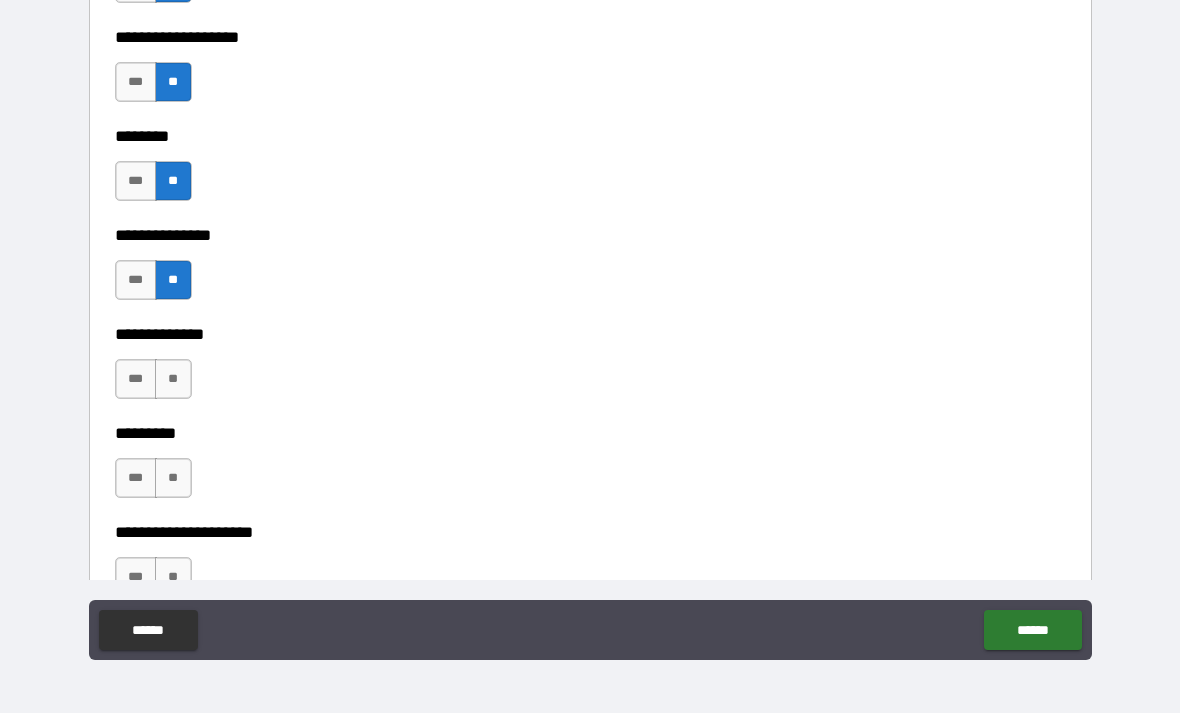 click on "**" at bounding box center [173, 379] 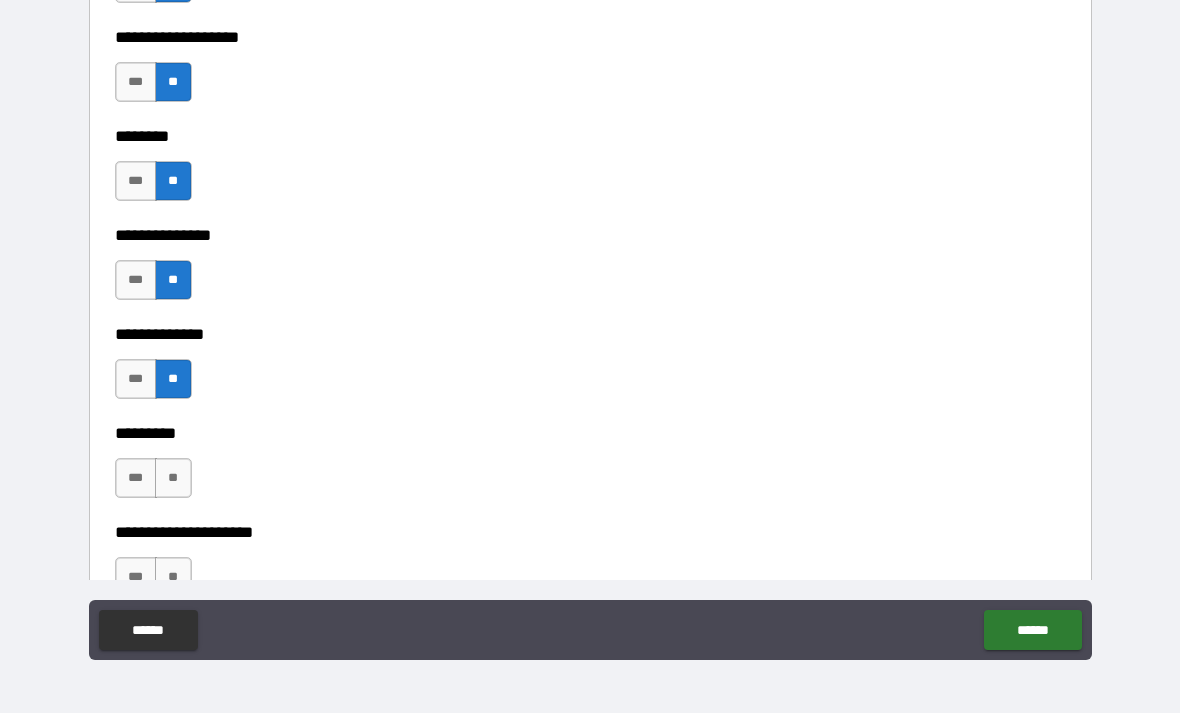 click on "**" at bounding box center (173, 478) 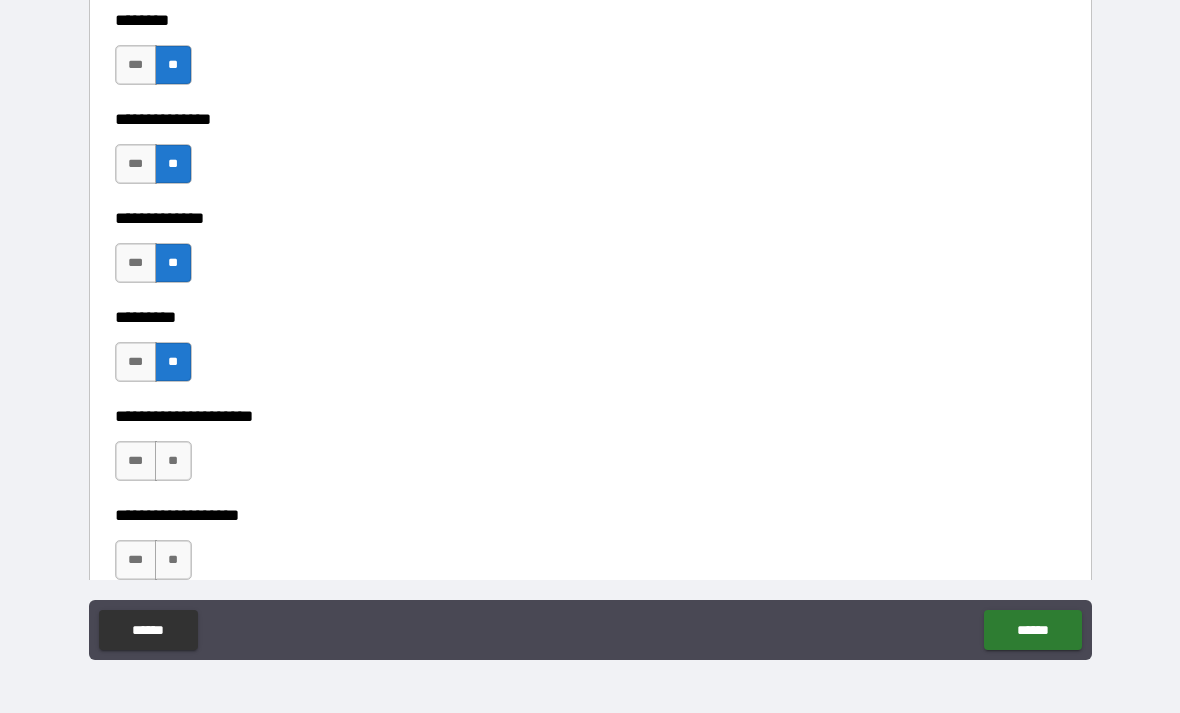 scroll, scrollTop: 5008, scrollLeft: 0, axis: vertical 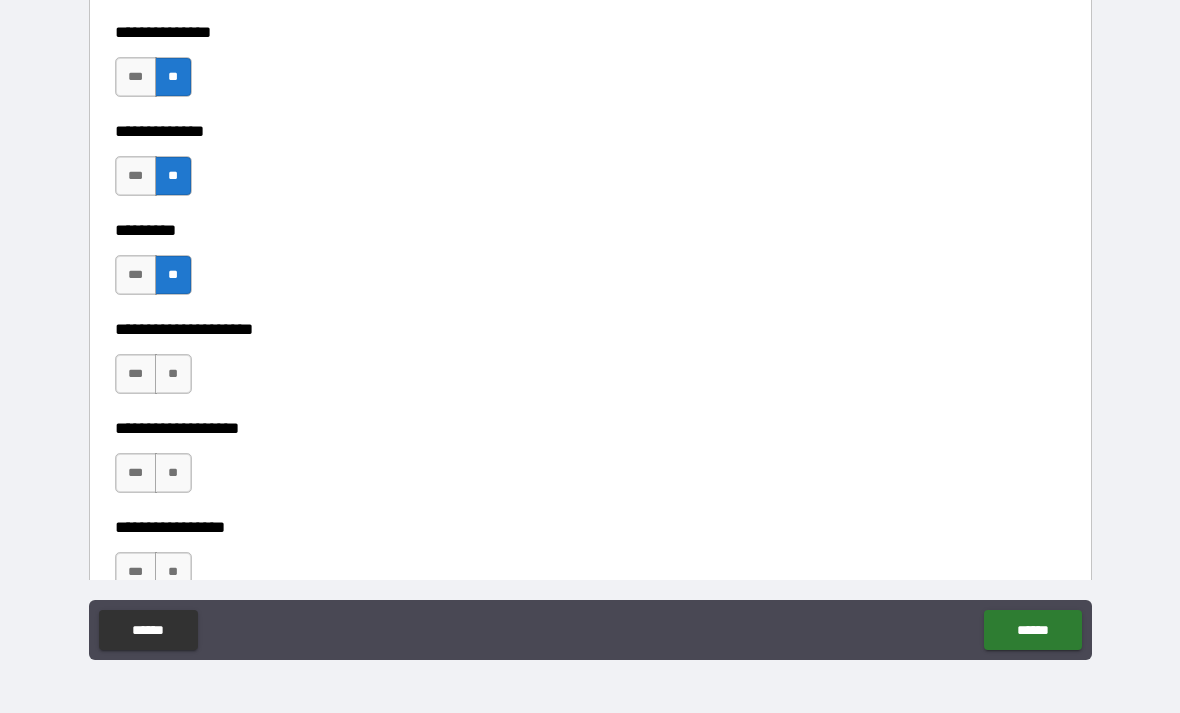 click on "**" at bounding box center [173, 374] 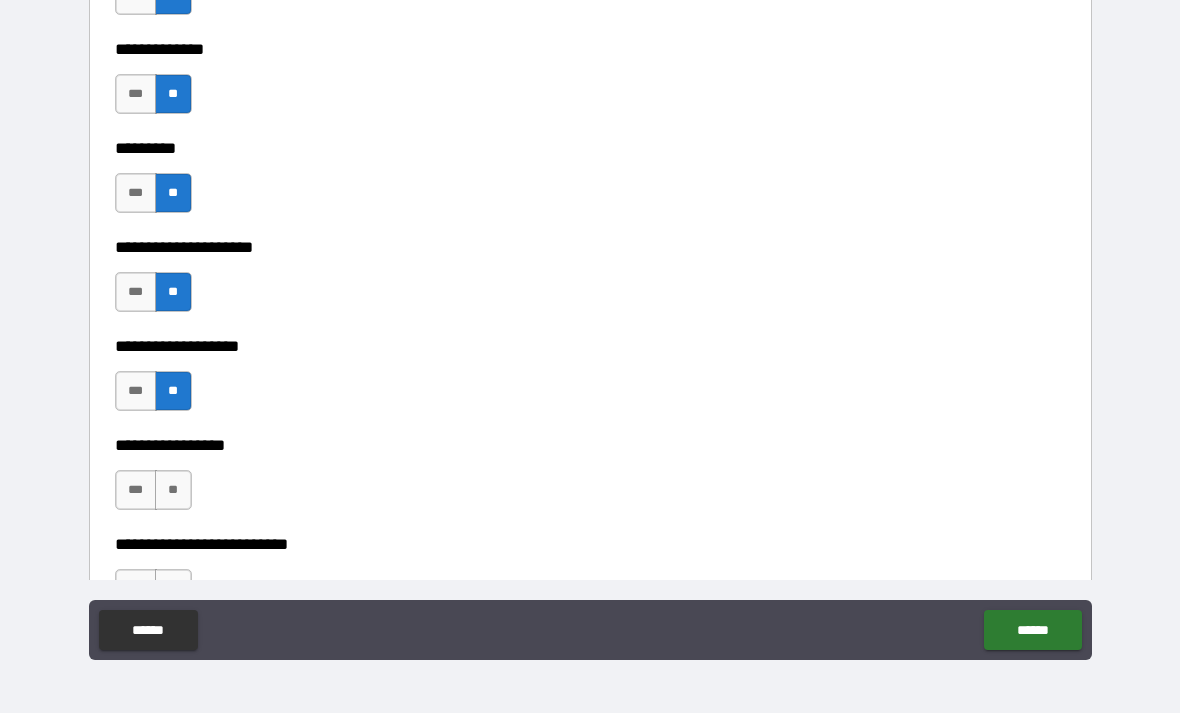 scroll, scrollTop: 5092, scrollLeft: 0, axis: vertical 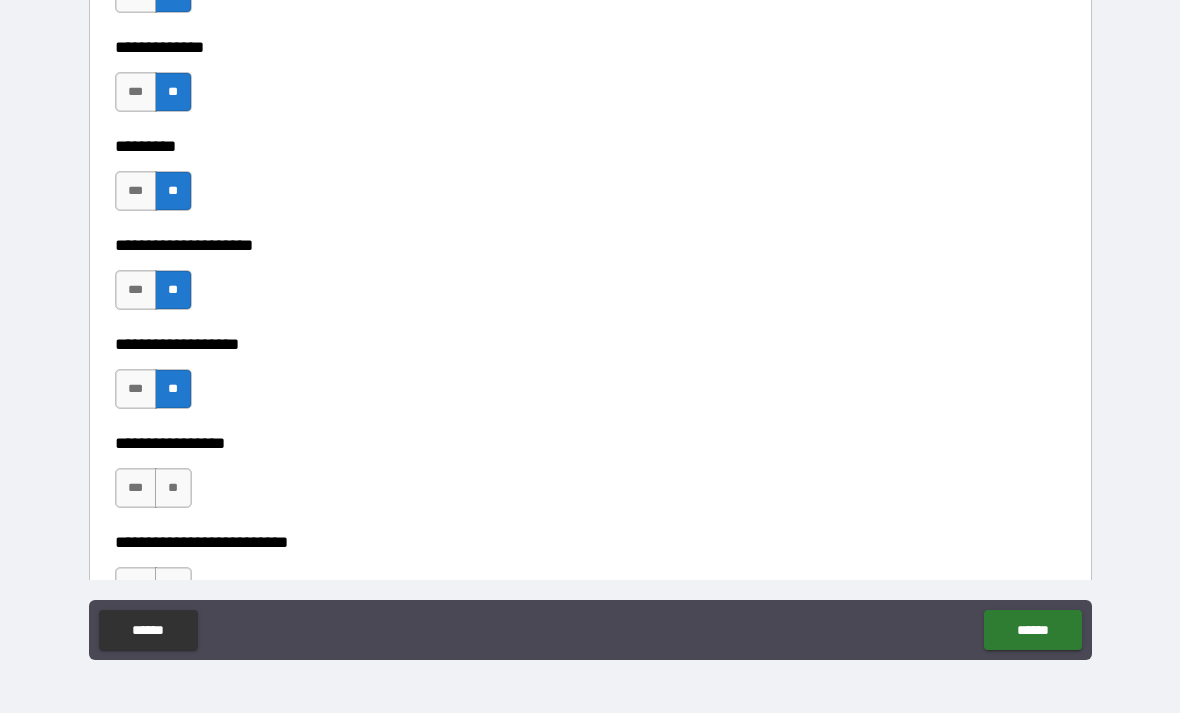 click on "**" at bounding box center (173, 488) 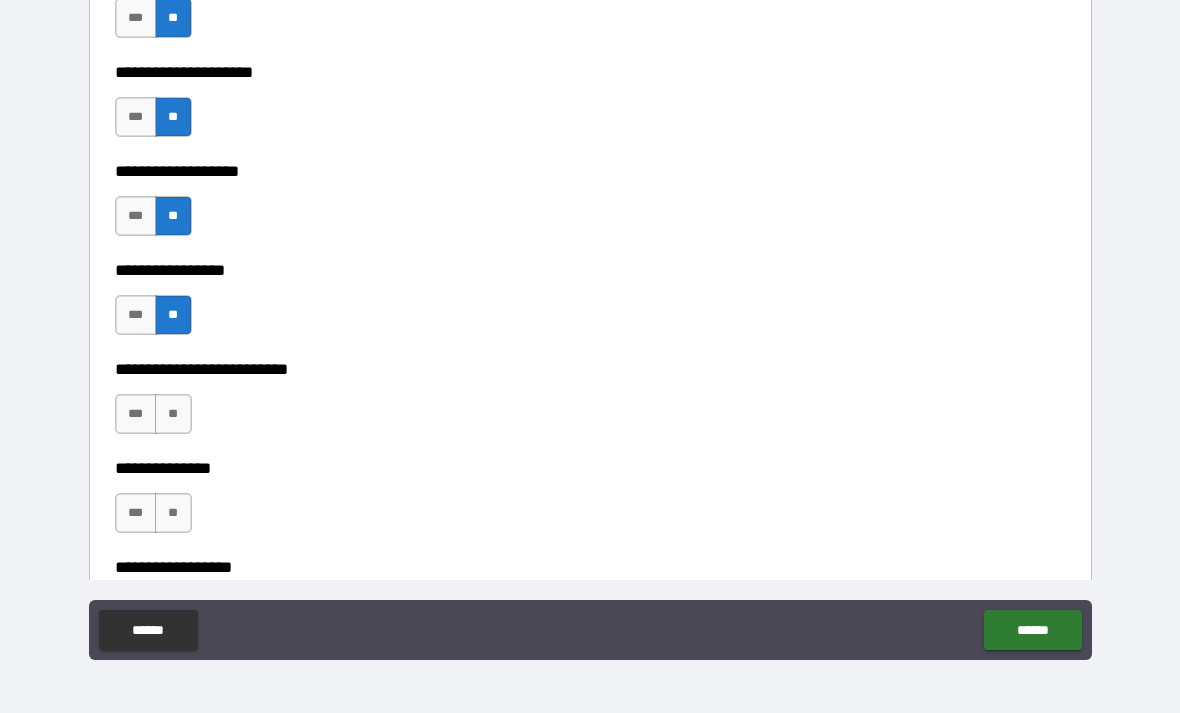 click on "**" at bounding box center (173, 414) 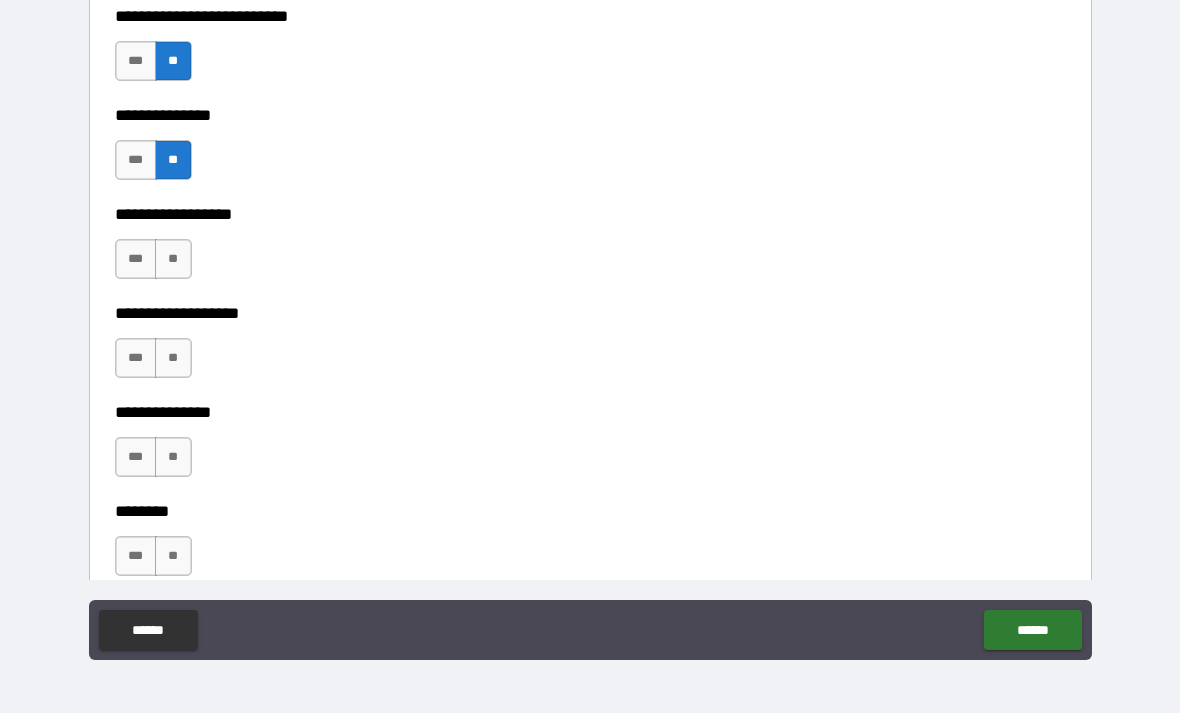 scroll, scrollTop: 5688, scrollLeft: 0, axis: vertical 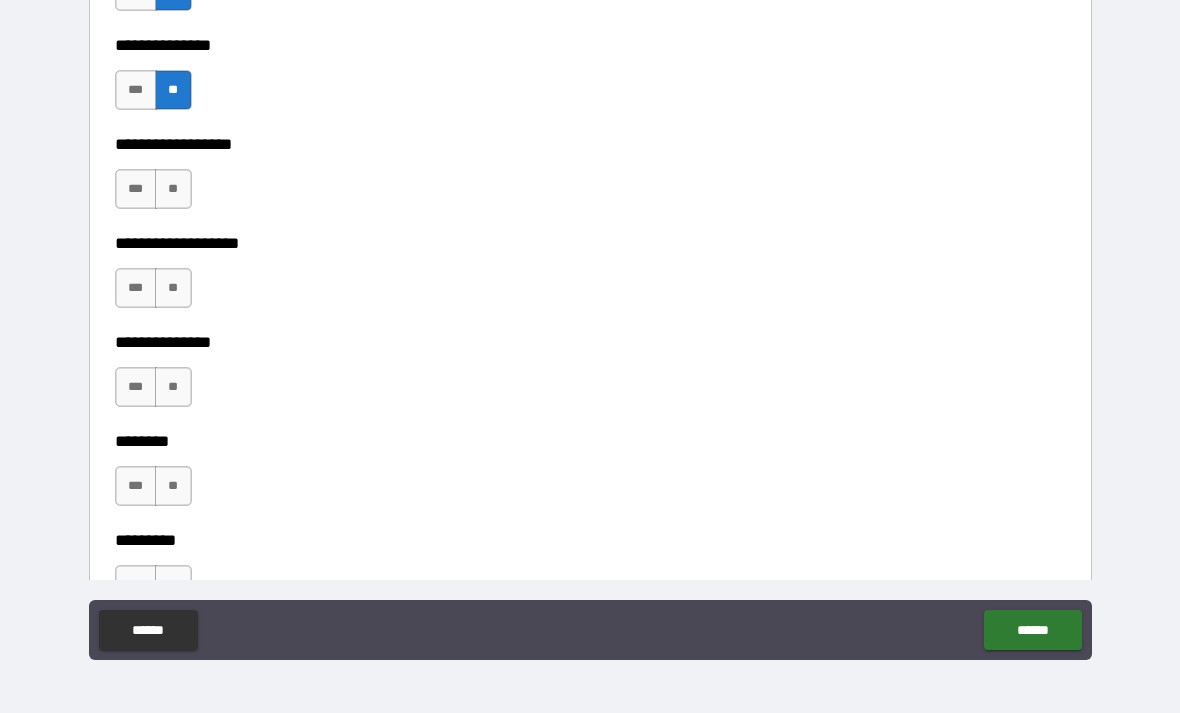 click on "**" at bounding box center (173, 189) 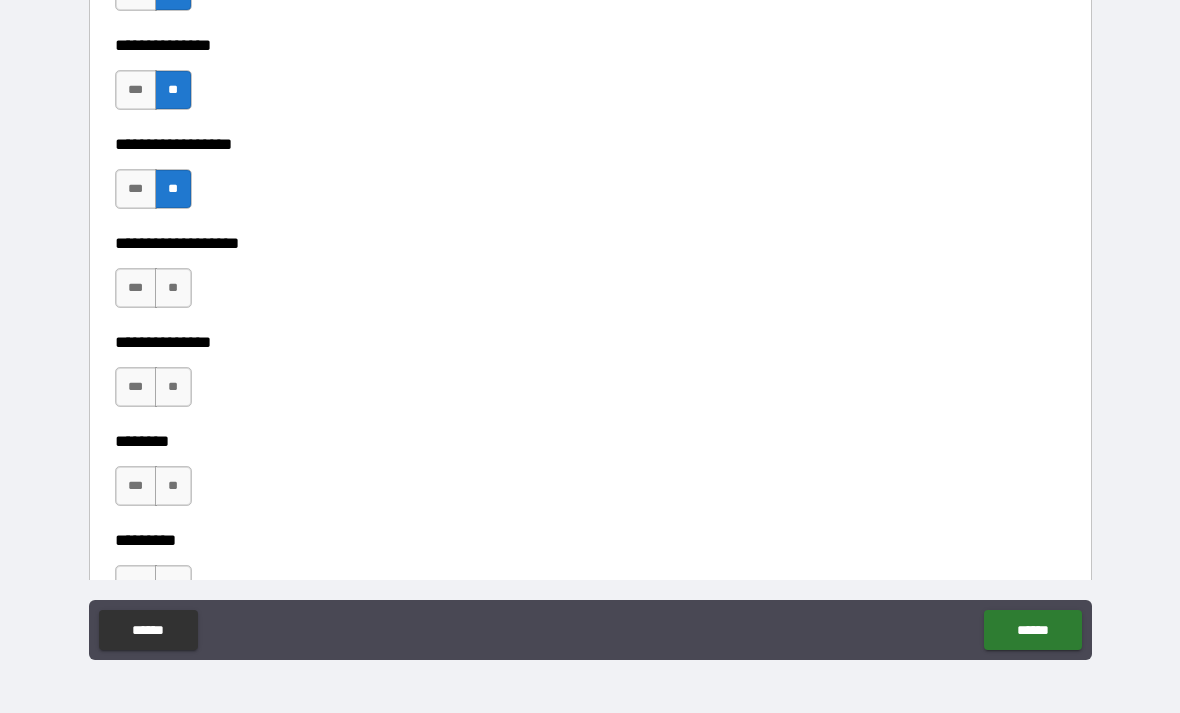 click on "**" at bounding box center (173, 288) 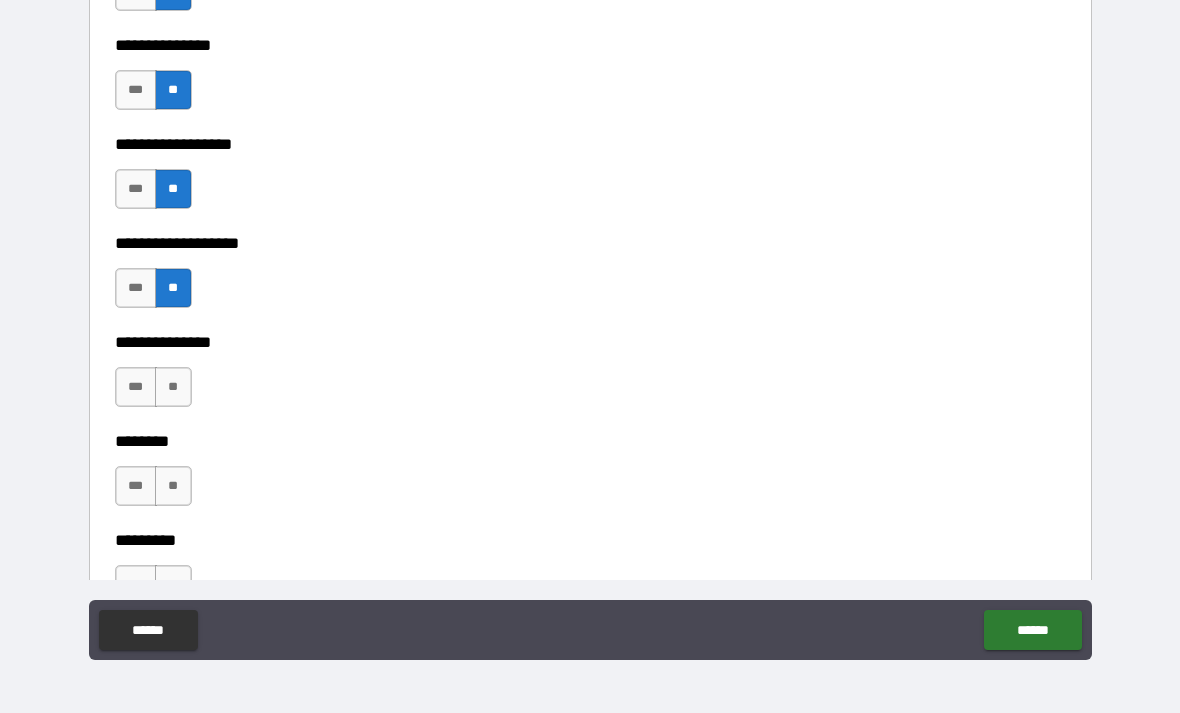 click on "**" at bounding box center (173, 387) 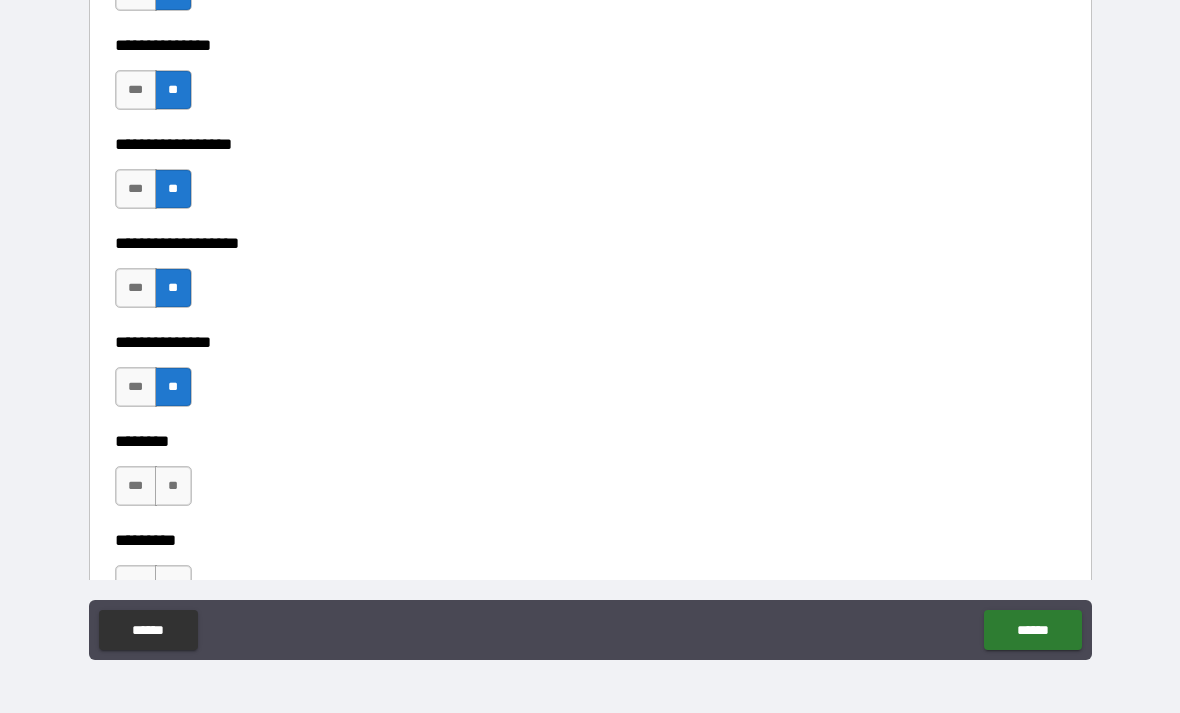 click on "**" at bounding box center [173, 486] 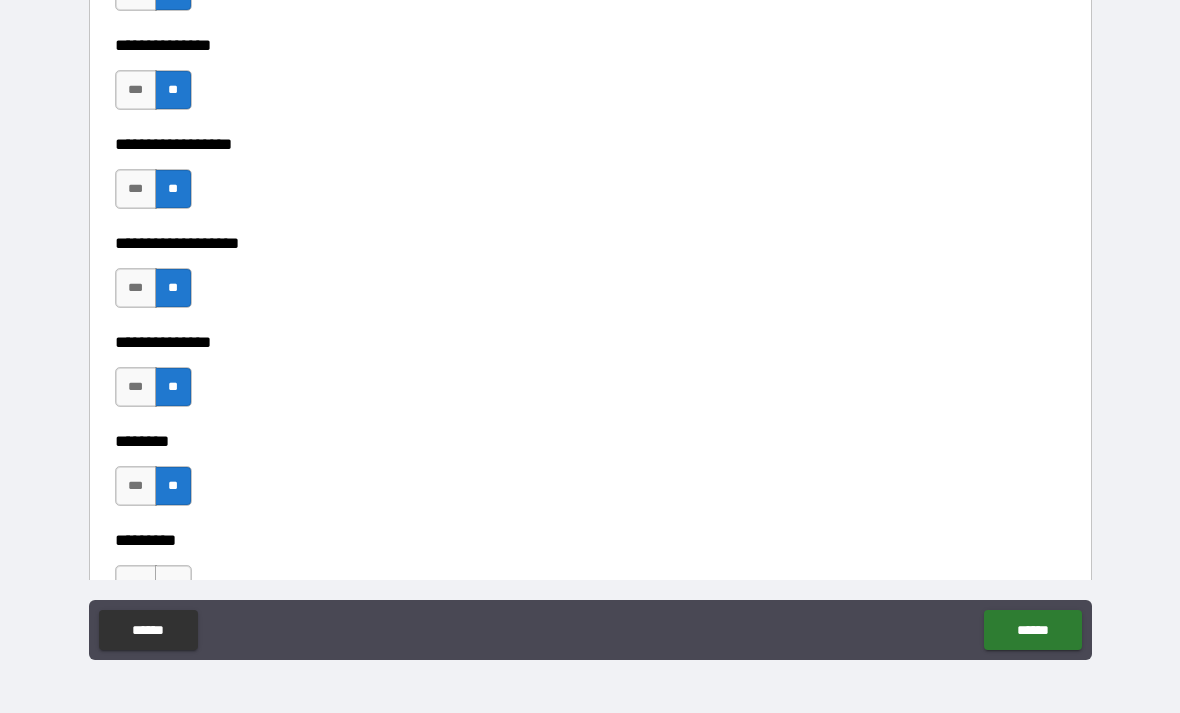 click on "******** *** ** ********* *** **" at bounding box center [590, 526] 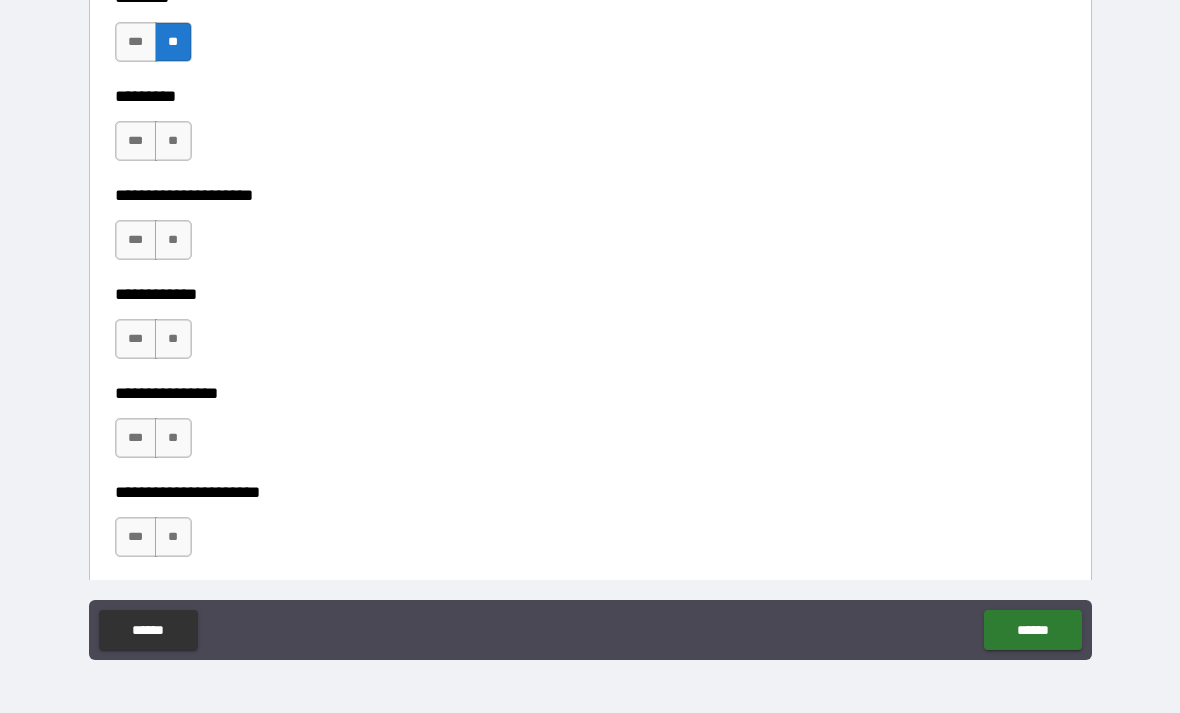 scroll, scrollTop: 6132, scrollLeft: 0, axis: vertical 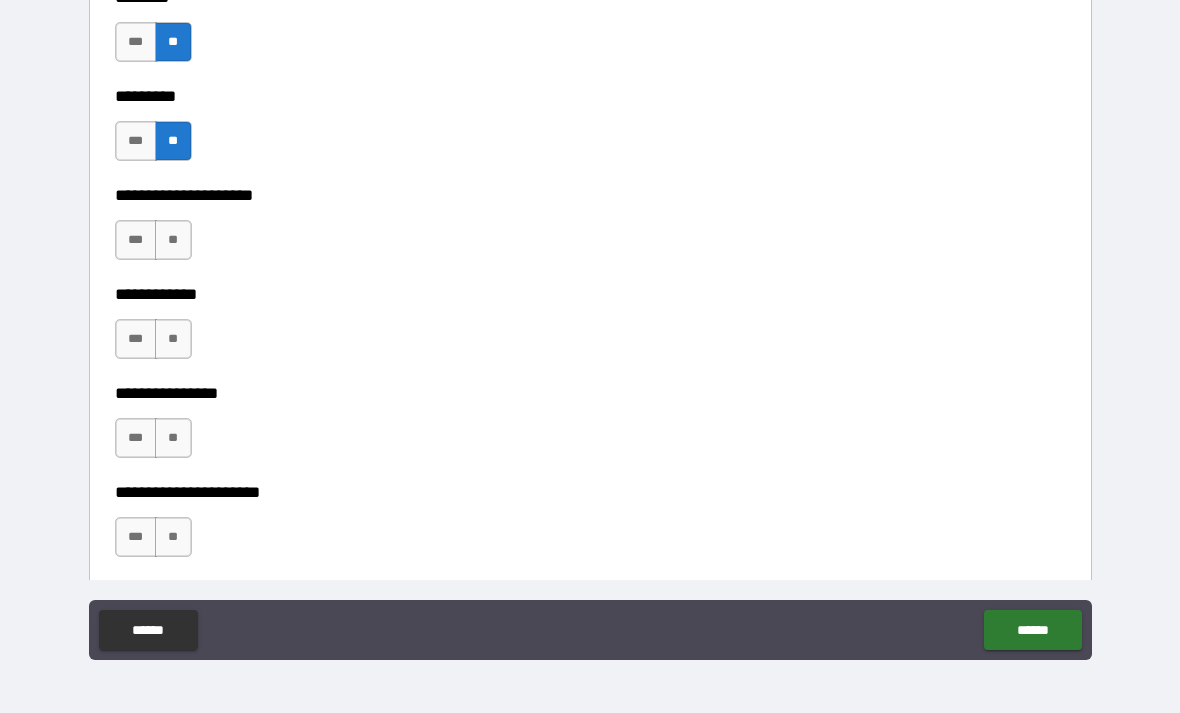 click on "**" at bounding box center [173, 240] 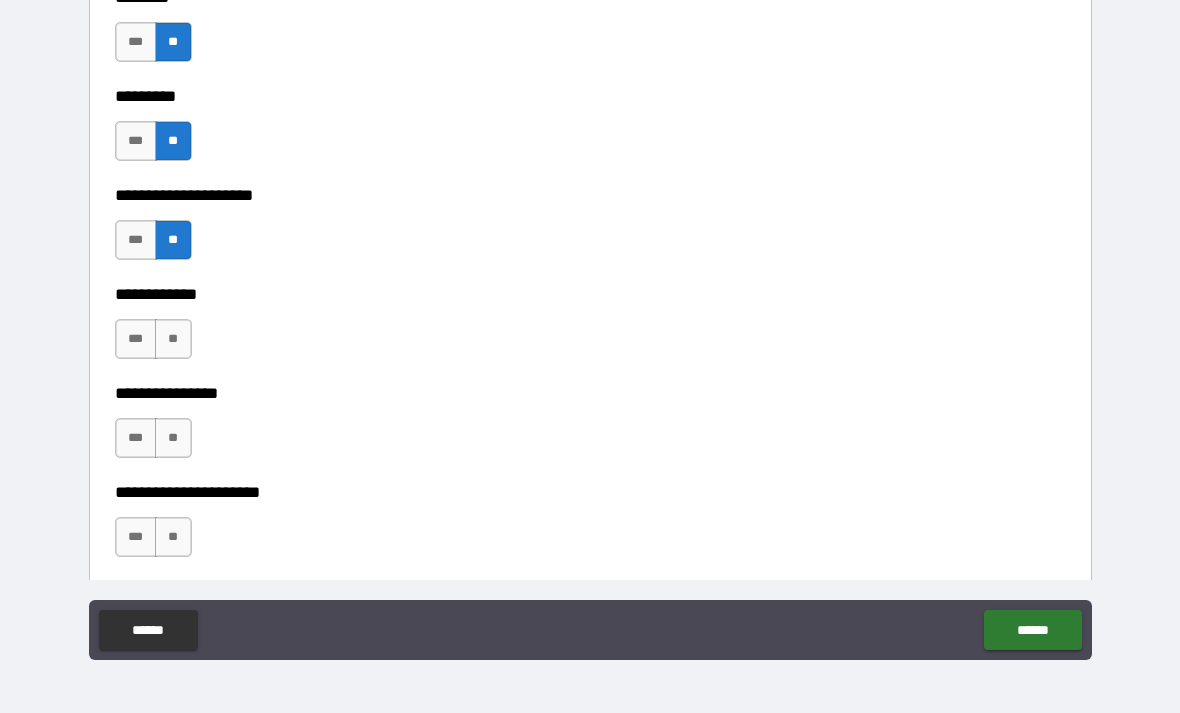 click on "**" at bounding box center (173, 339) 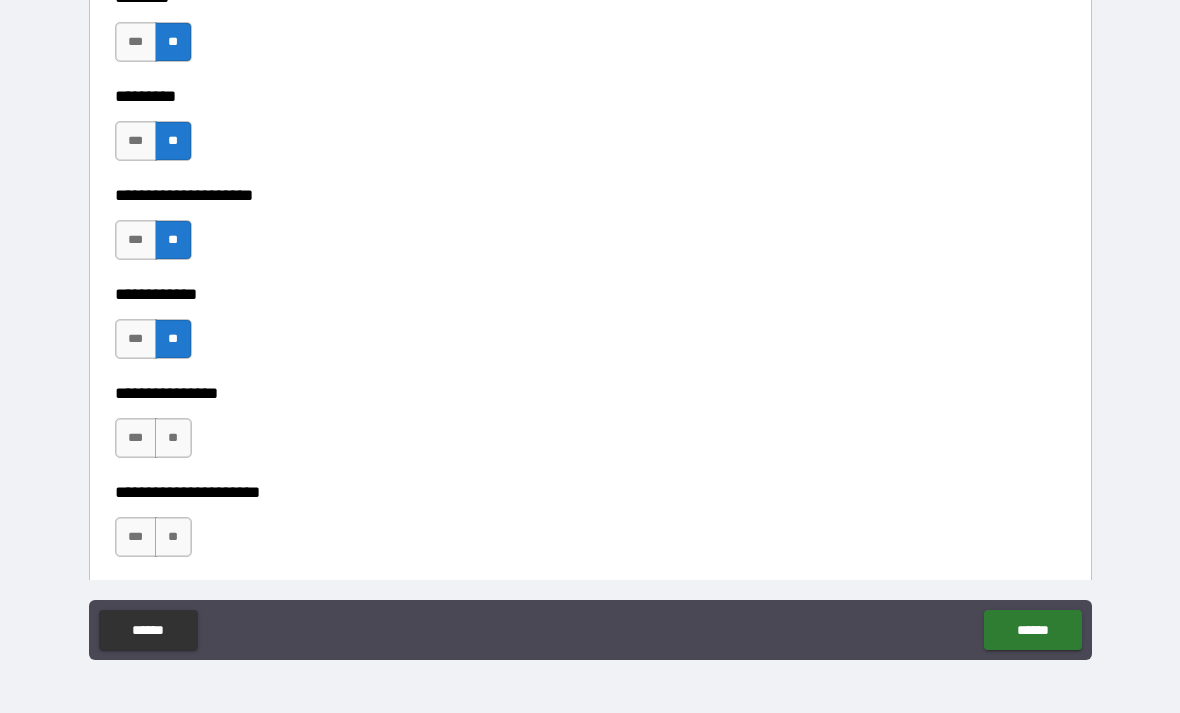 click on "**" at bounding box center [173, 438] 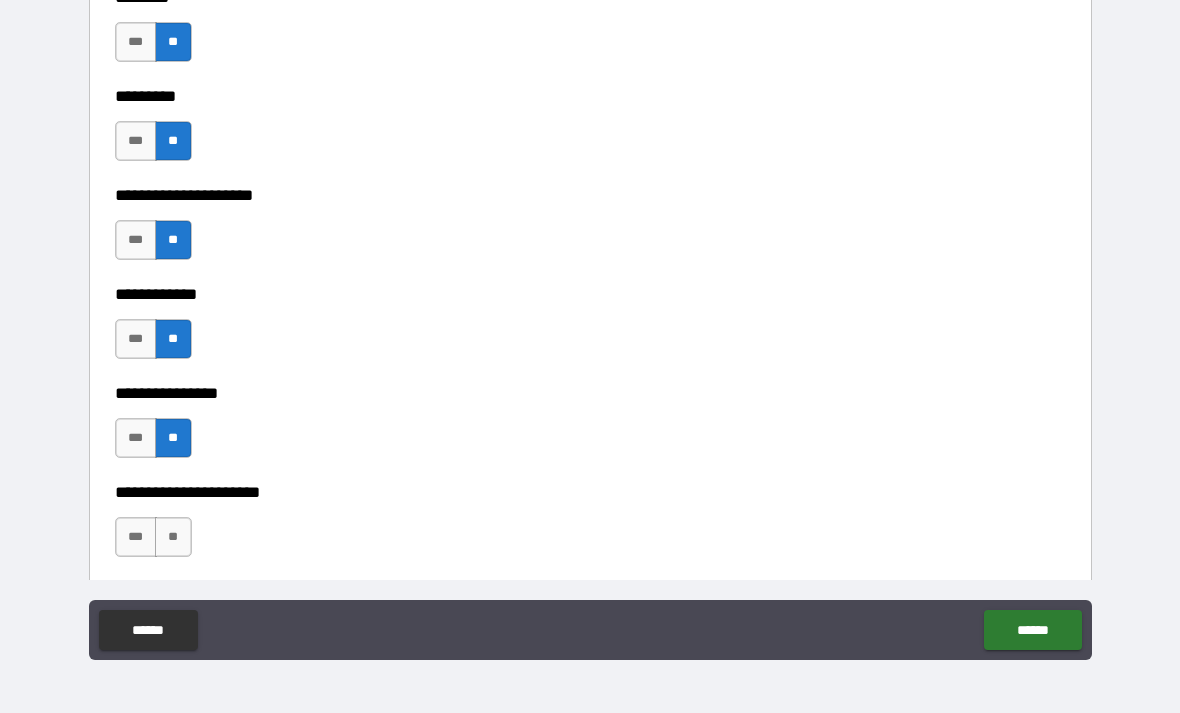 click on "**" at bounding box center [173, 537] 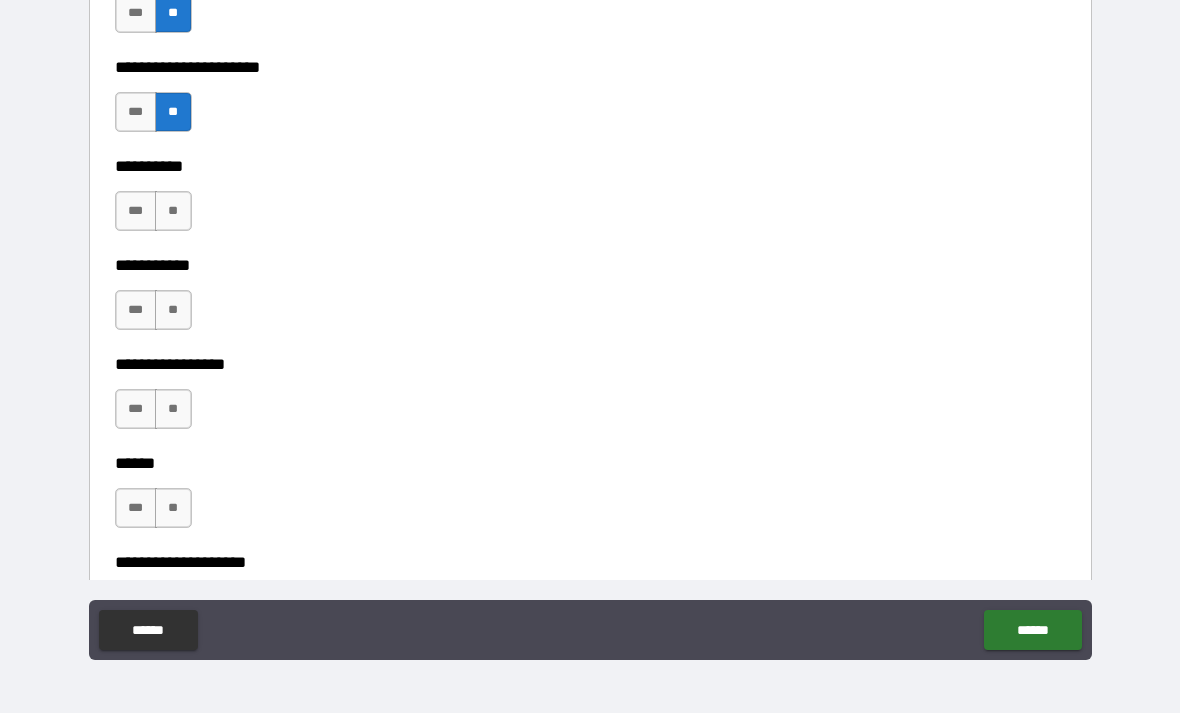 scroll, scrollTop: 6685, scrollLeft: 0, axis: vertical 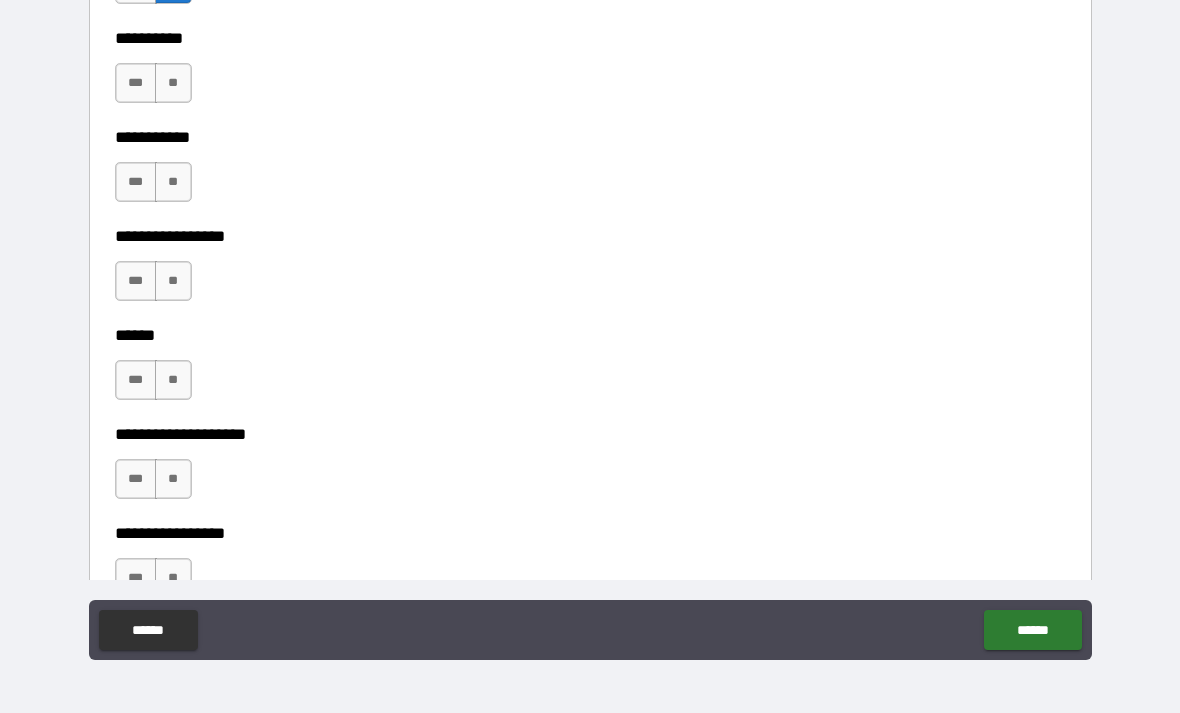 click on "**" at bounding box center (173, 83) 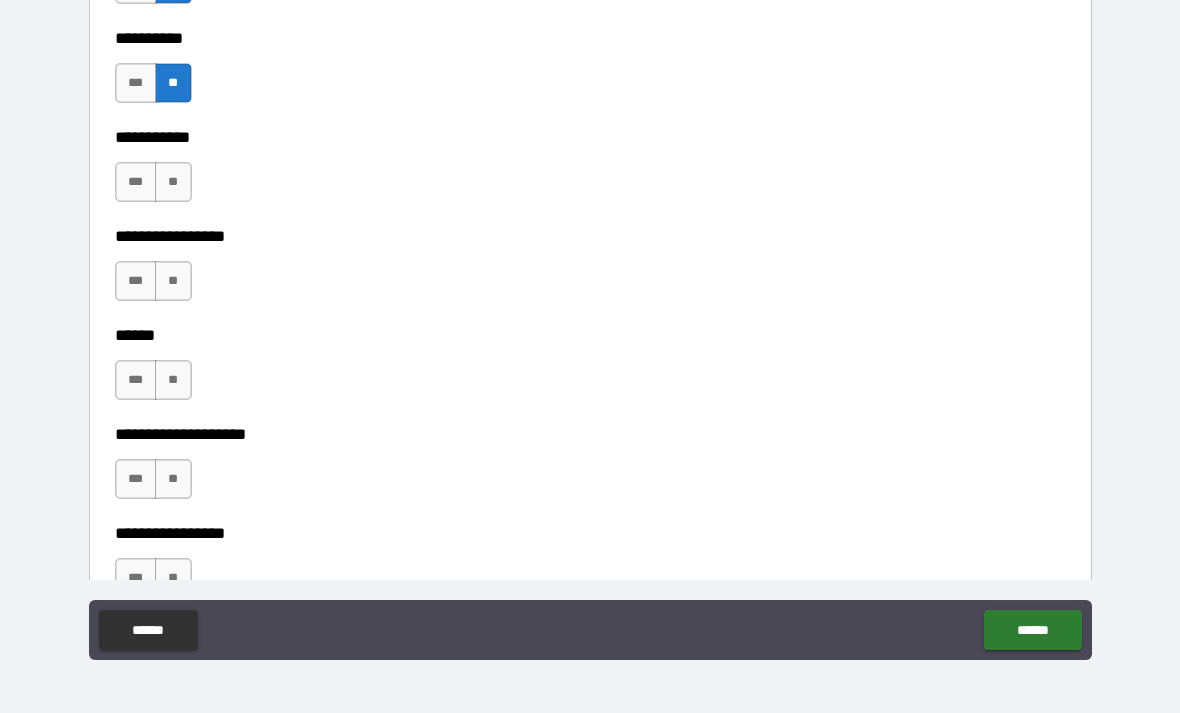 click on "**" at bounding box center [173, 182] 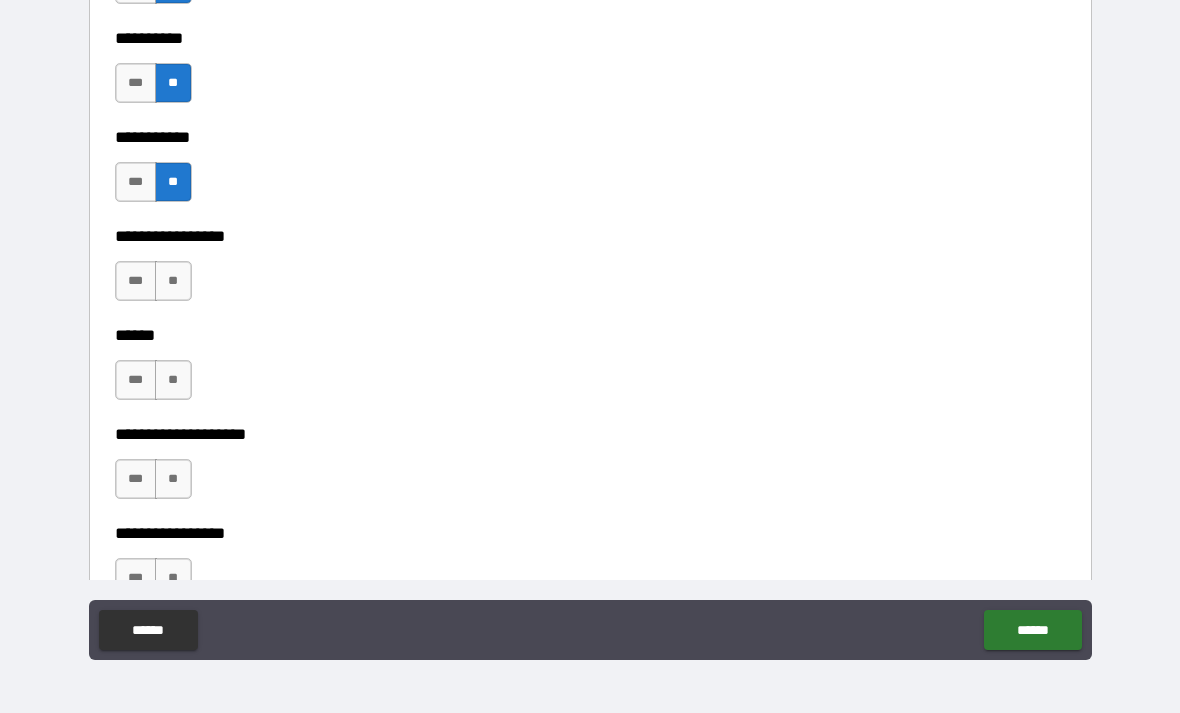 click on "**" at bounding box center (173, 281) 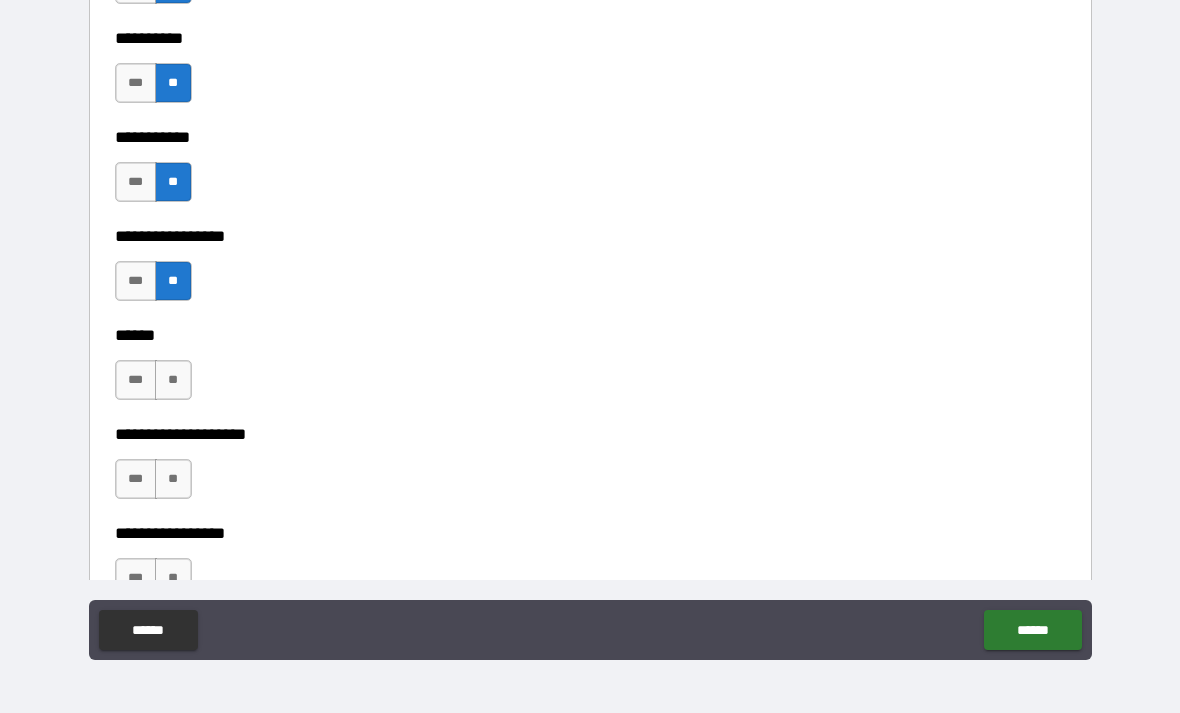click on "**" at bounding box center [173, 380] 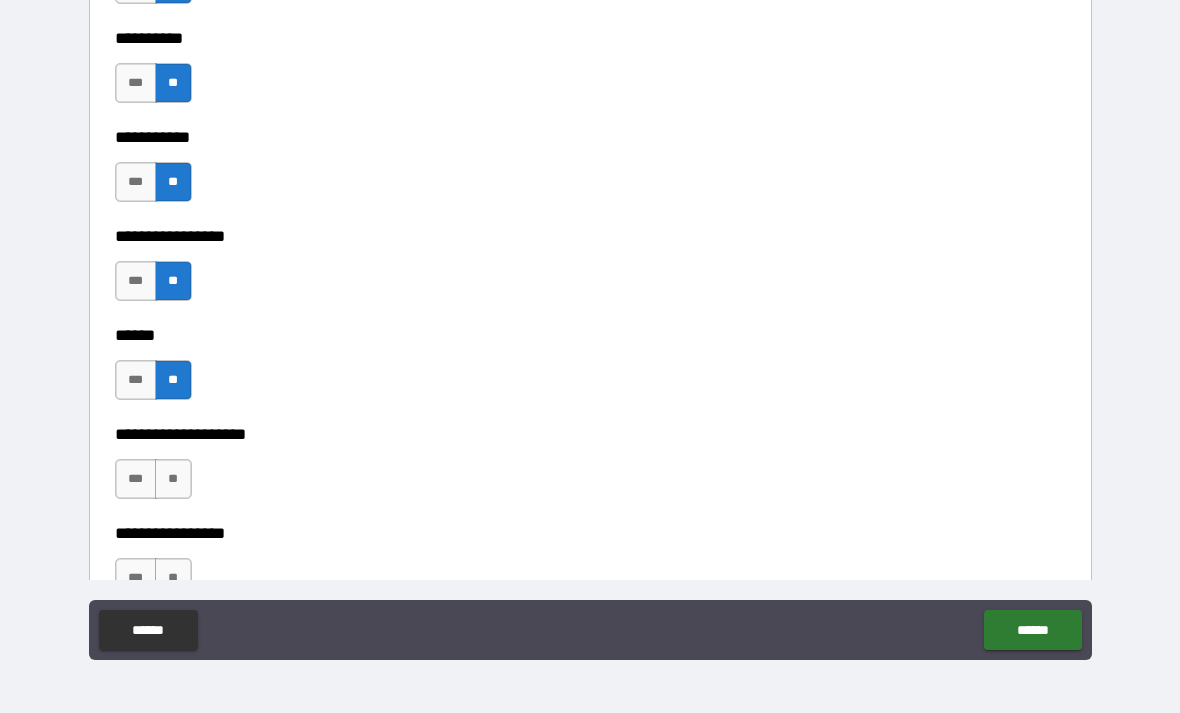 click on "**" at bounding box center [173, 479] 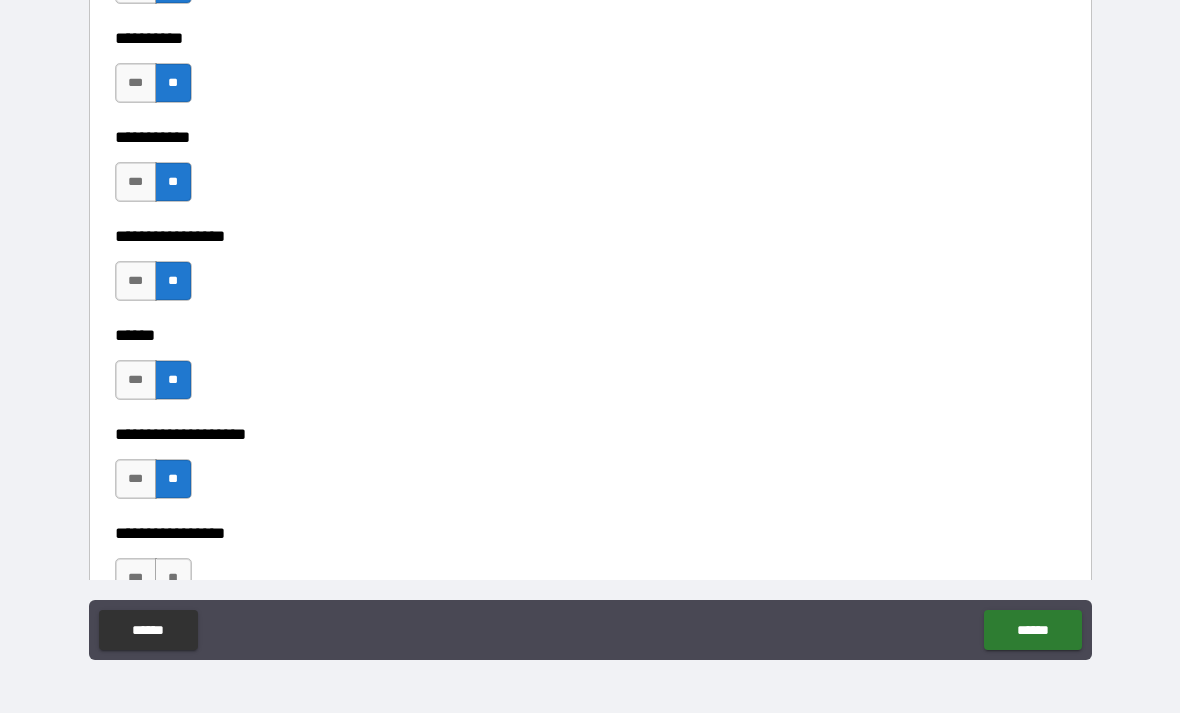 click on "**" at bounding box center [173, 578] 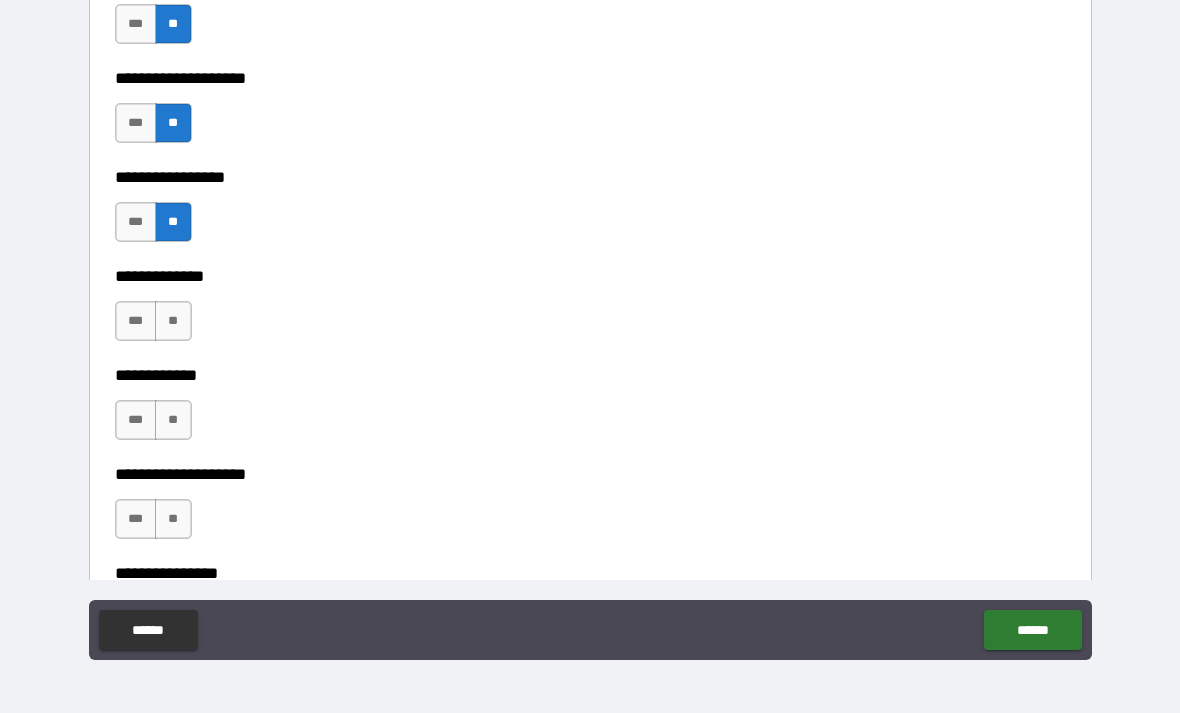 scroll, scrollTop: 7042, scrollLeft: 0, axis: vertical 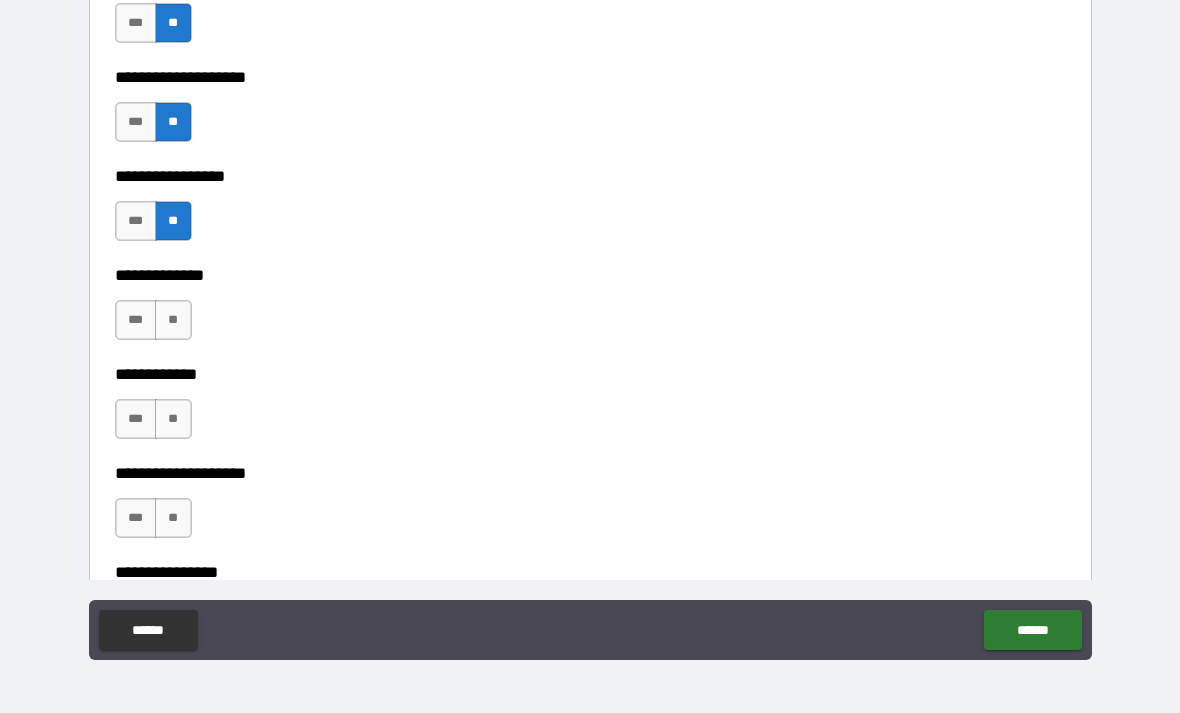 click on "**" at bounding box center [173, 320] 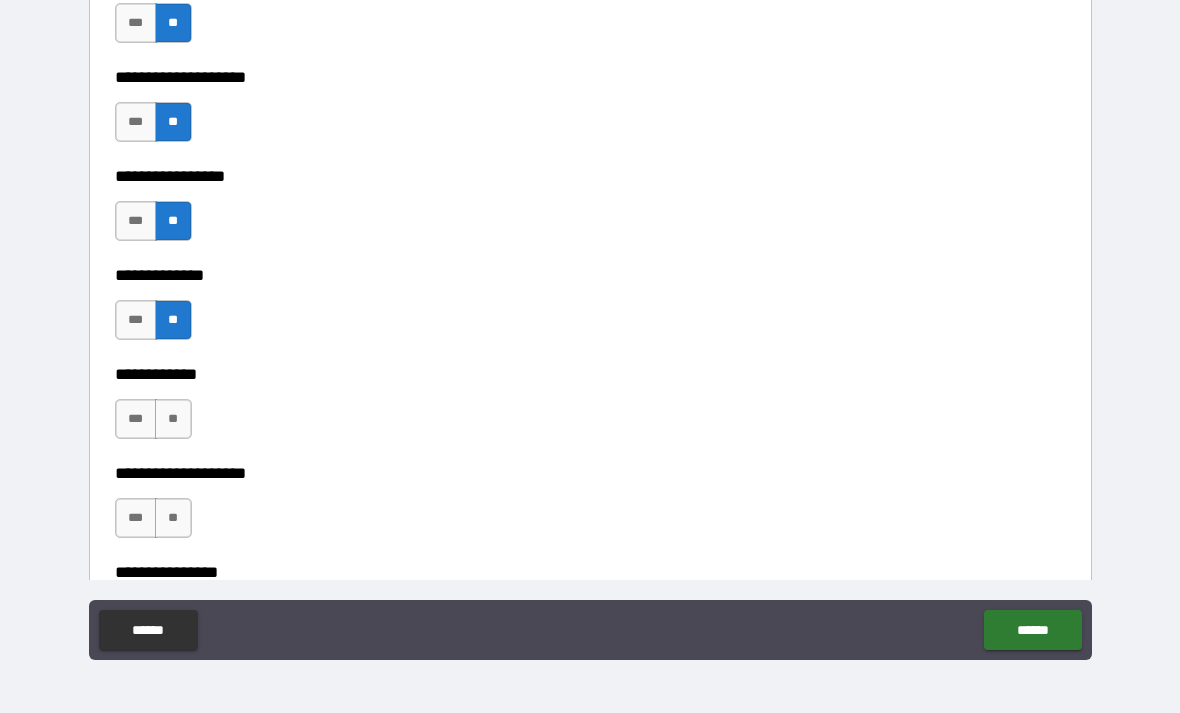 click on "**" at bounding box center (173, 419) 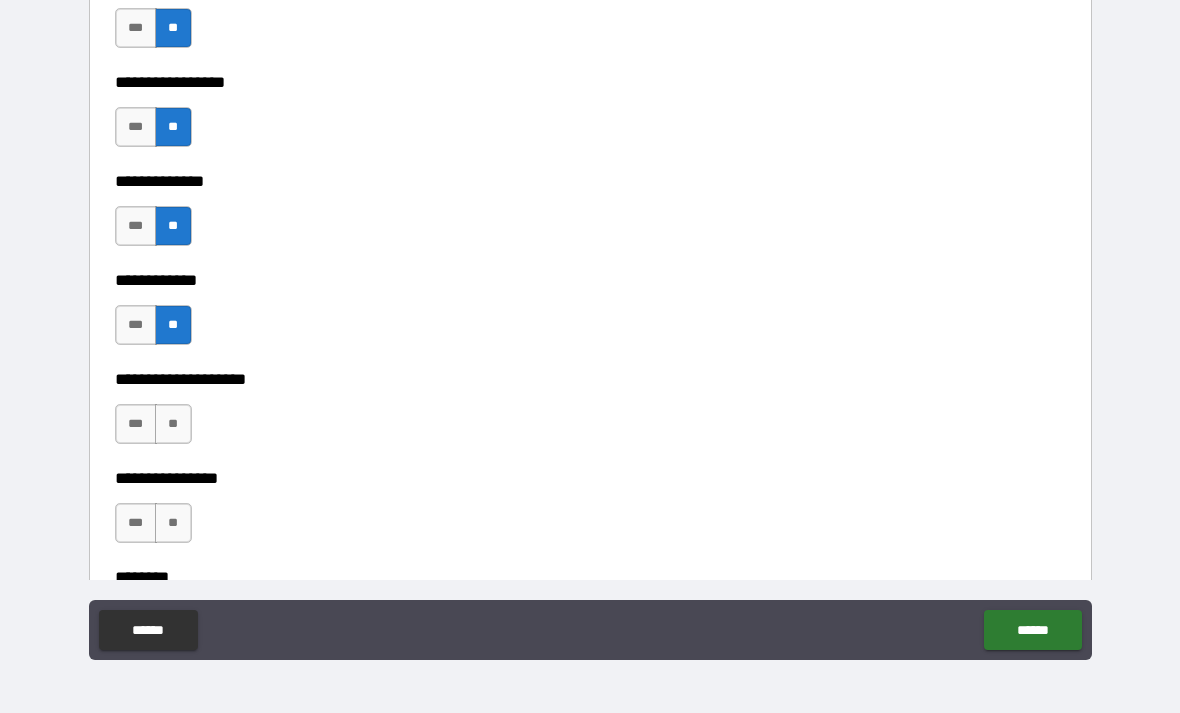 click on "**" at bounding box center (173, 424) 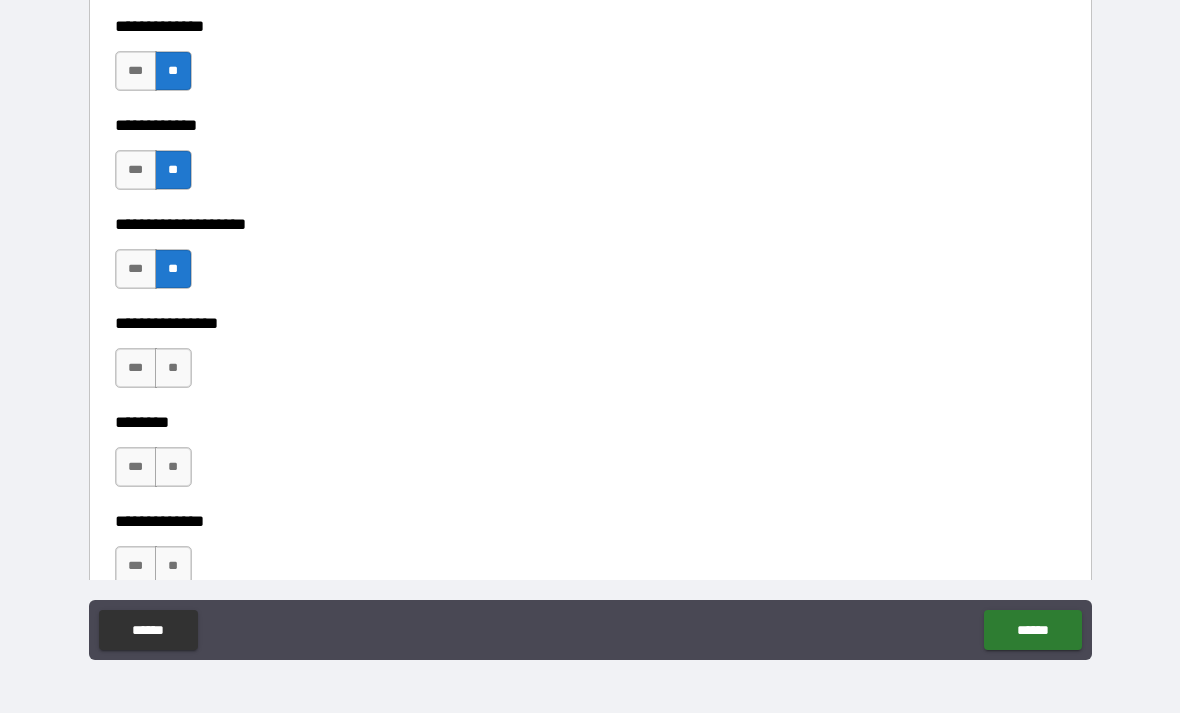 click on "**" at bounding box center [173, 368] 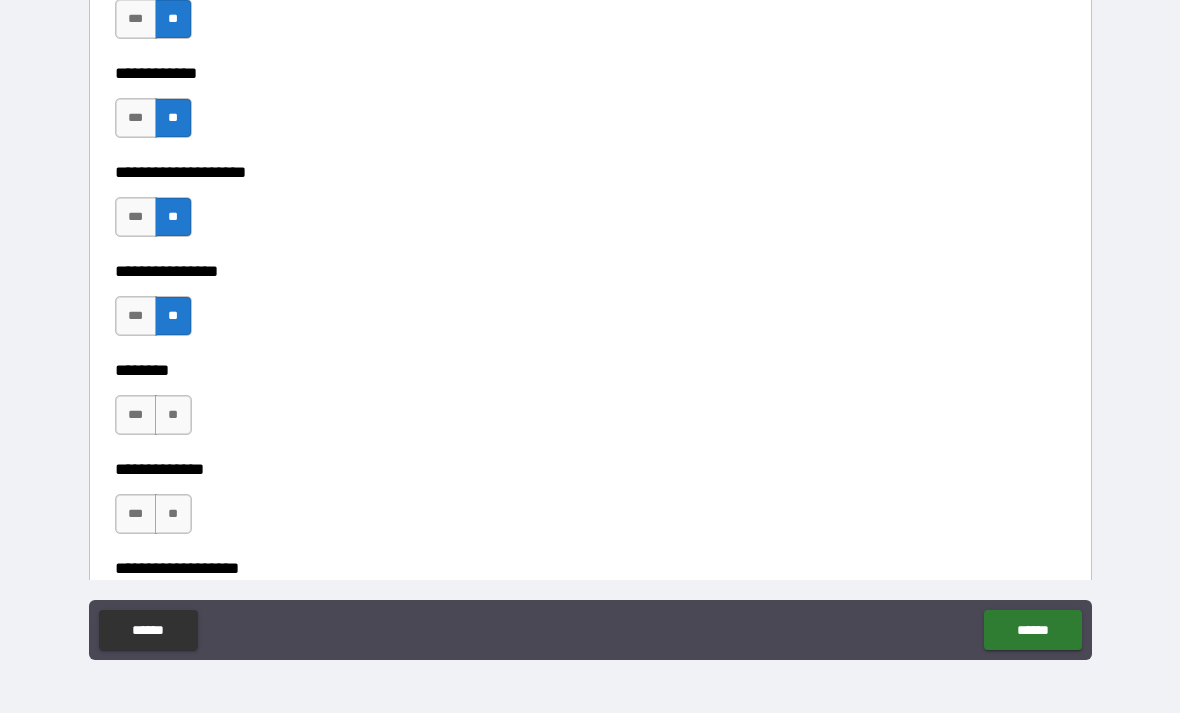 click on "**" at bounding box center (173, 415) 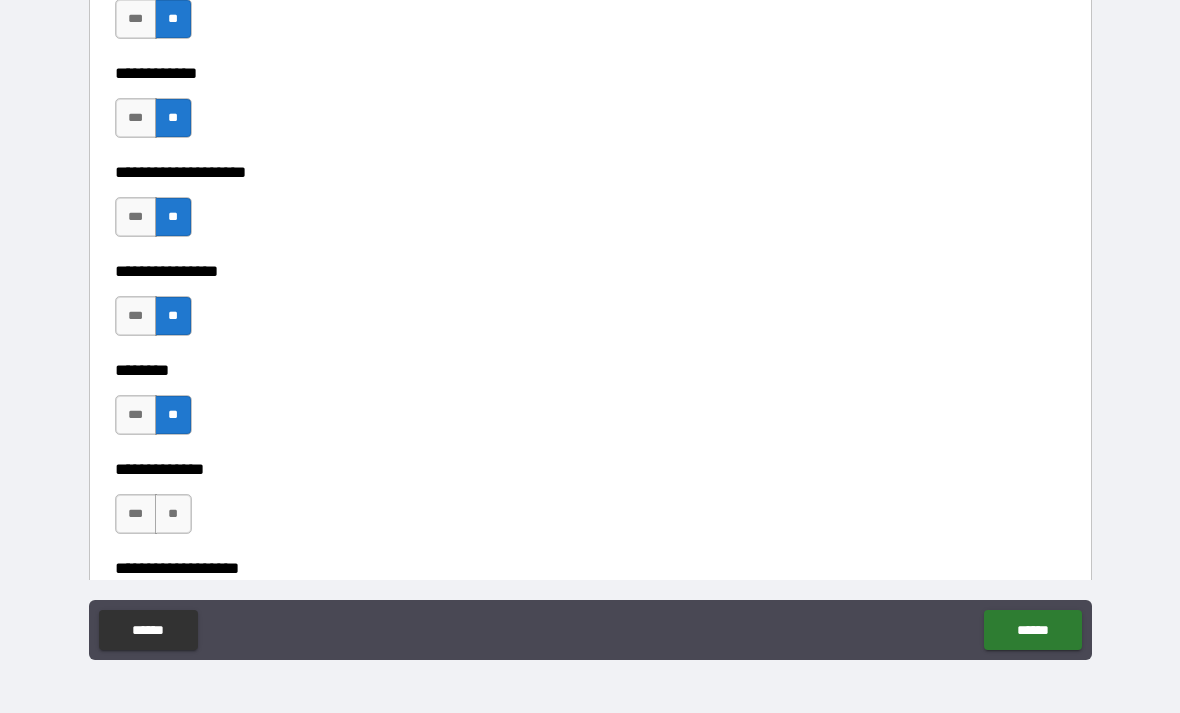 click on "**" at bounding box center [173, 514] 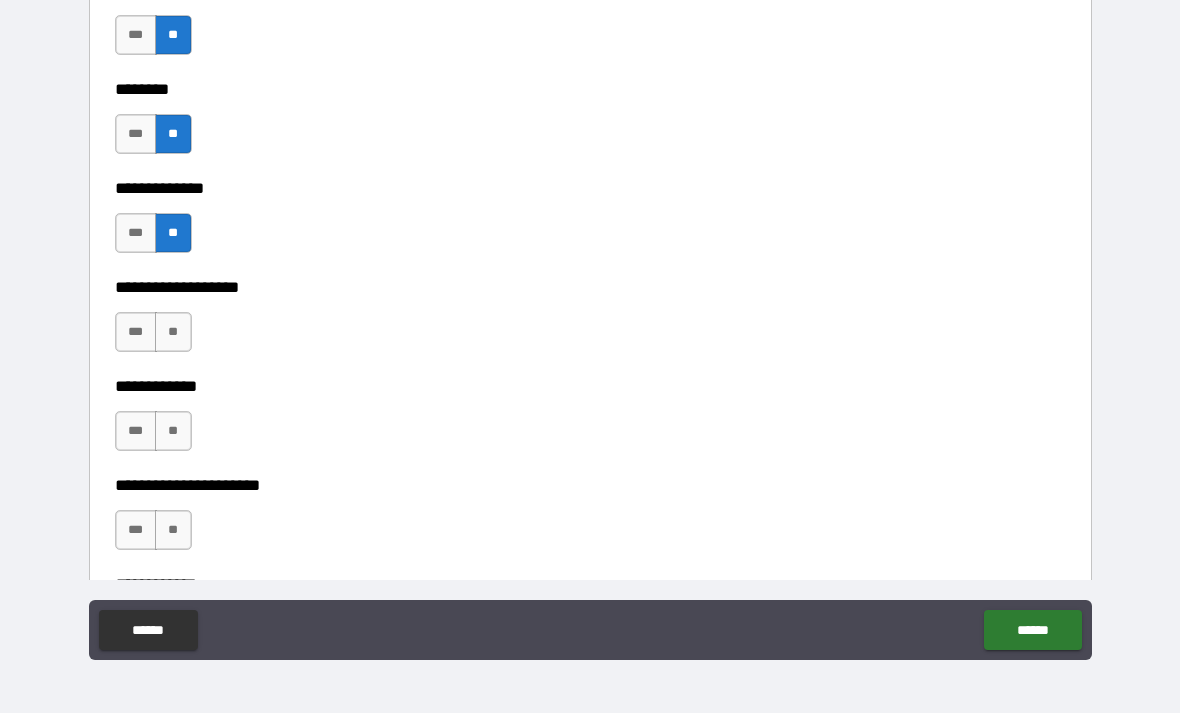 click on "**" at bounding box center (173, 332) 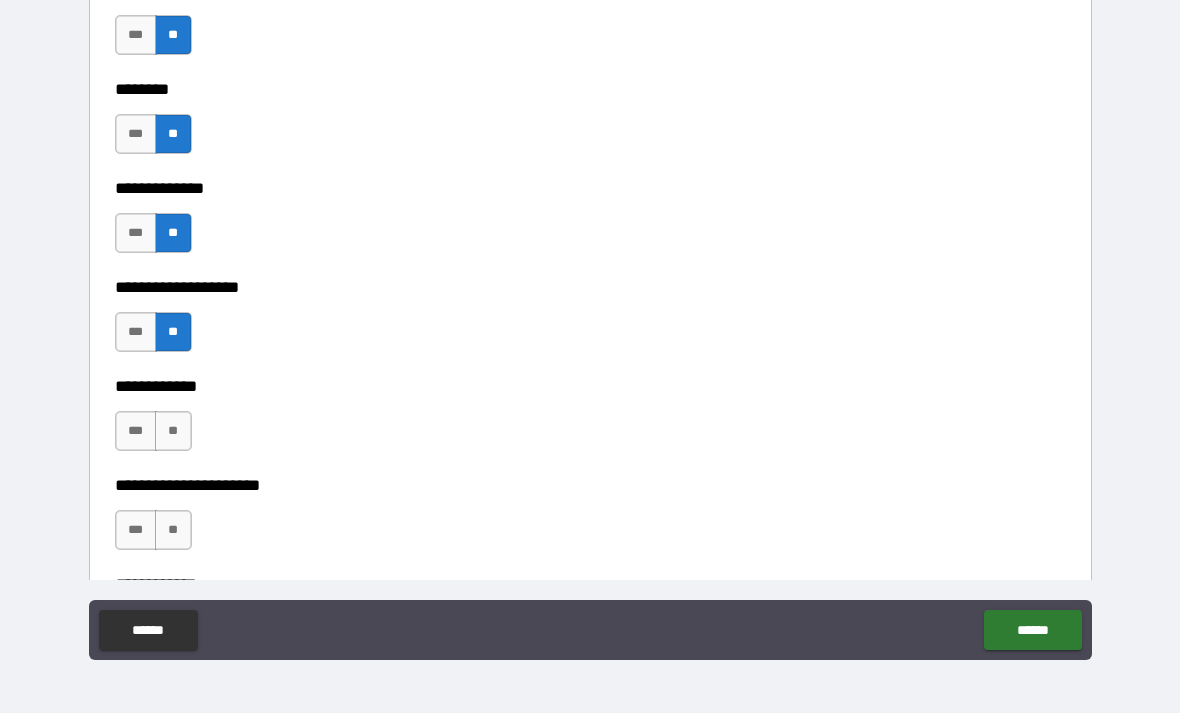 click on "**" at bounding box center (173, 431) 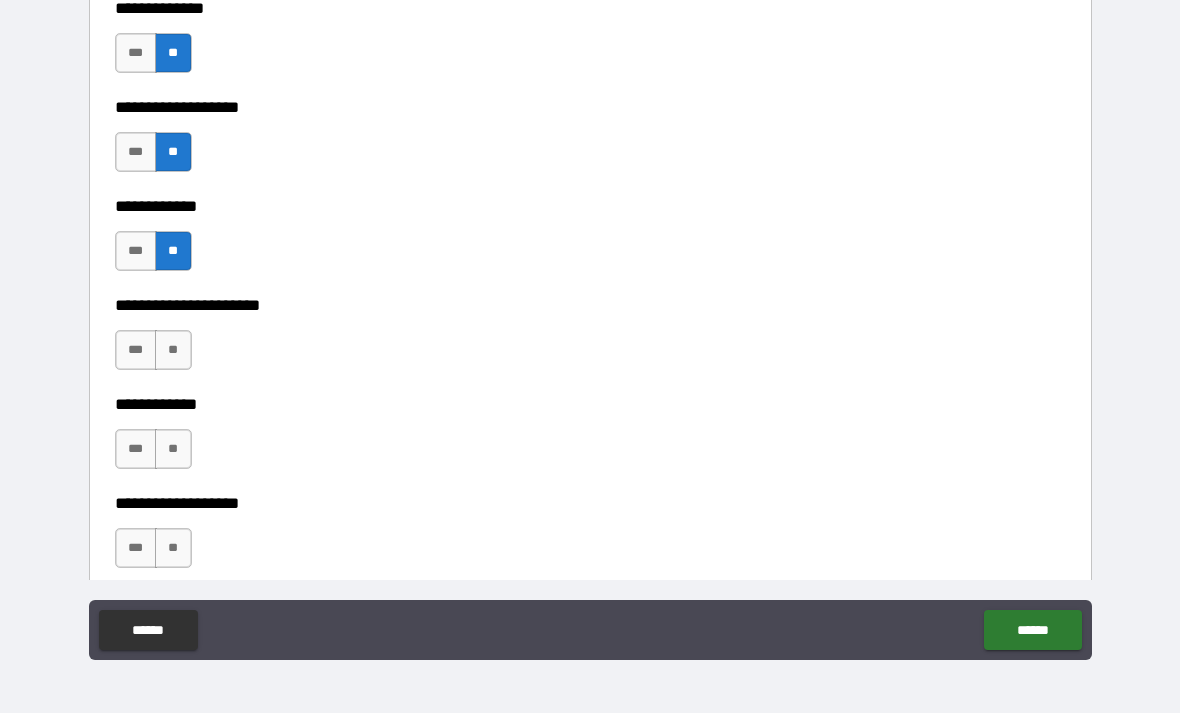 click on "**" at bounding box center (173, 350) 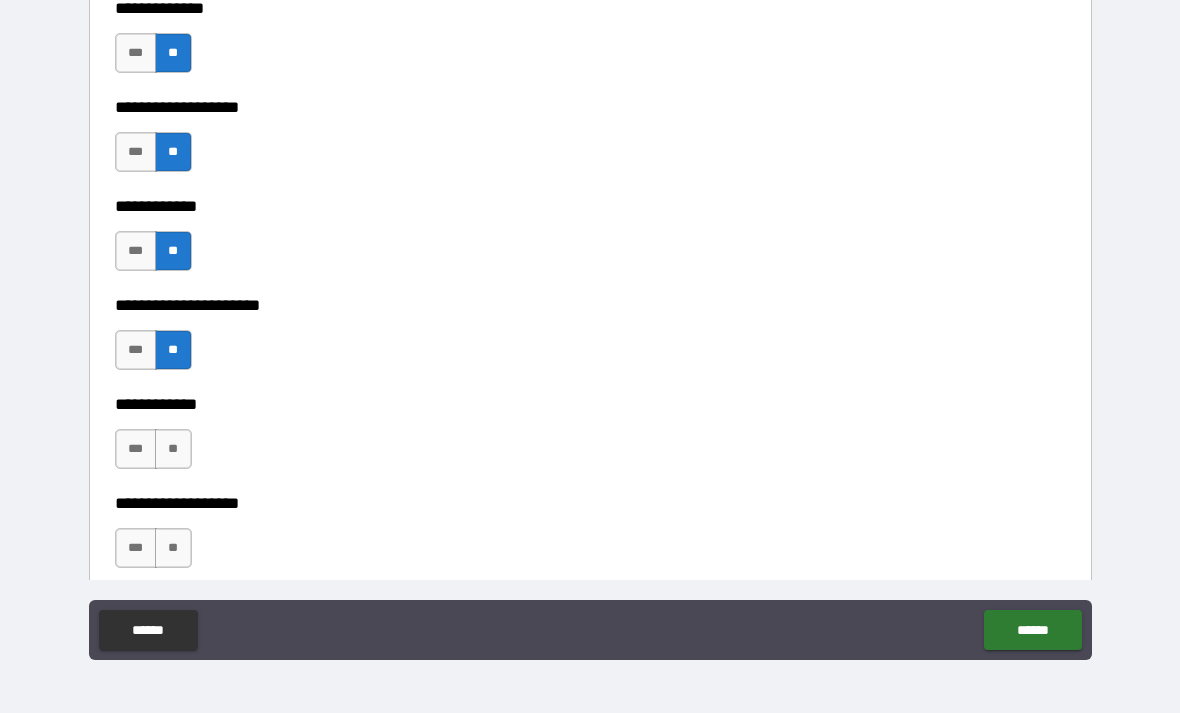 click on "**" at bounding box center [173, 449] 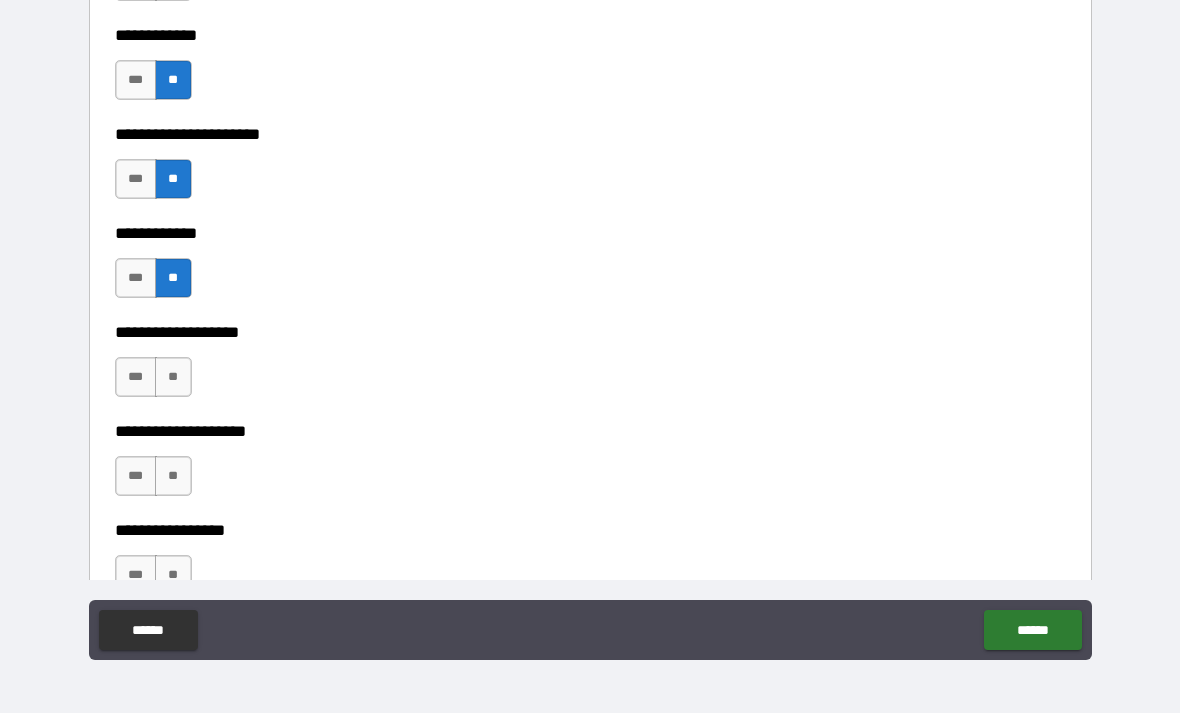 scroll, scrollTop: 7983, scrollLeft: 0, axis: vertical 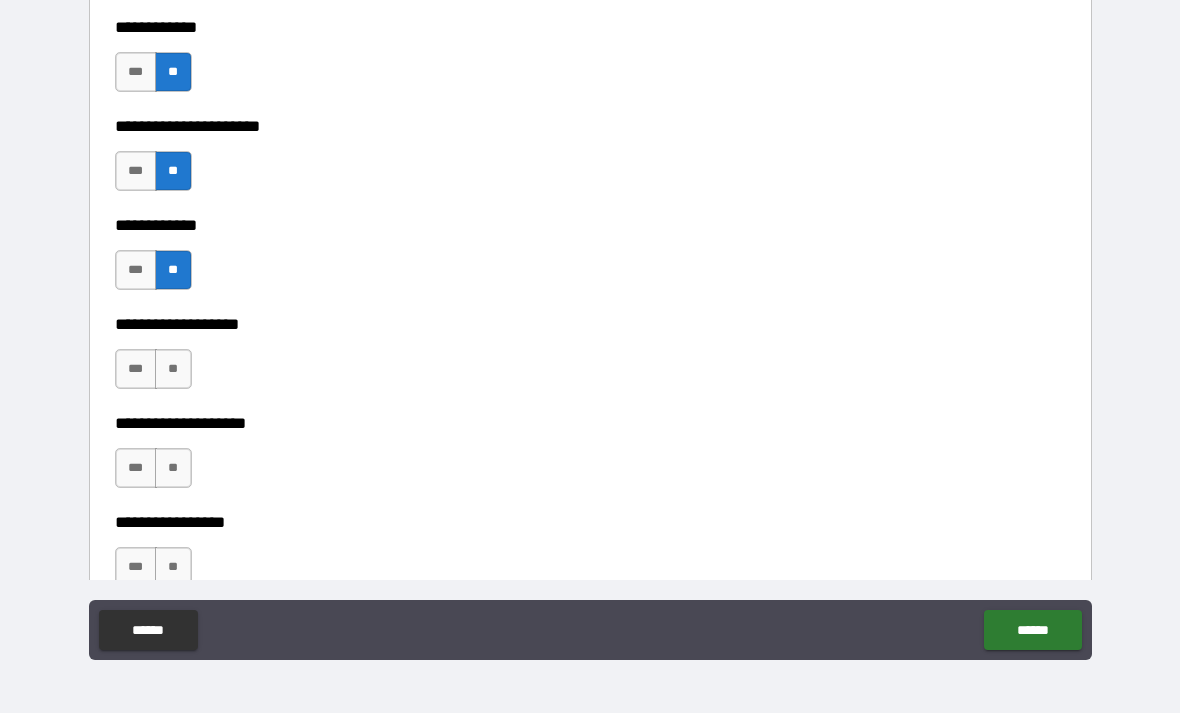 click on "**" at bounding box center (173, 369) 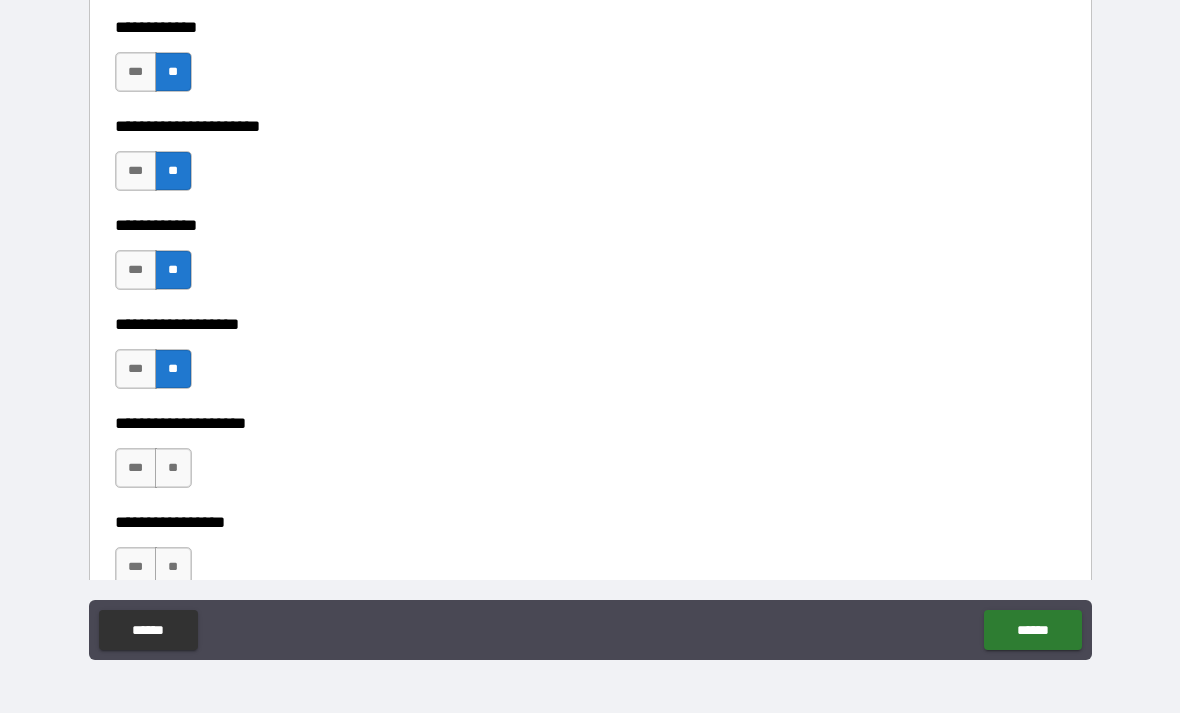 click on "**********" at bounding box center [590, 409] 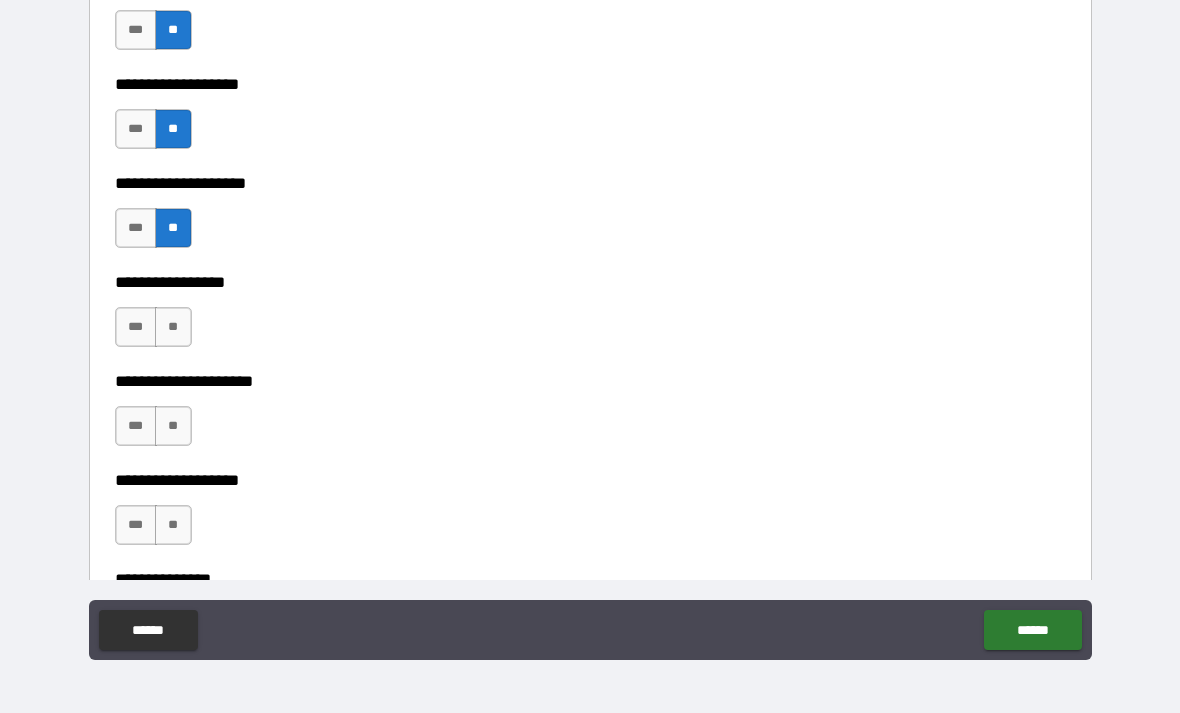click on "**" at bounding box center (173, 327) 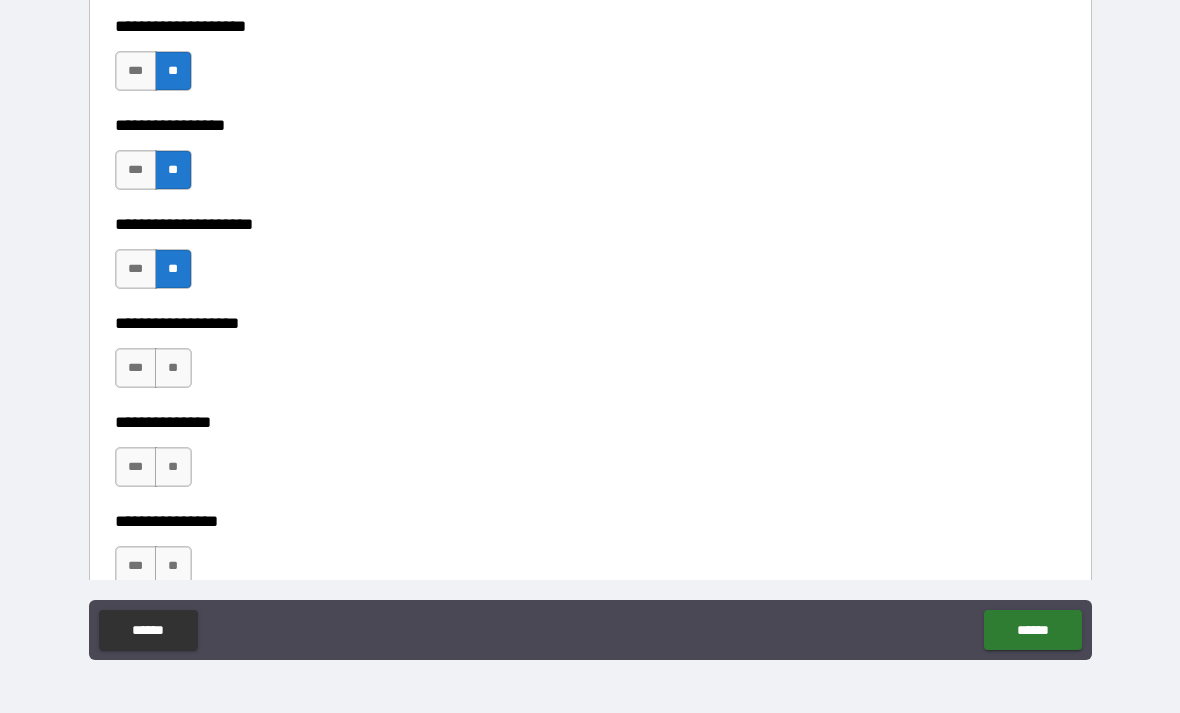 click on "**" at bounding box center (173, 368) 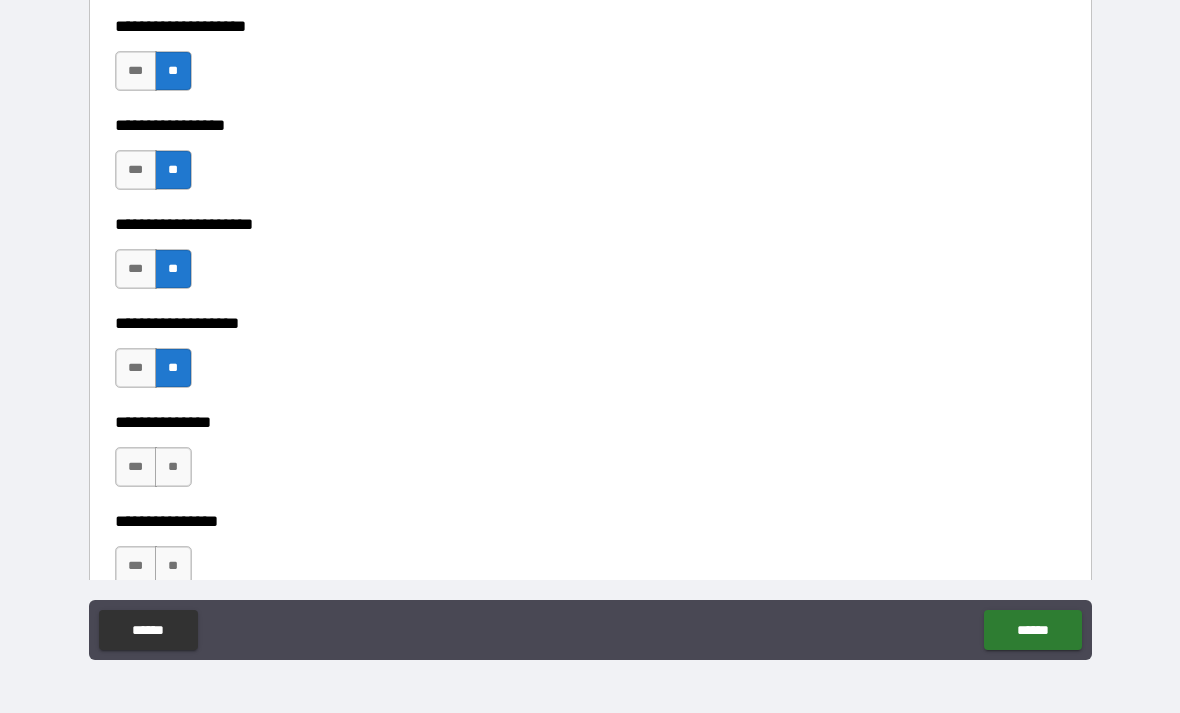 click on "**" at bounding box center [173, 467] 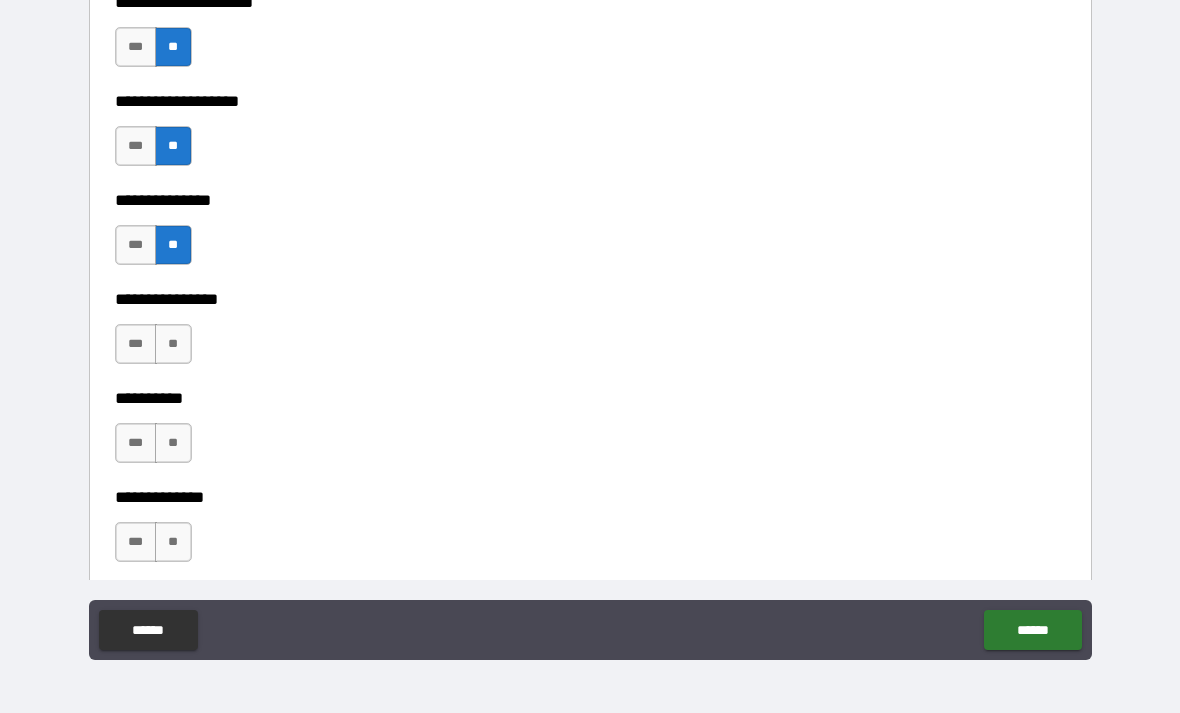 scroll, scrollTop: 8612, scrollLeft: 0, axis: vertical 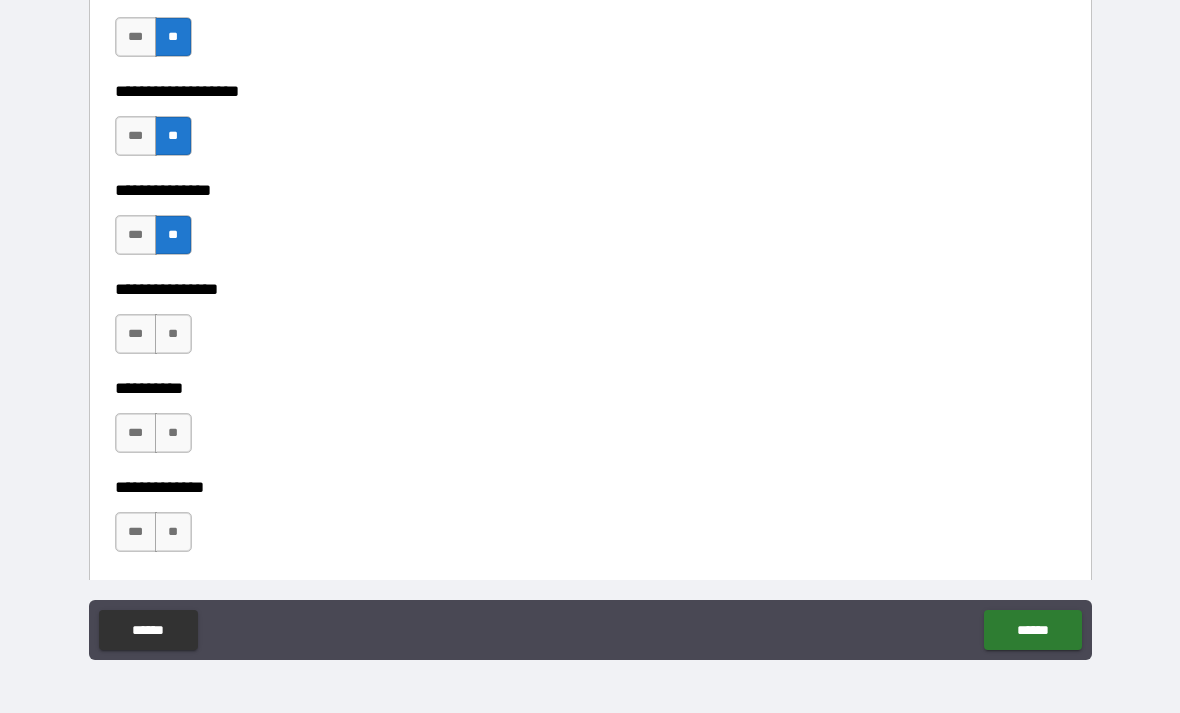 click on "**" at bounding box center (173, 334) 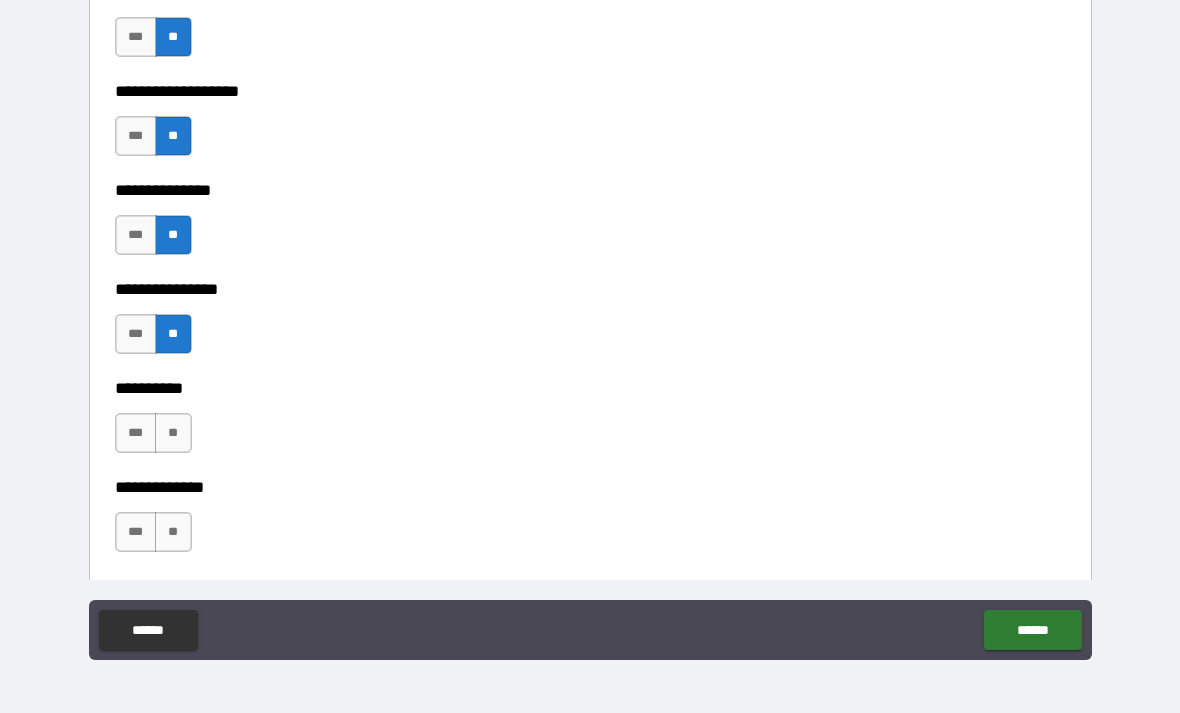 click on "*** **" at bounding box center (156, 438) 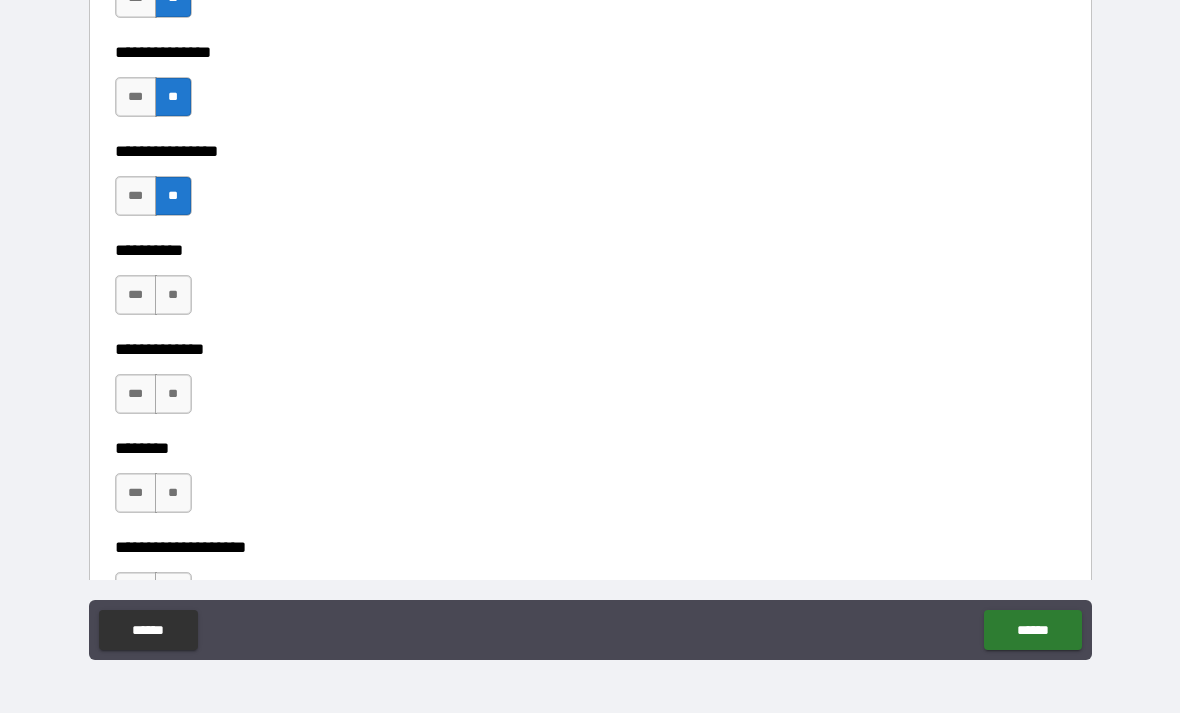 scroll, scrollTop: 8756, scrollLeft: 0, axis: vertical 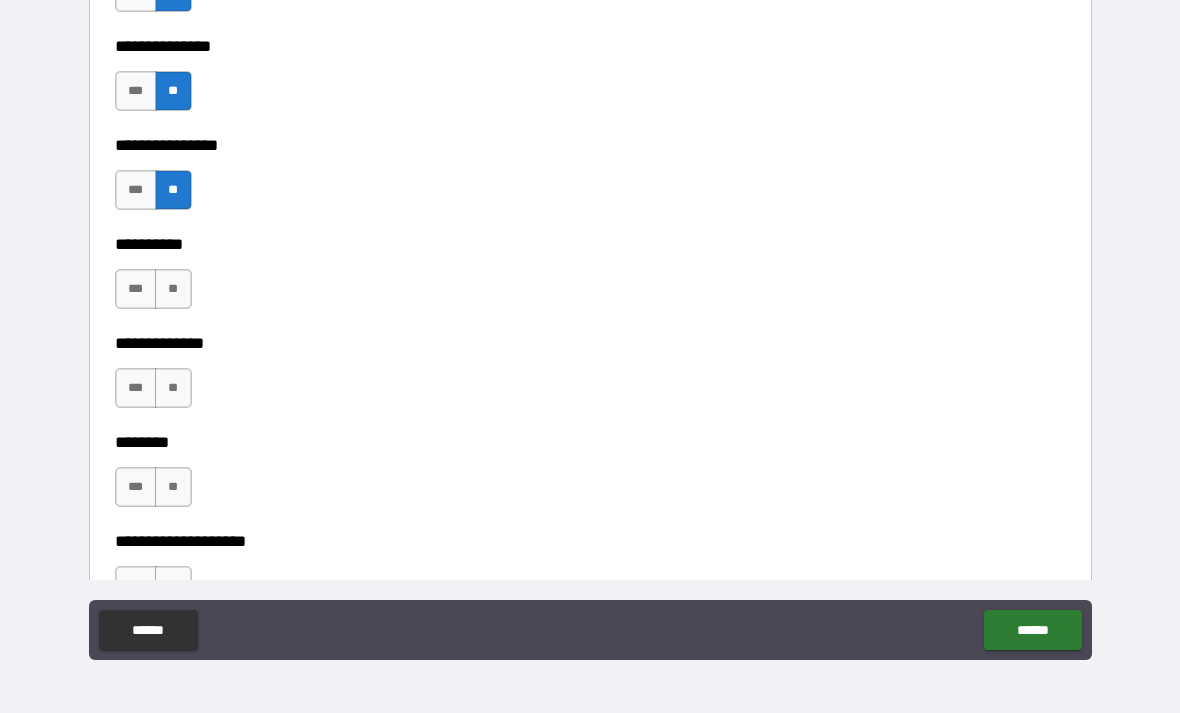 click on "**" at bounding box center [173, 289] 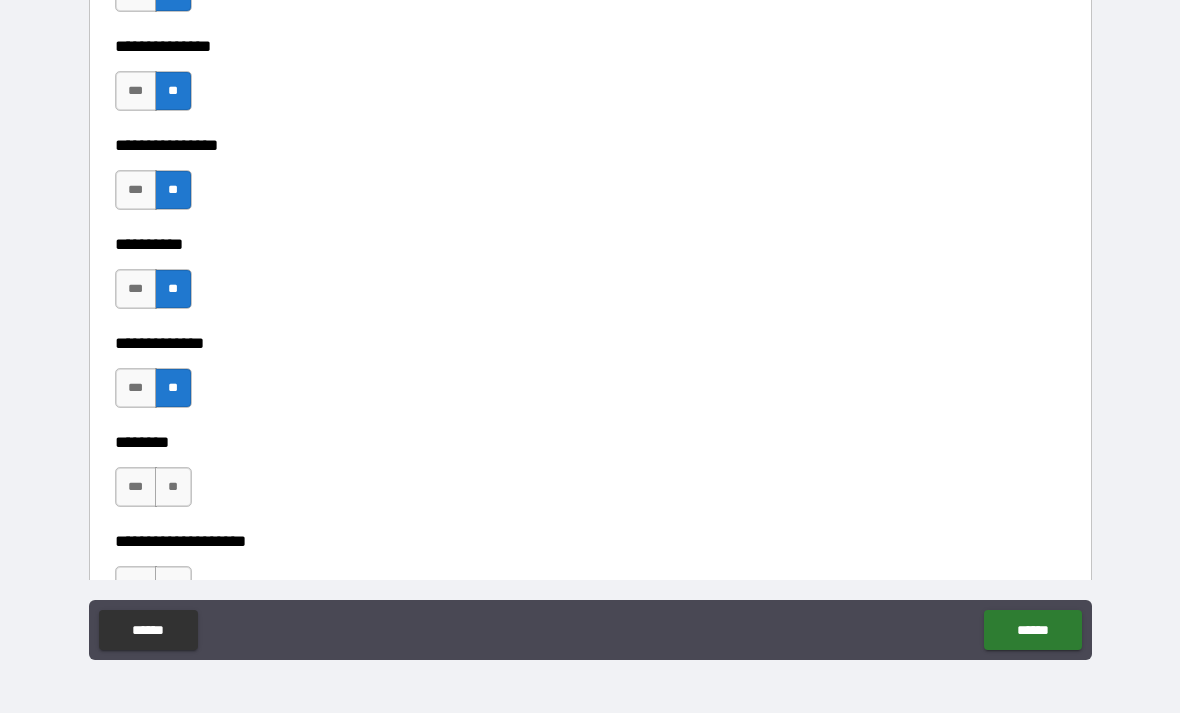click on "**" at bounding box center (173, 487) 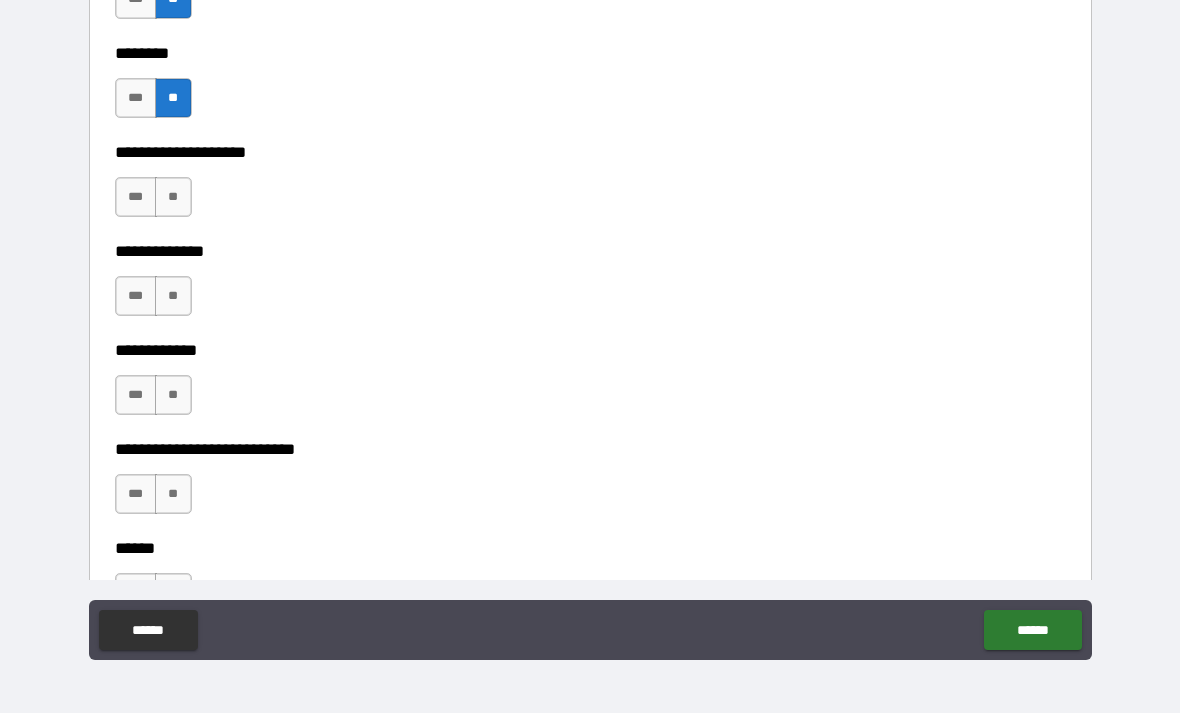 scroll, scrollTop: 9158, scrollLeft: 0, axis: vertical 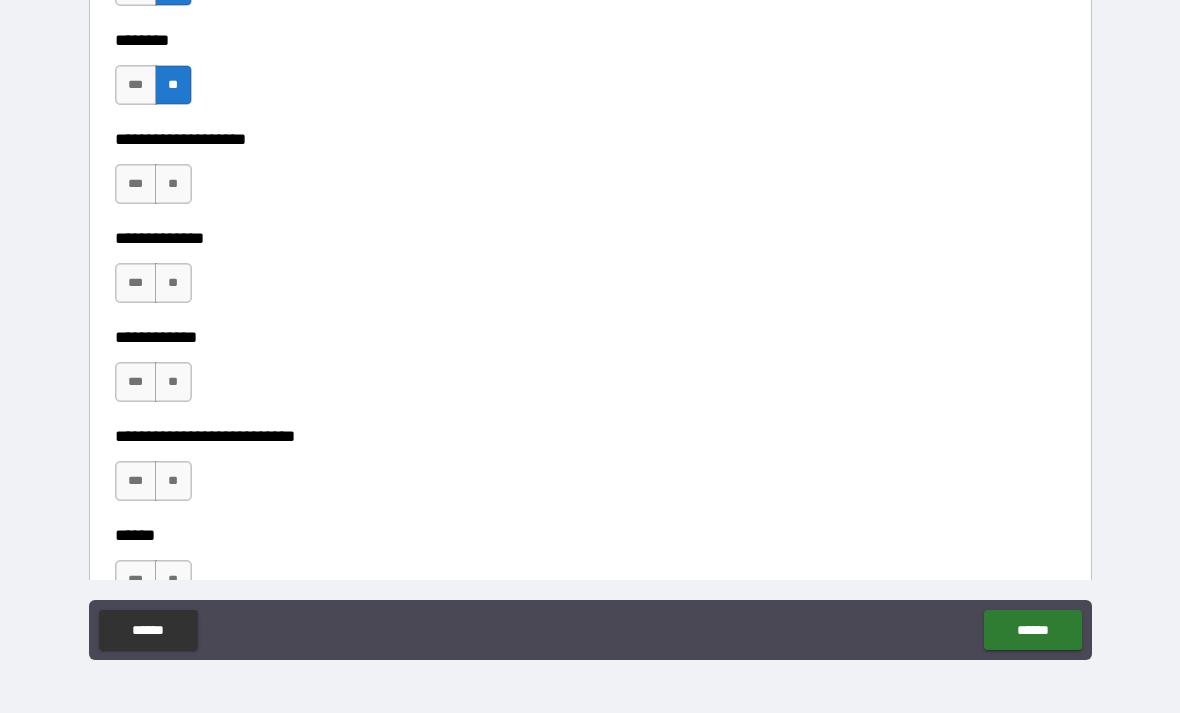 click on "**" at bounding box center [173, 184] 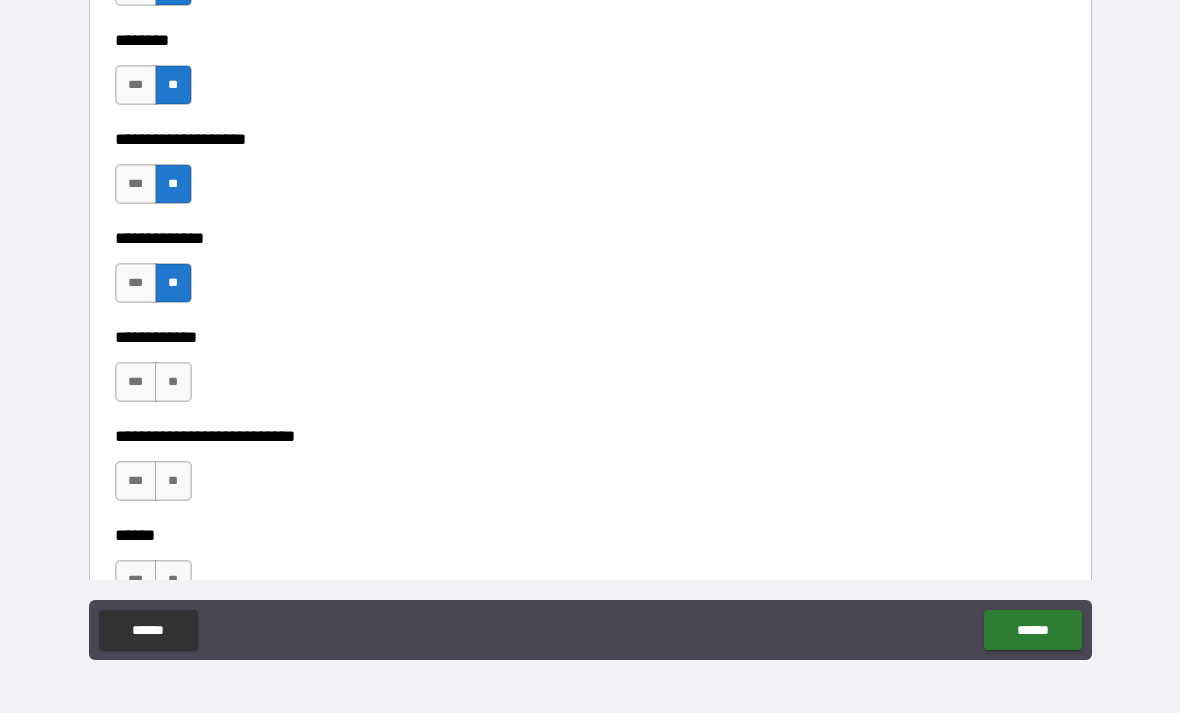 click on "**" at bounding box center (173, 382) 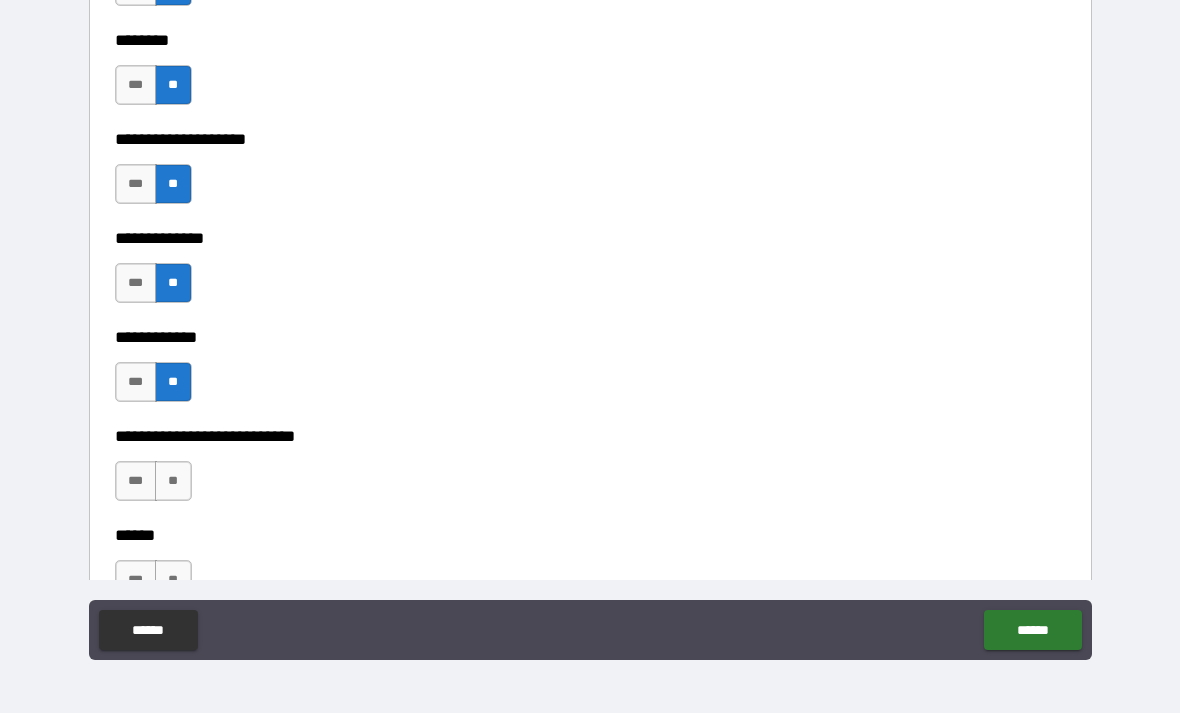 click on "**" at bounding box center (173, 481) 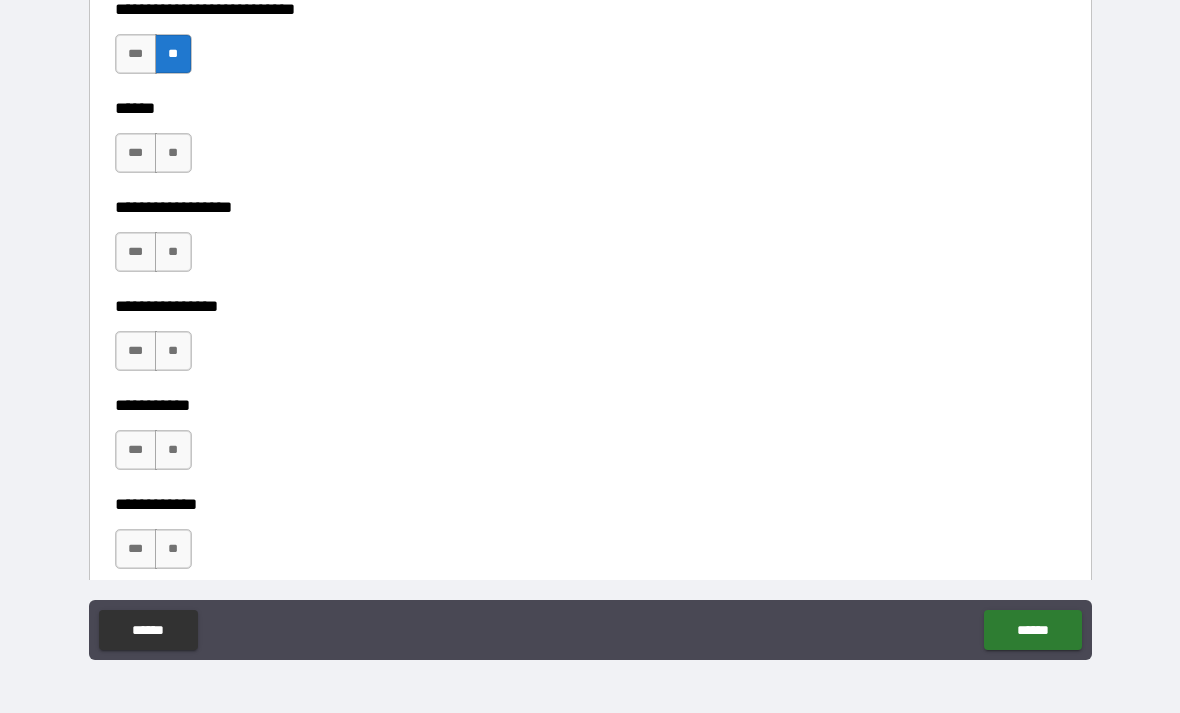 scroll, scrollTop: 9596, scrollLeft: 0, axis: vertical 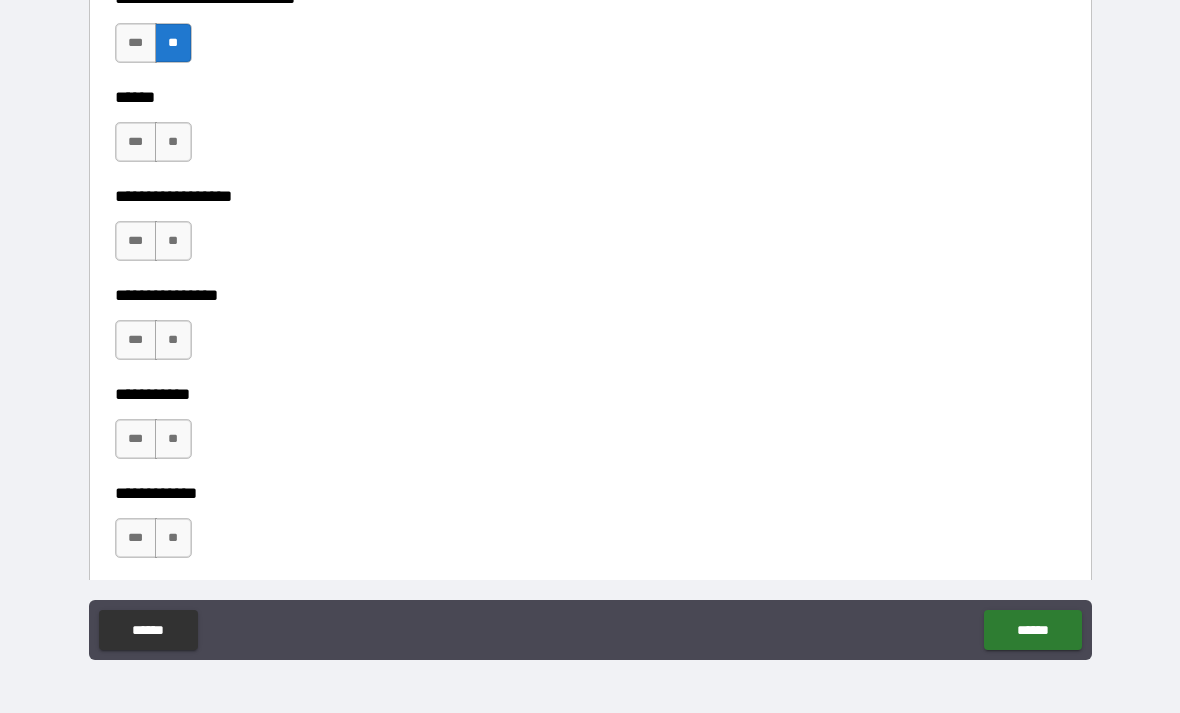 click on "**" at bounding box center (173, 142) 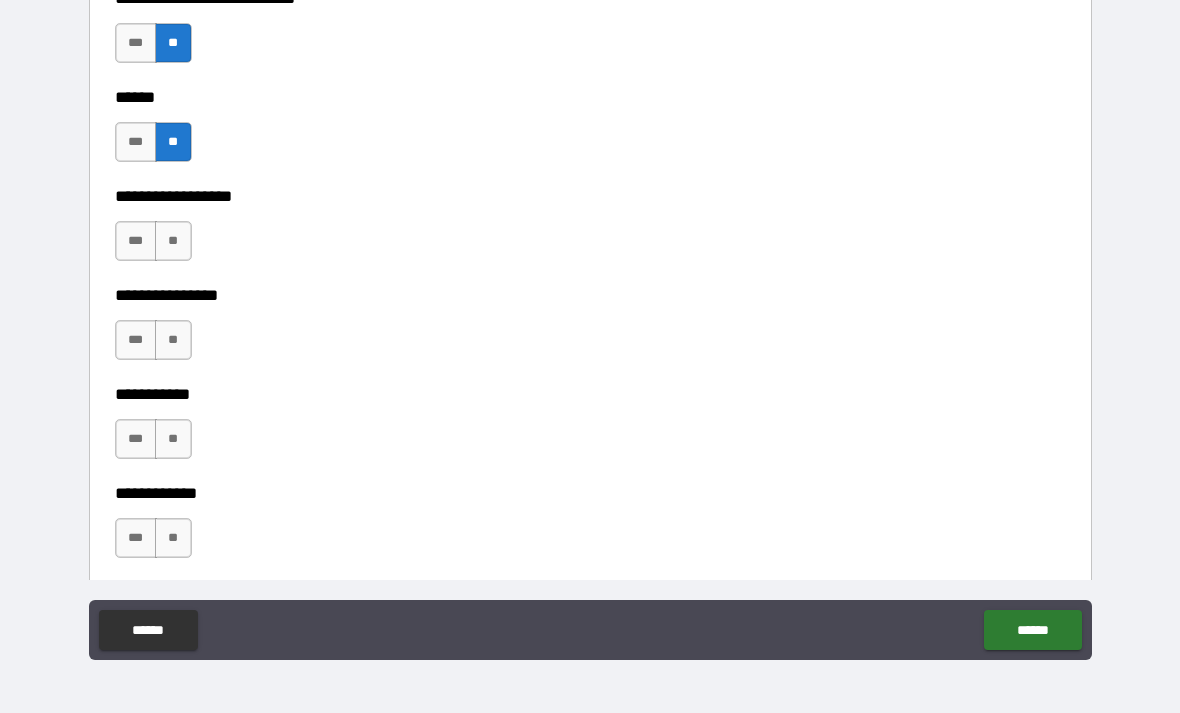 click on "**" at bounding box center [173, 241] 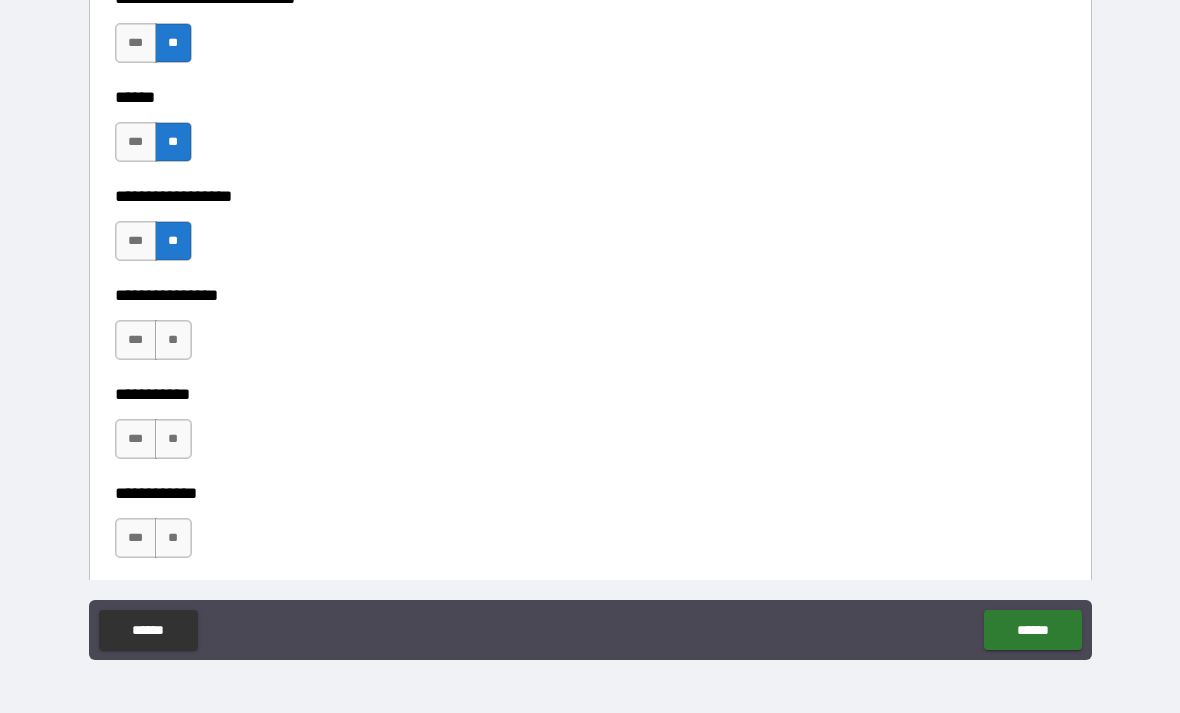 click on "**" at bounding box center [173, 340] 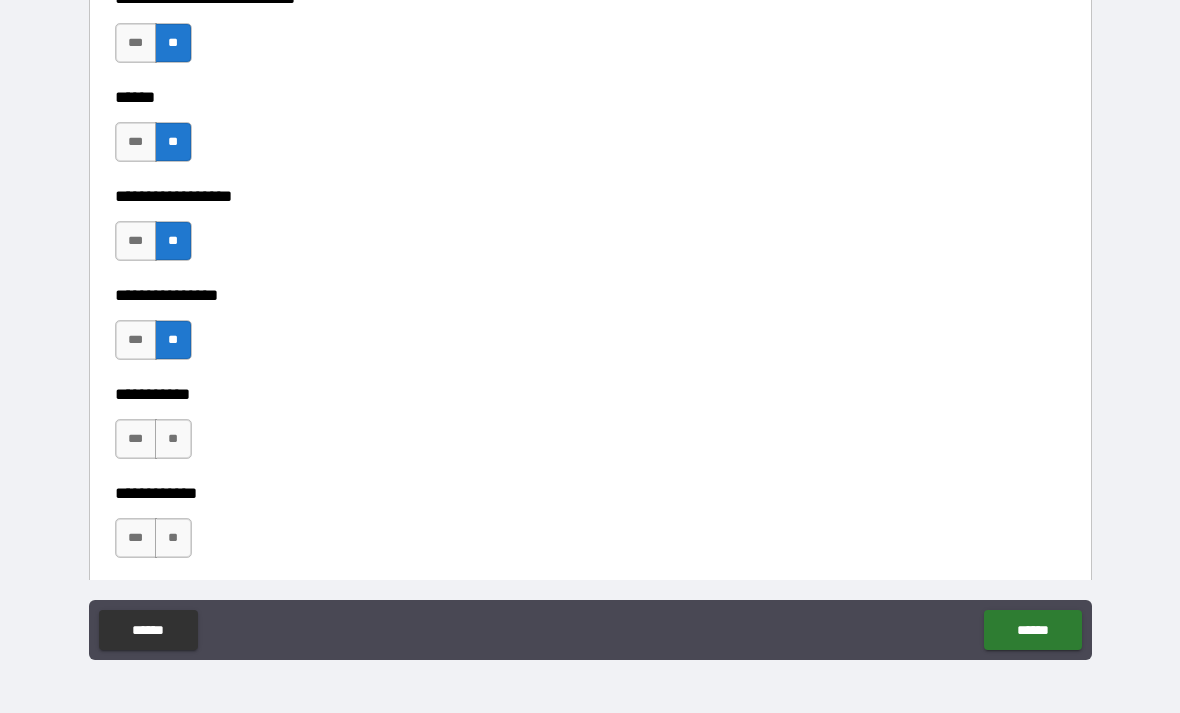 click on "**" at bounding box center [173, 439] 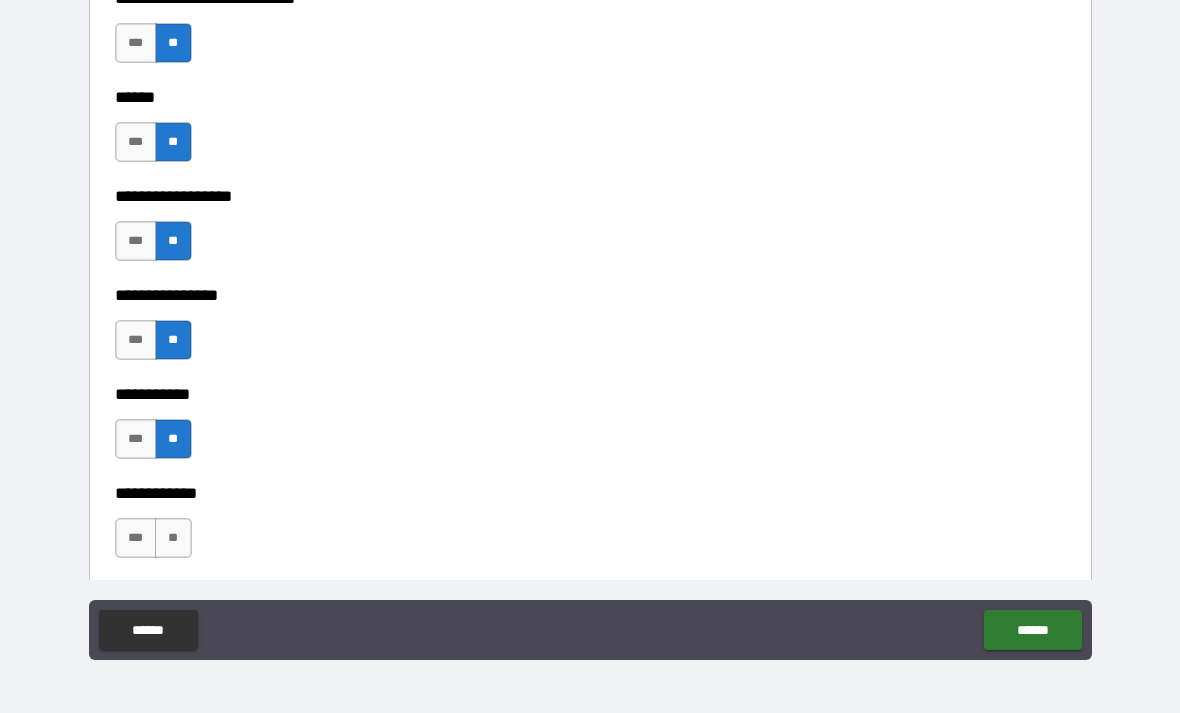 click on "**" at bounding box center (173, 538) 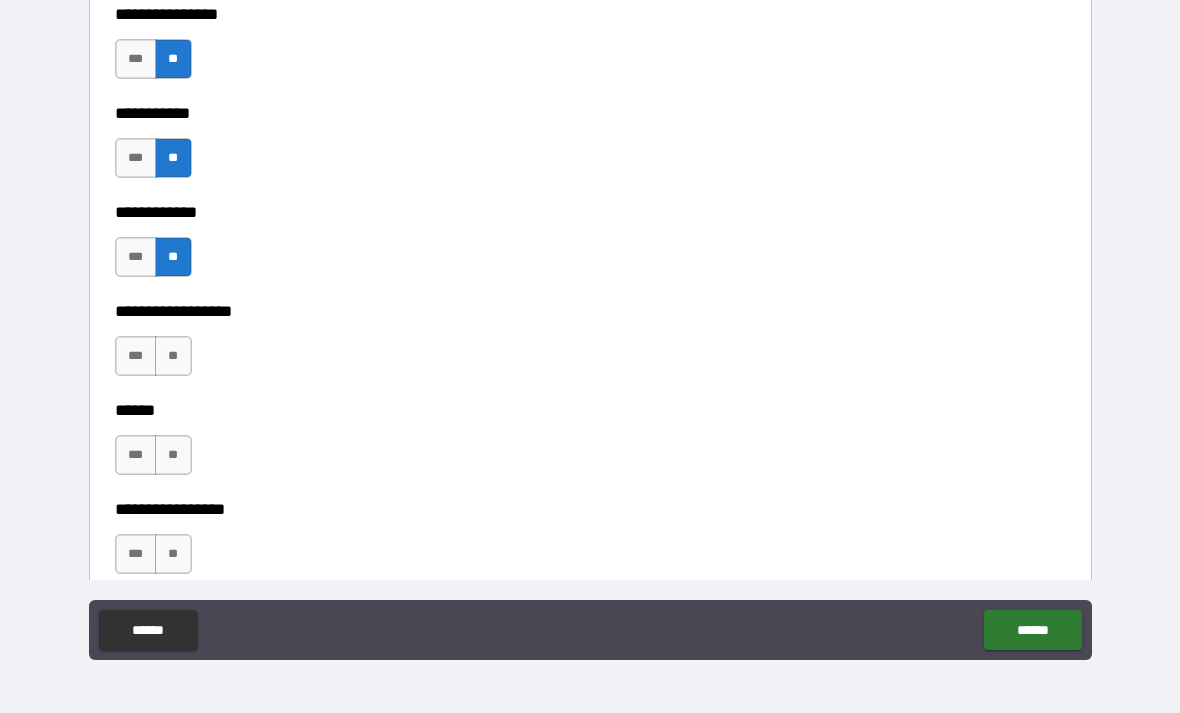 scroll, scrollTop: 9901, scrollLeft: 0, axis: vertical 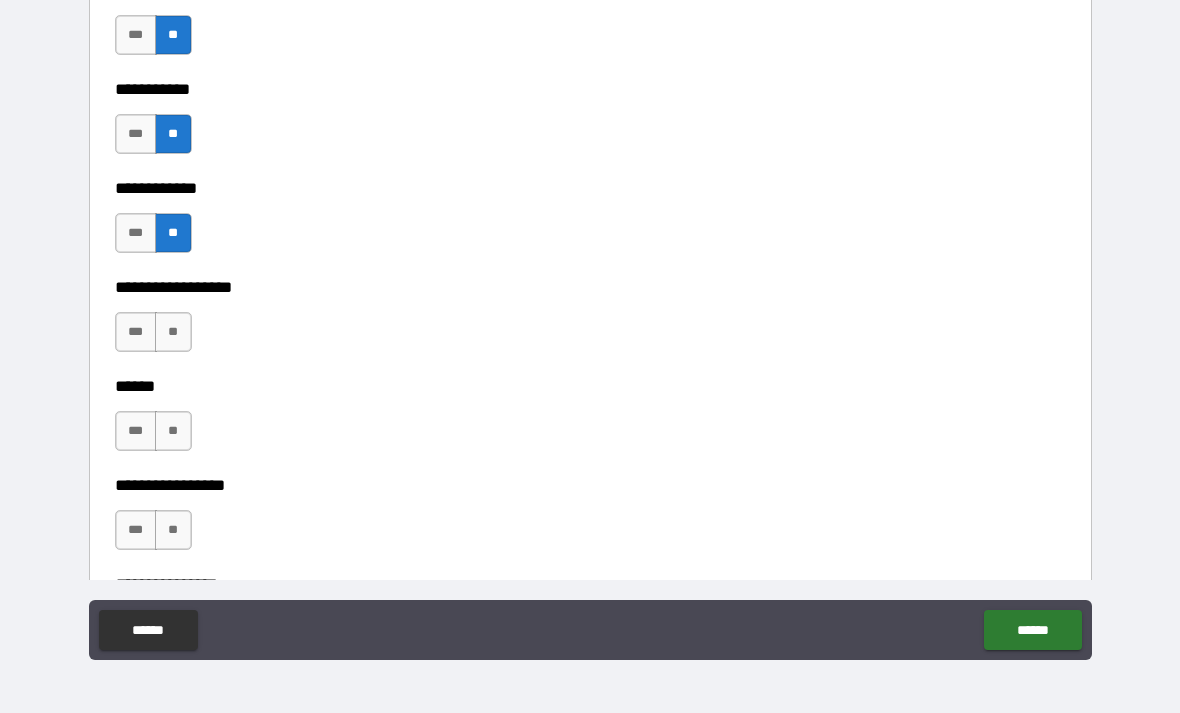 click on "**" at bounding box center [173, 332] 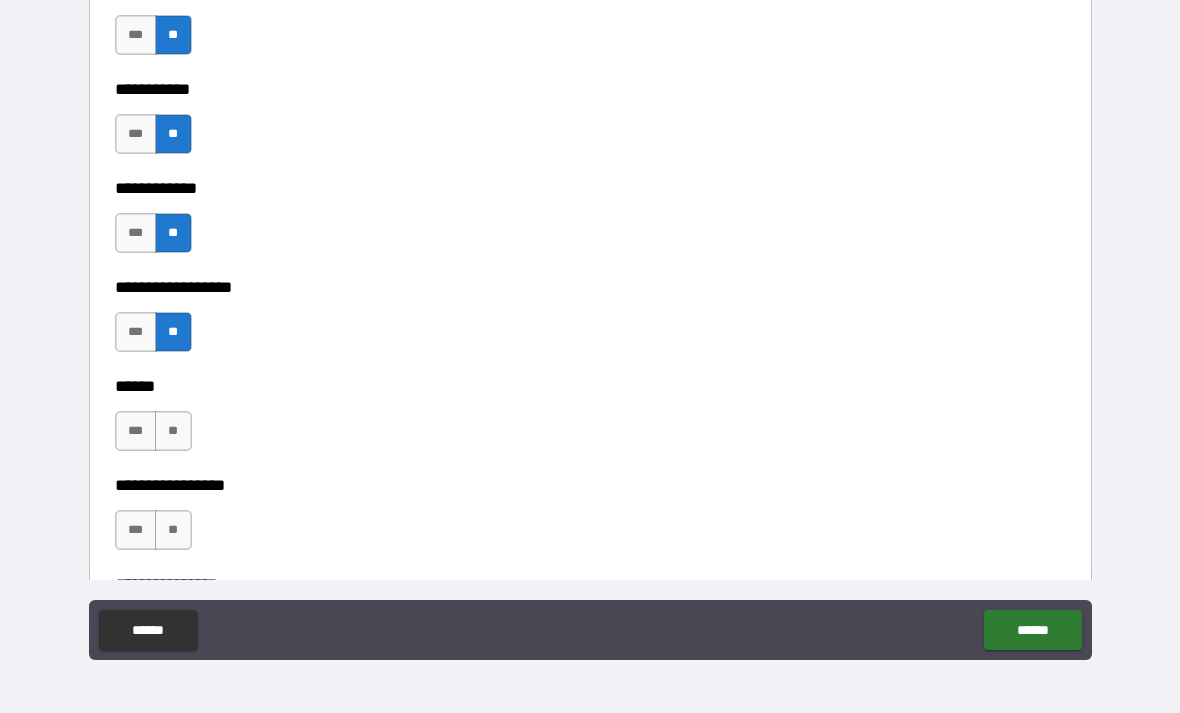 click on "**" at bounding box center [173, 431] 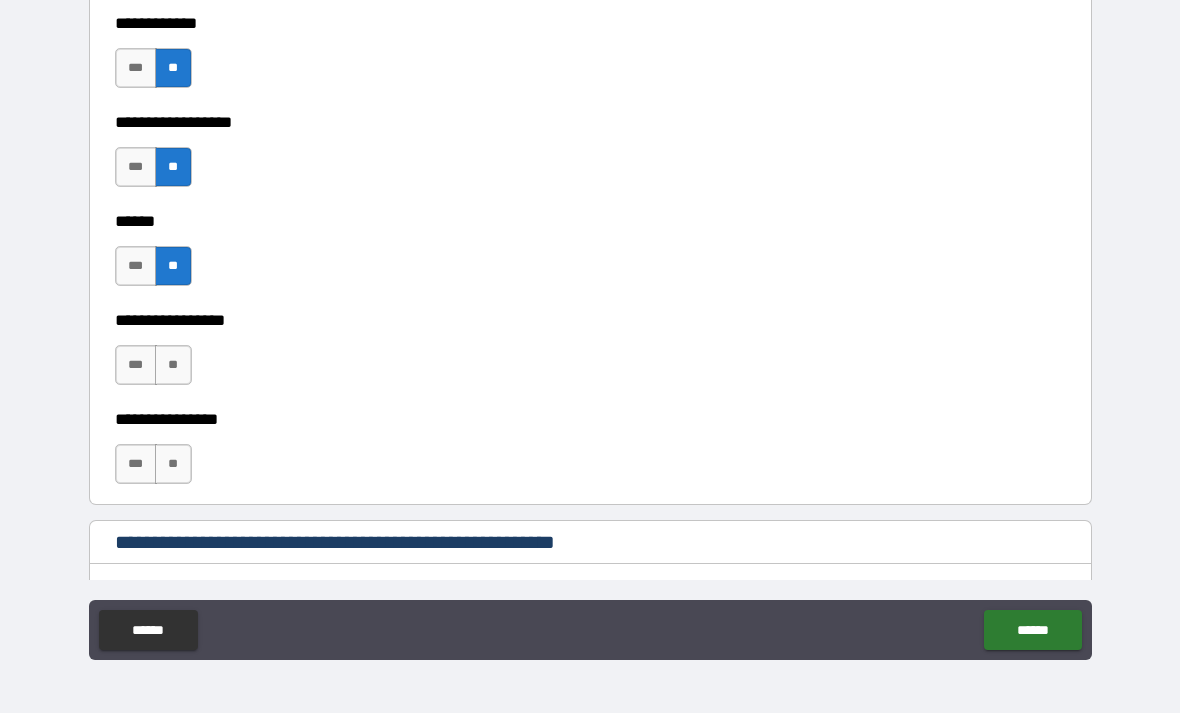 click on "**" at bounding box center (173, 365) 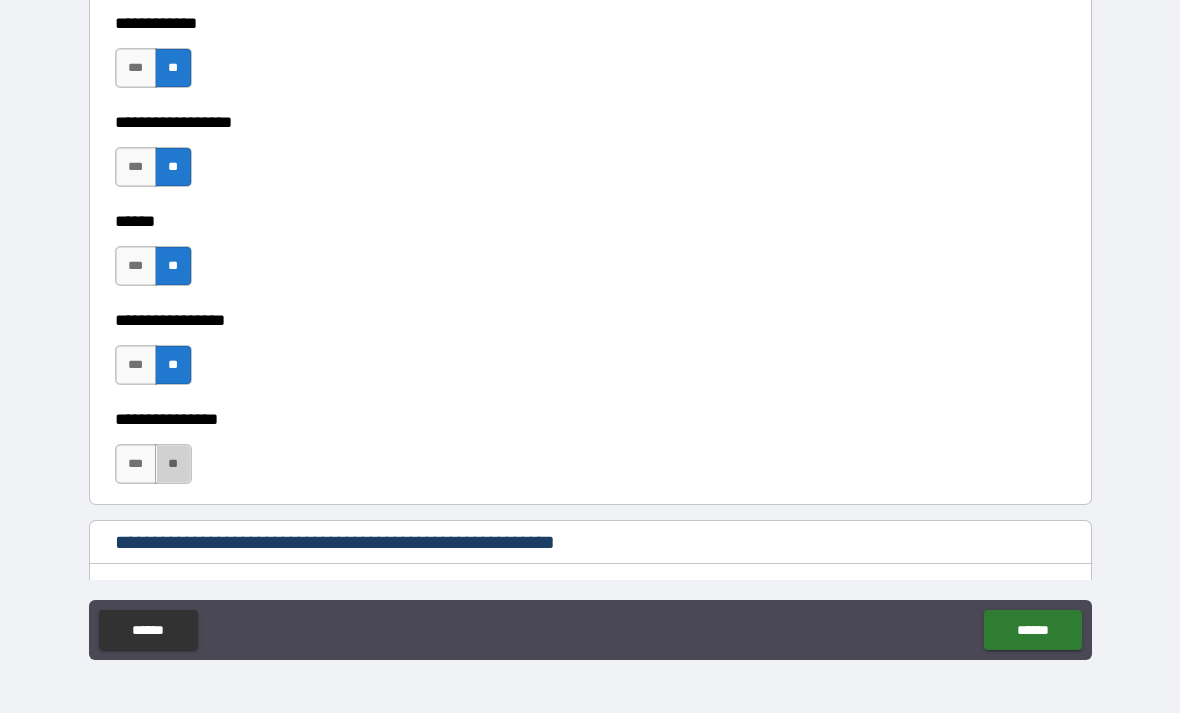 click on "**" at bounding box center [173, 464] 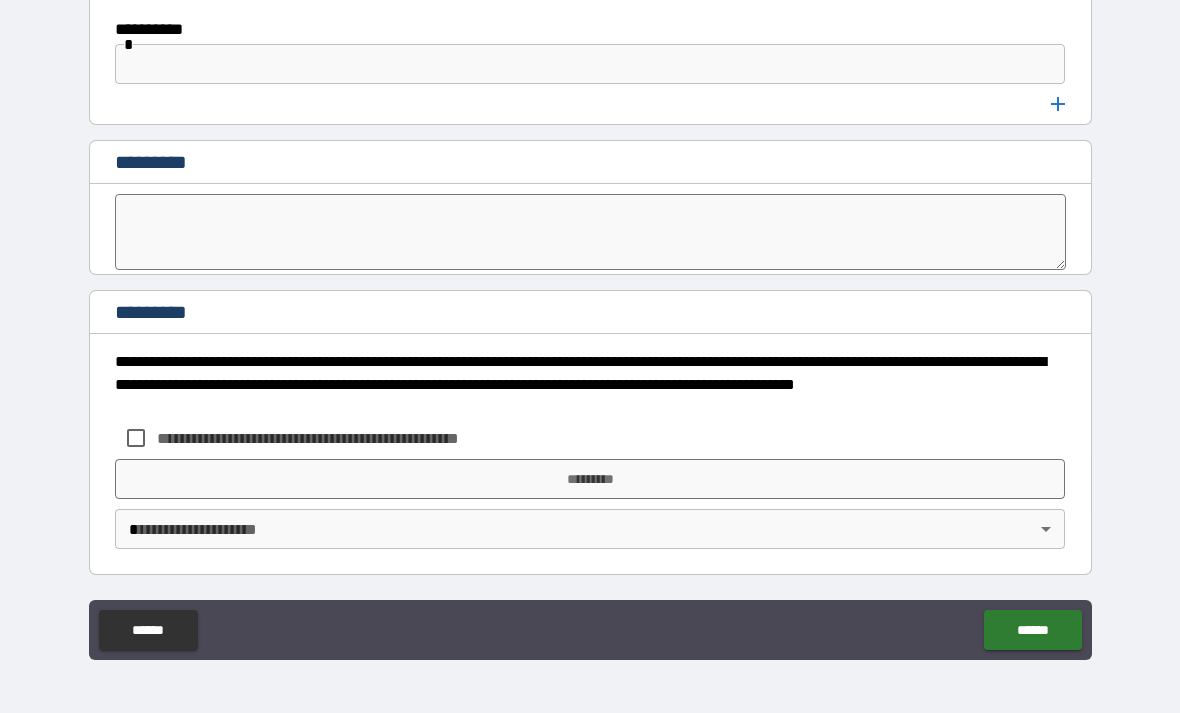 scroll, scrollTop: 10630, scrollLeft: 0, axis: vertical 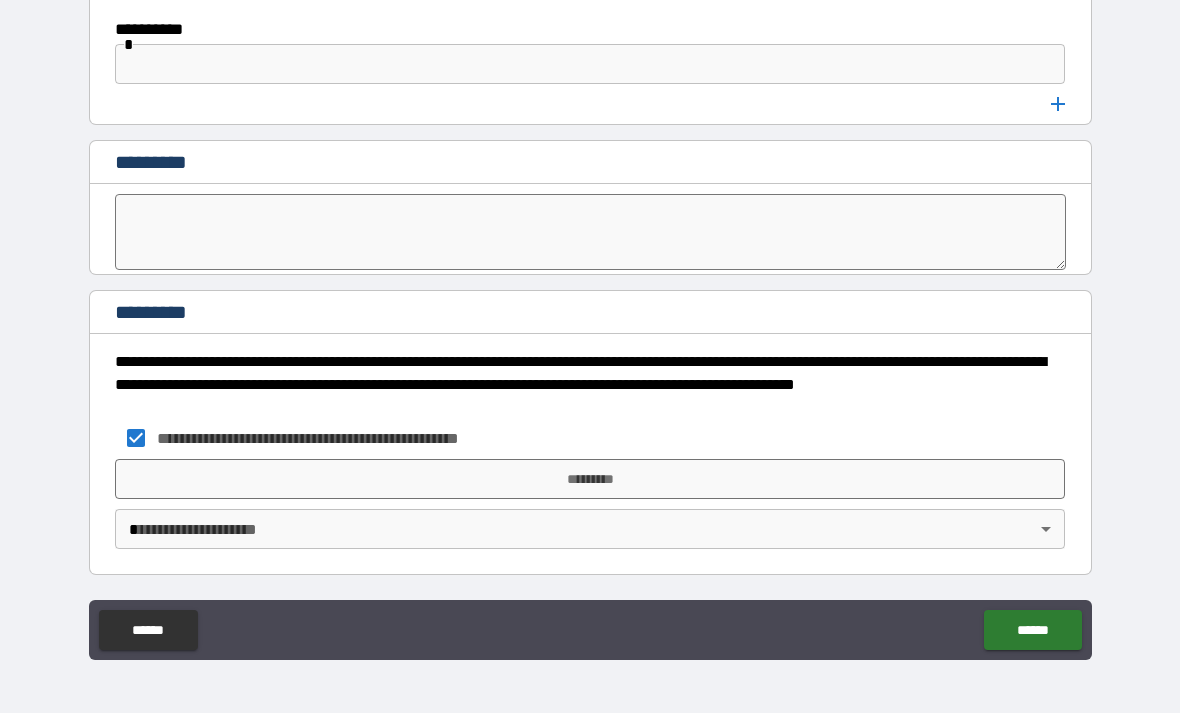 click on "*********" at bounding box center (590, 479) 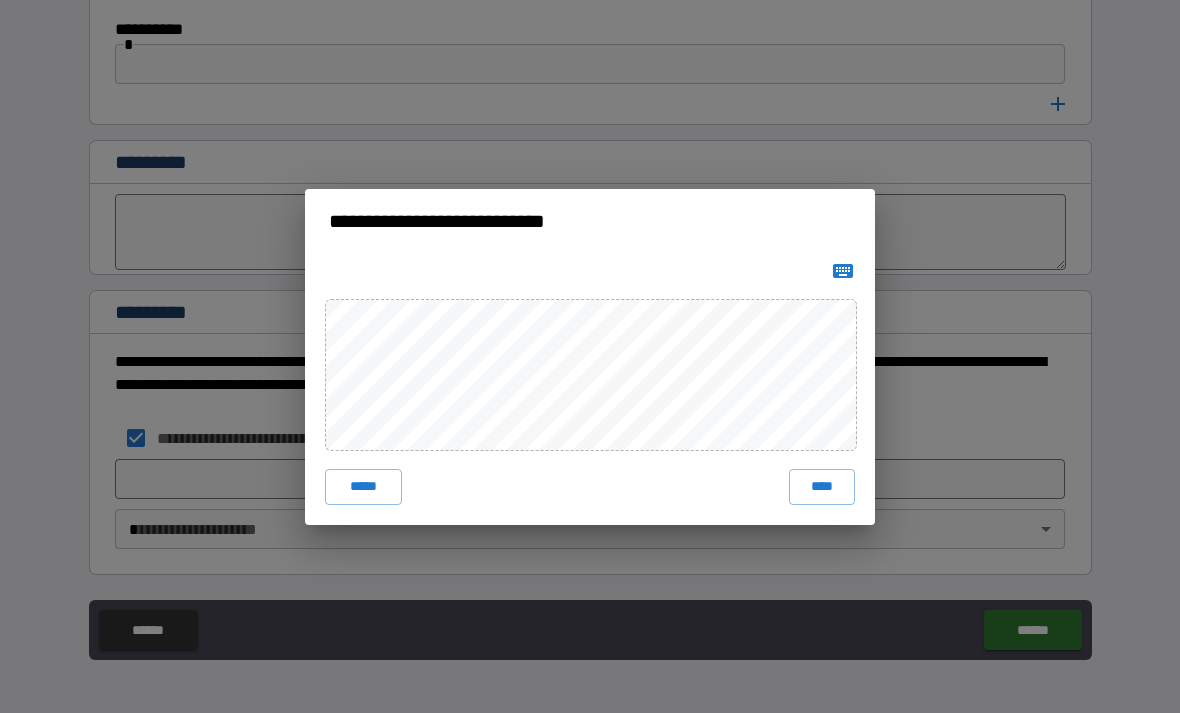 click on "****" at bounding box center [822, 487] 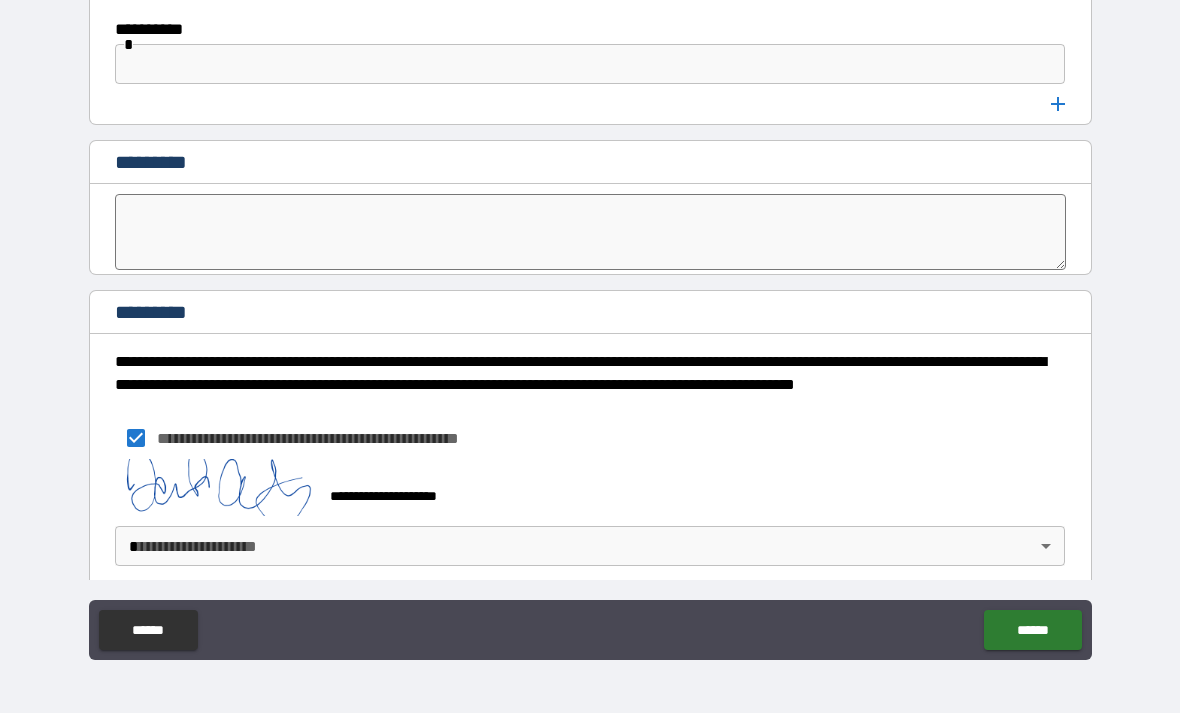 click on "**********" at bounding box center [590, 324] 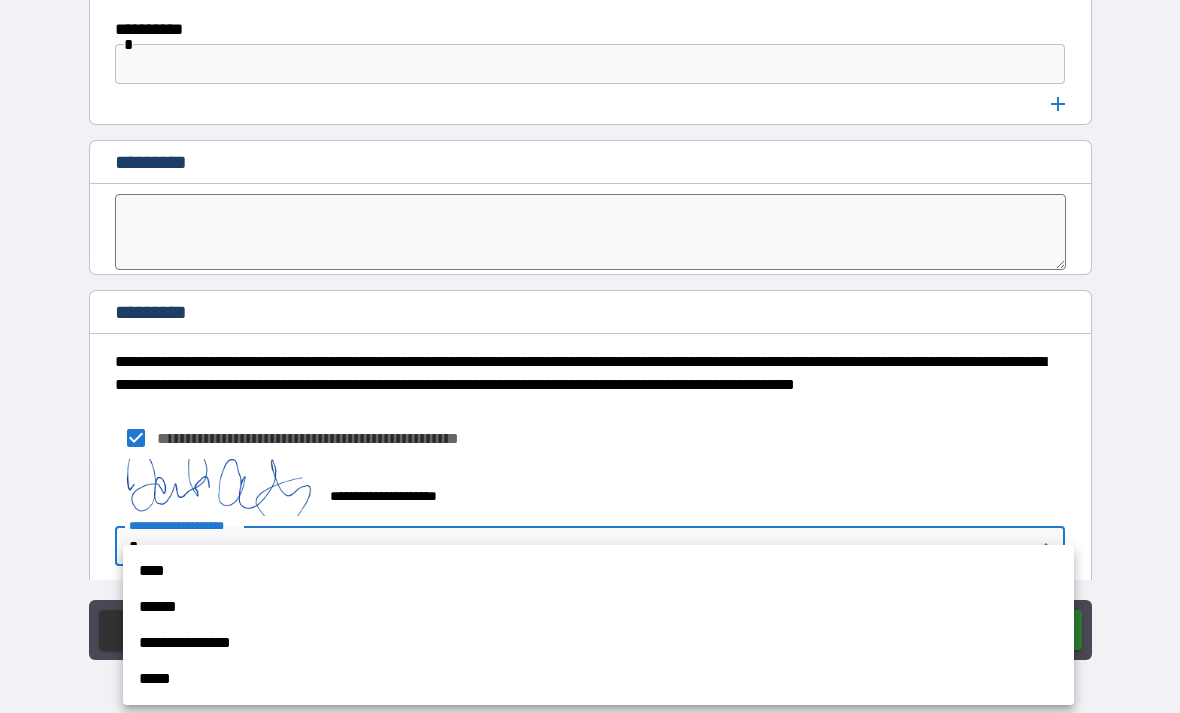 click on "****" at bounding box center (598, 571) 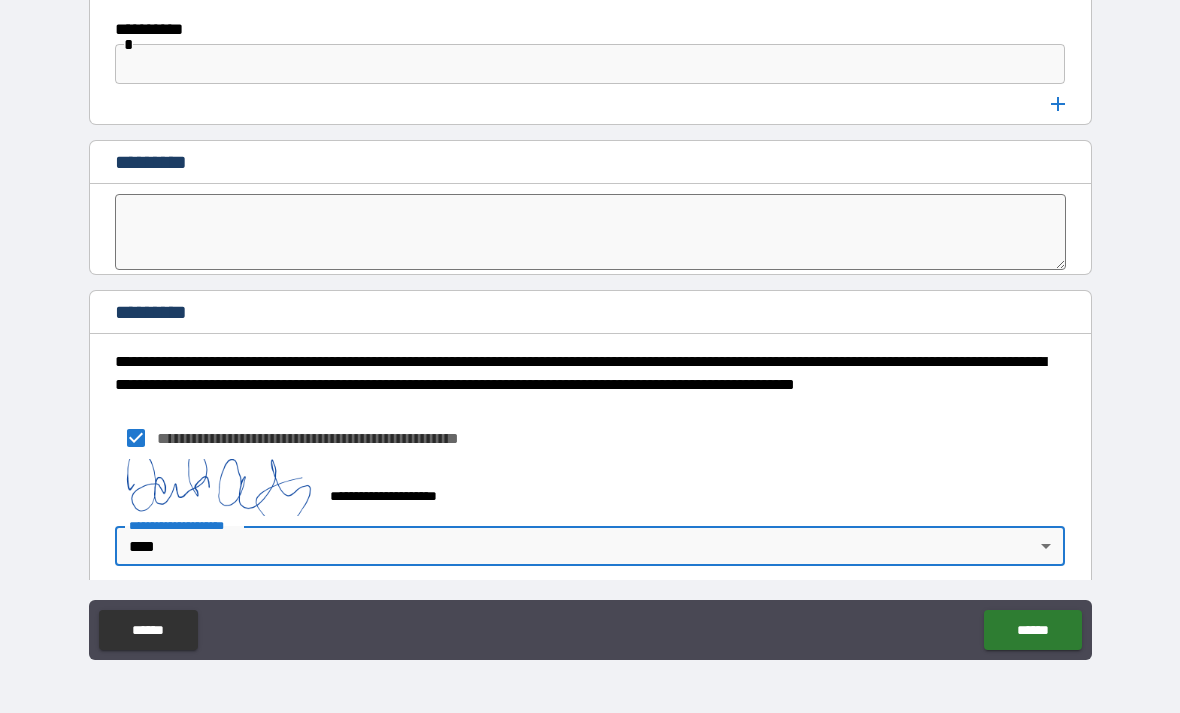 click on "******" at bounding box center [1032, 630] 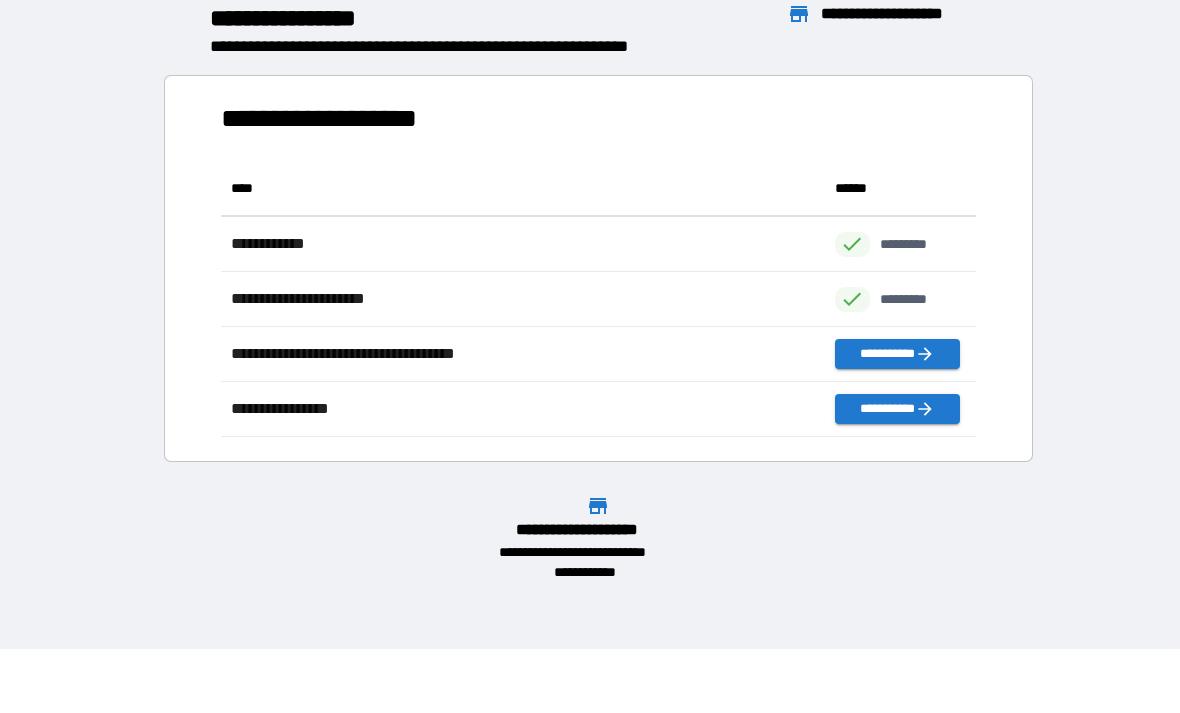 scroll, scrollTop: 276, scrollLeft: 755, axis: both 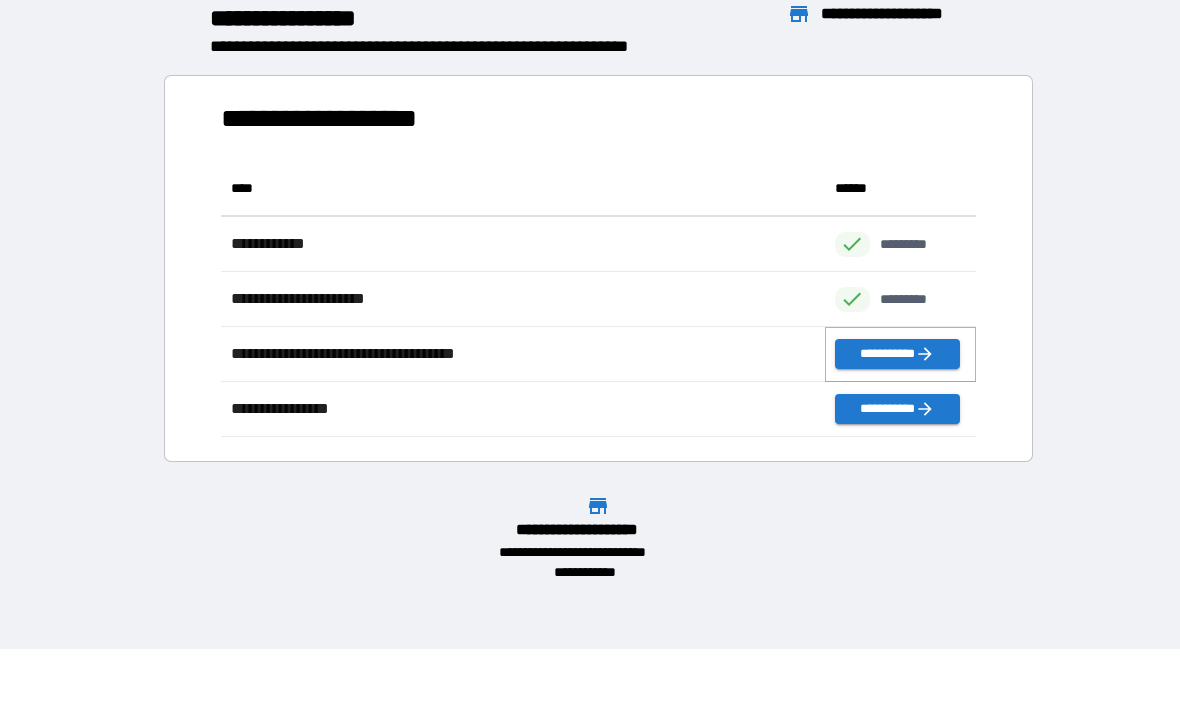 click on "**********" at bounding box center (897, 354) 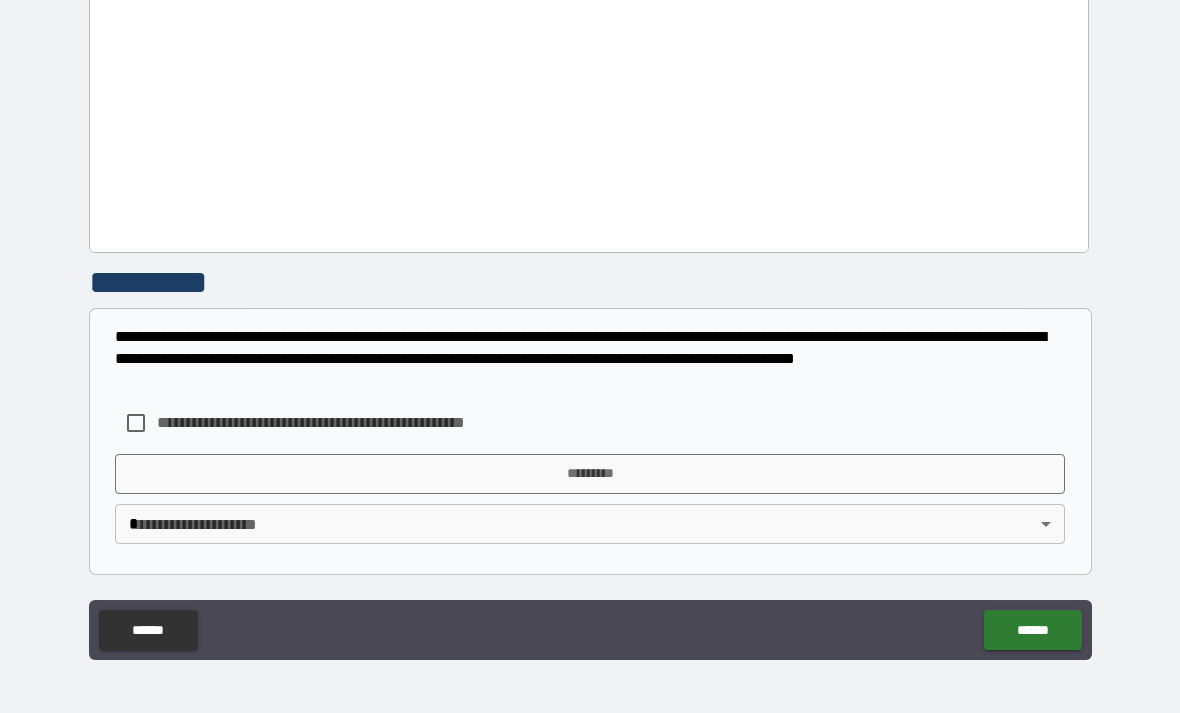 scroll, scrollTop: 3715, scrollLeft: 0, axis: vertical 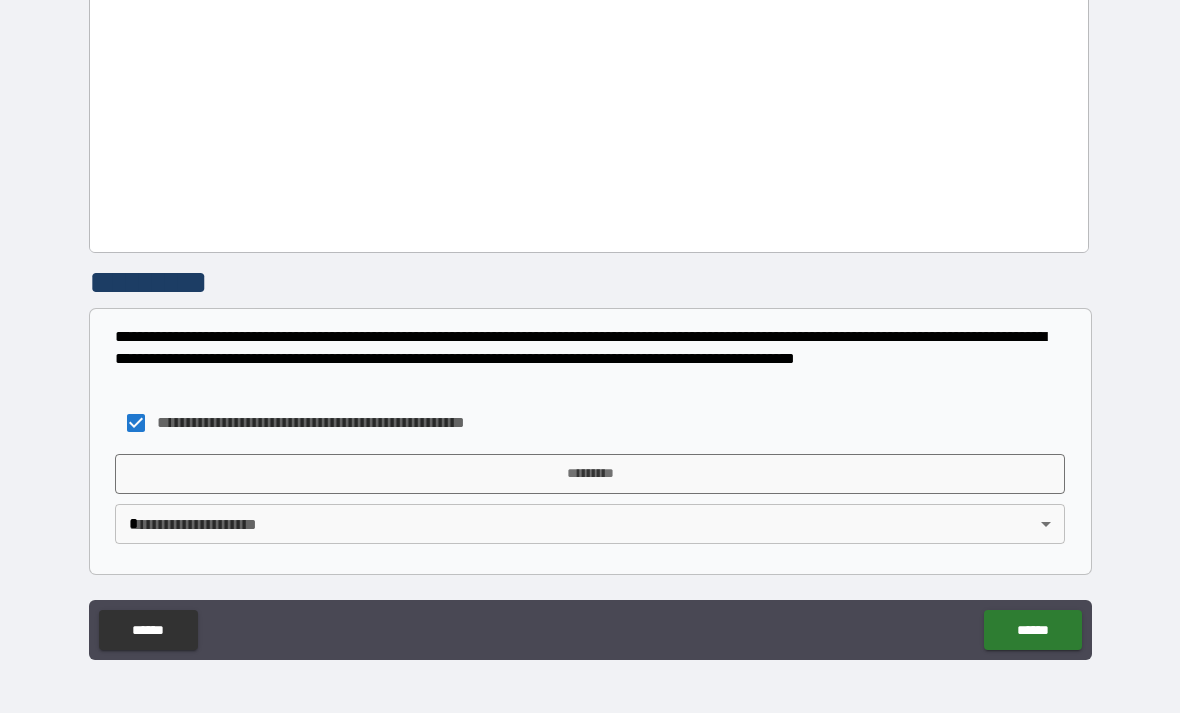 click on "*********" at bounding box center [590, 474] 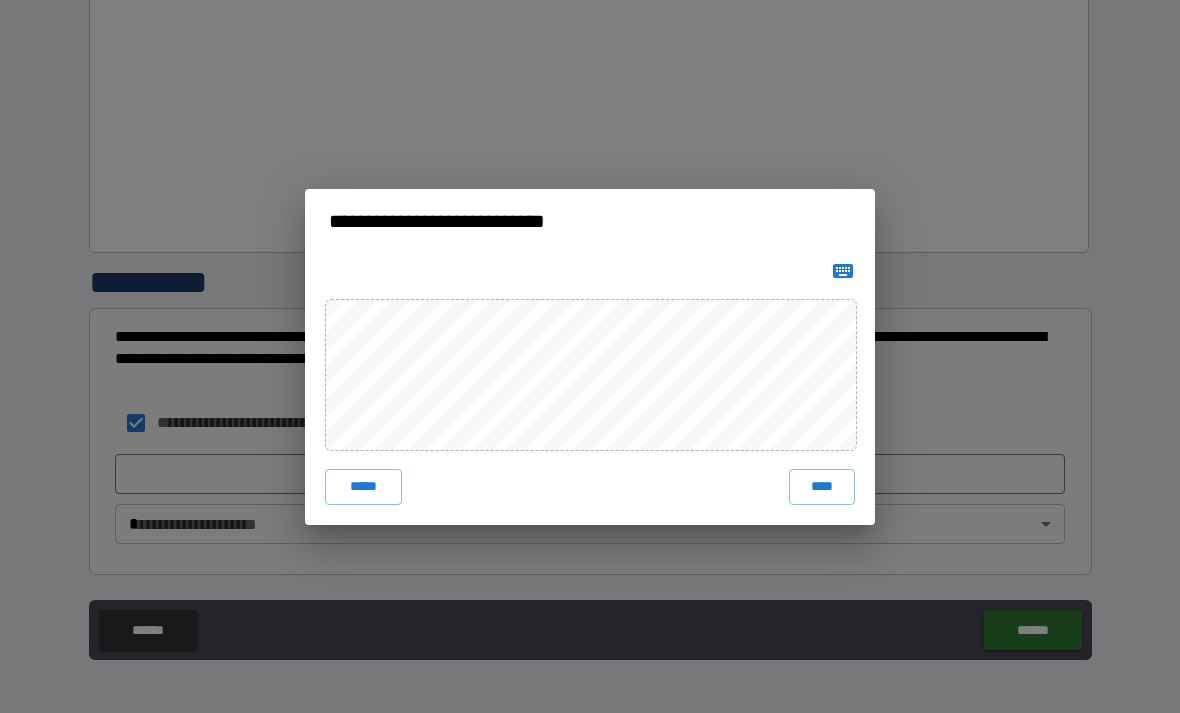 click on "****" at bounding box center [822, 487] 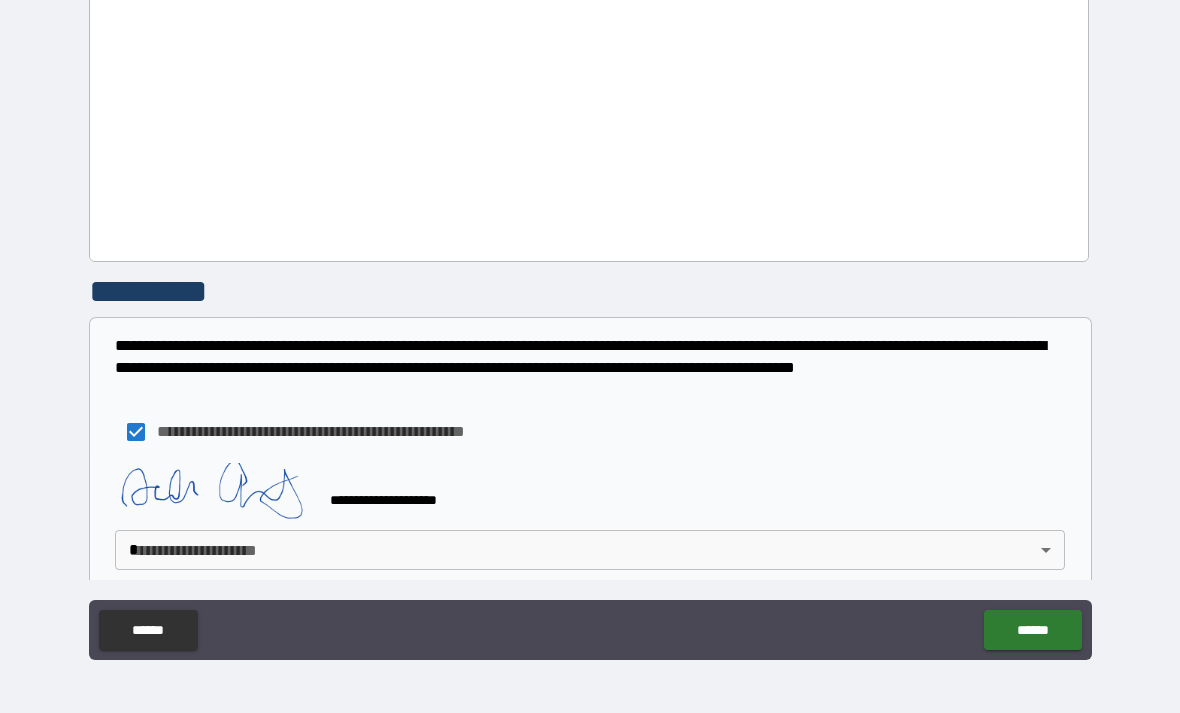 click on "**********" at bounding box center (590, 324) 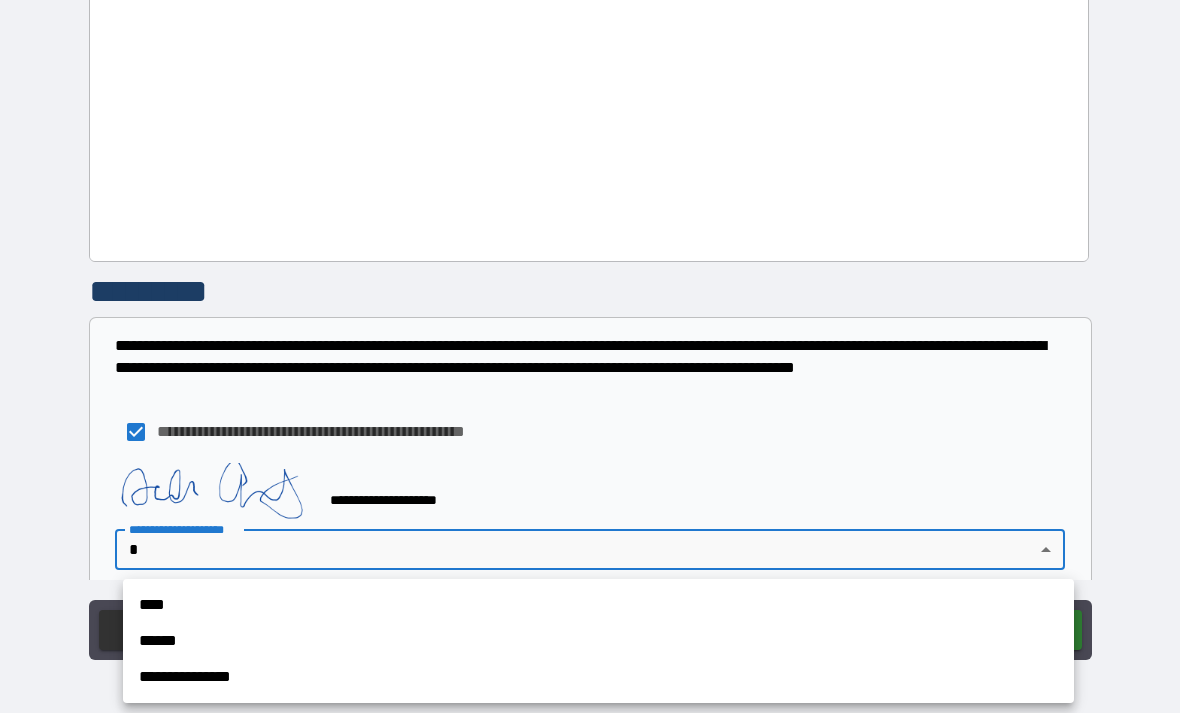 click on "****" at bounding box center [598, 605] 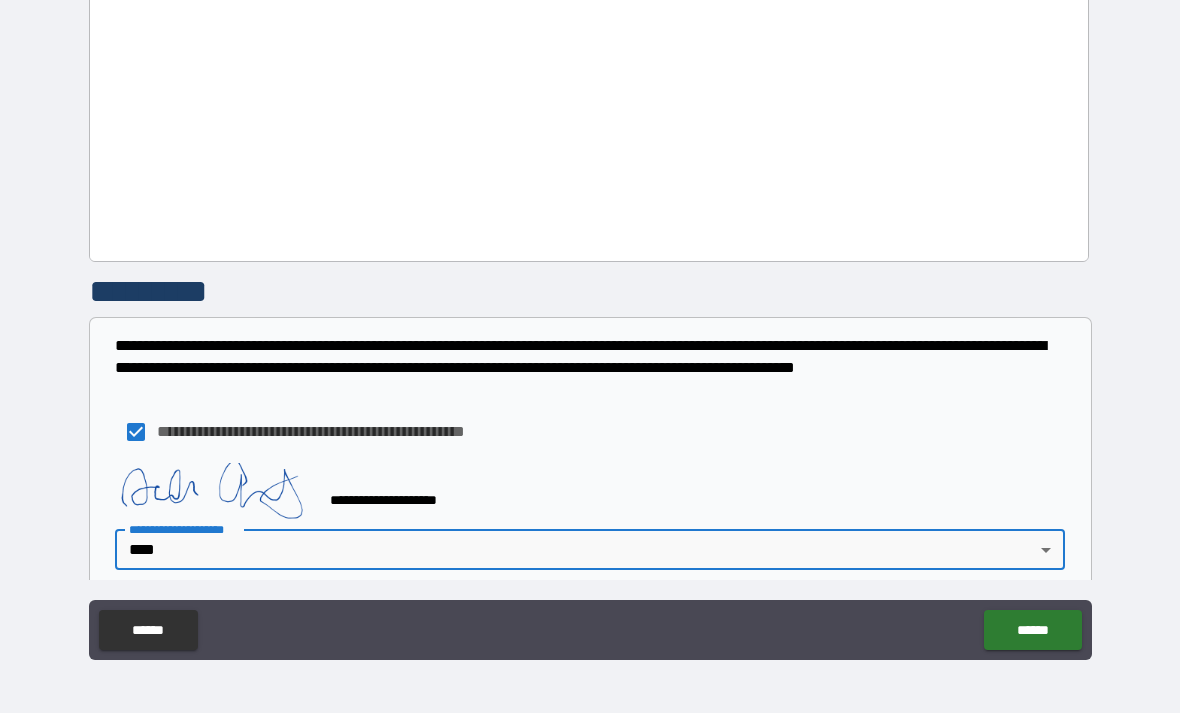 click on "******" at bounding box center (1032, 630) 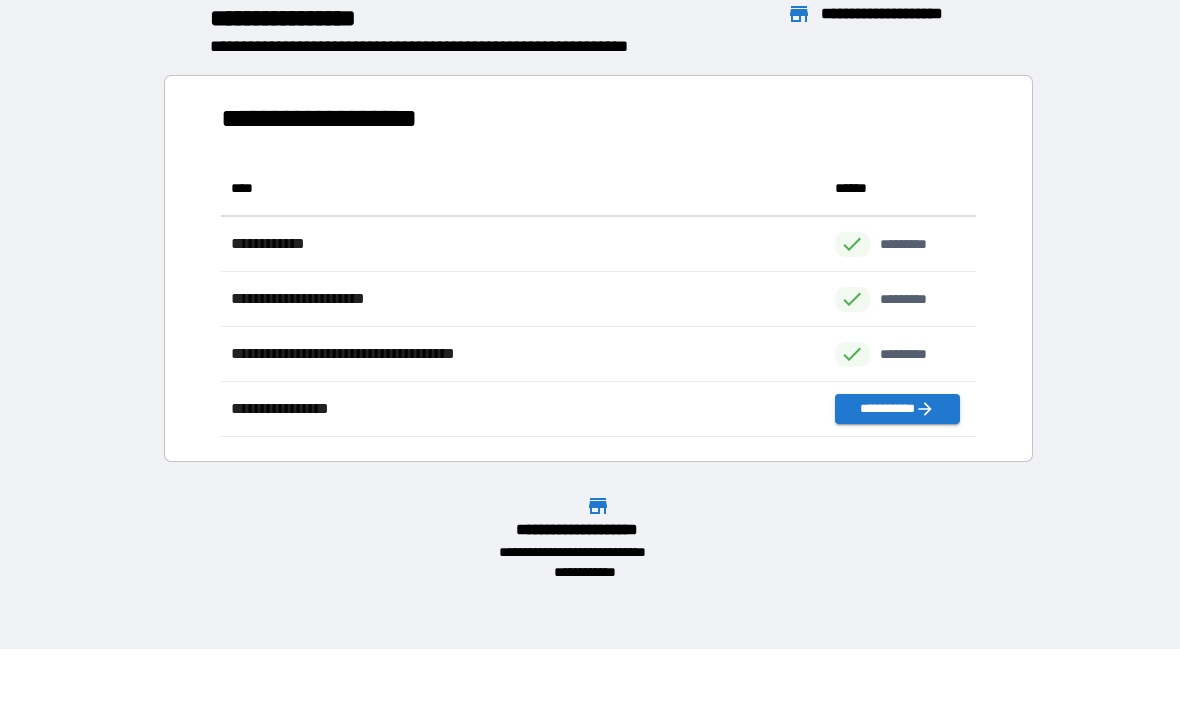 scroll, scrollTop: 1, scrollLeft: 1, axis: both 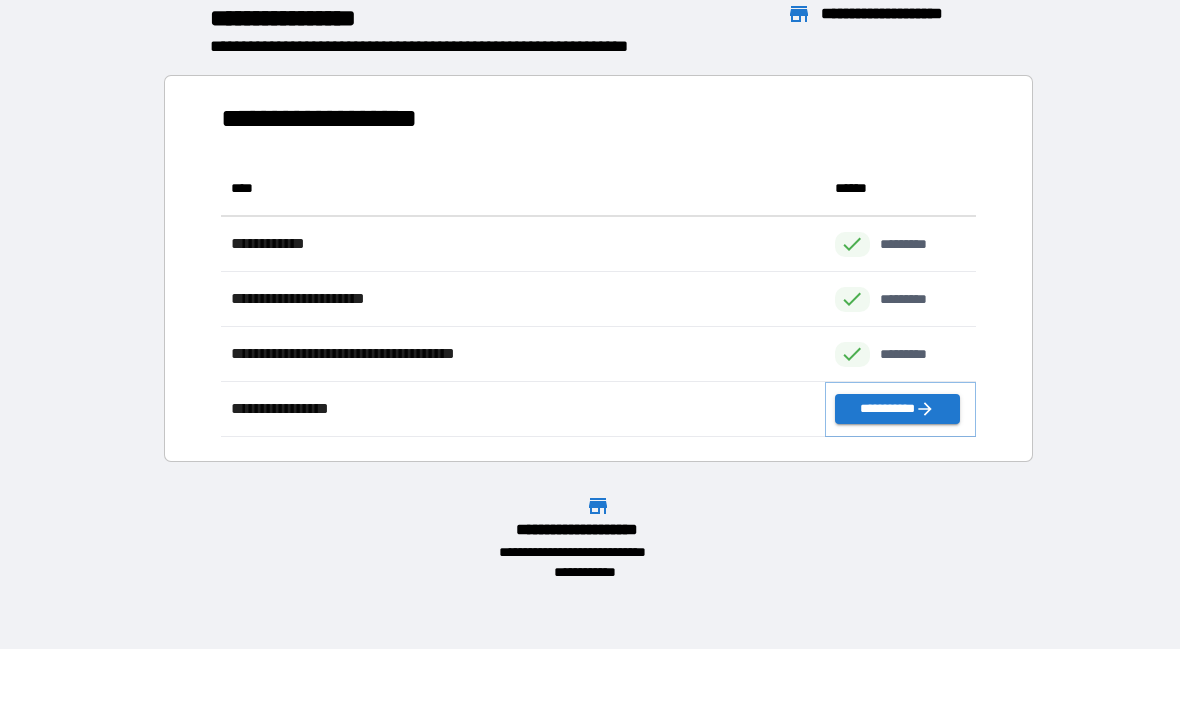 click on "**********" at bounding box center (897, 409) 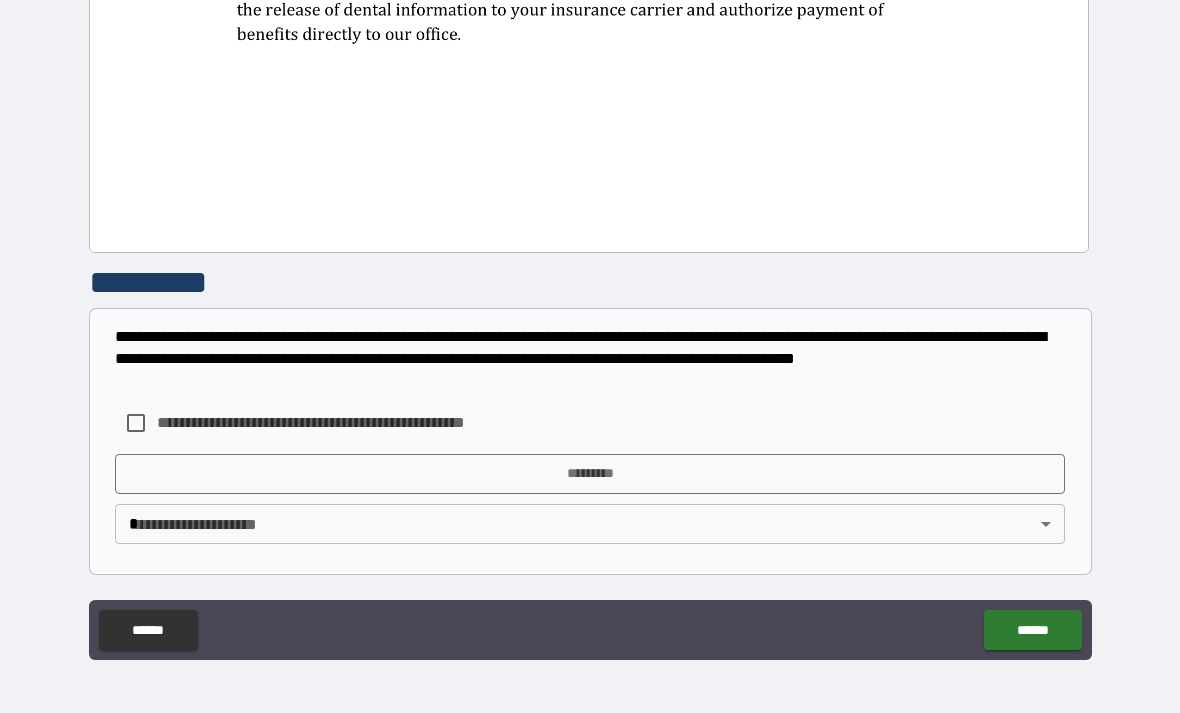 scroll, scrollTop: 1059, scrollLeft: 0, axis: vertical 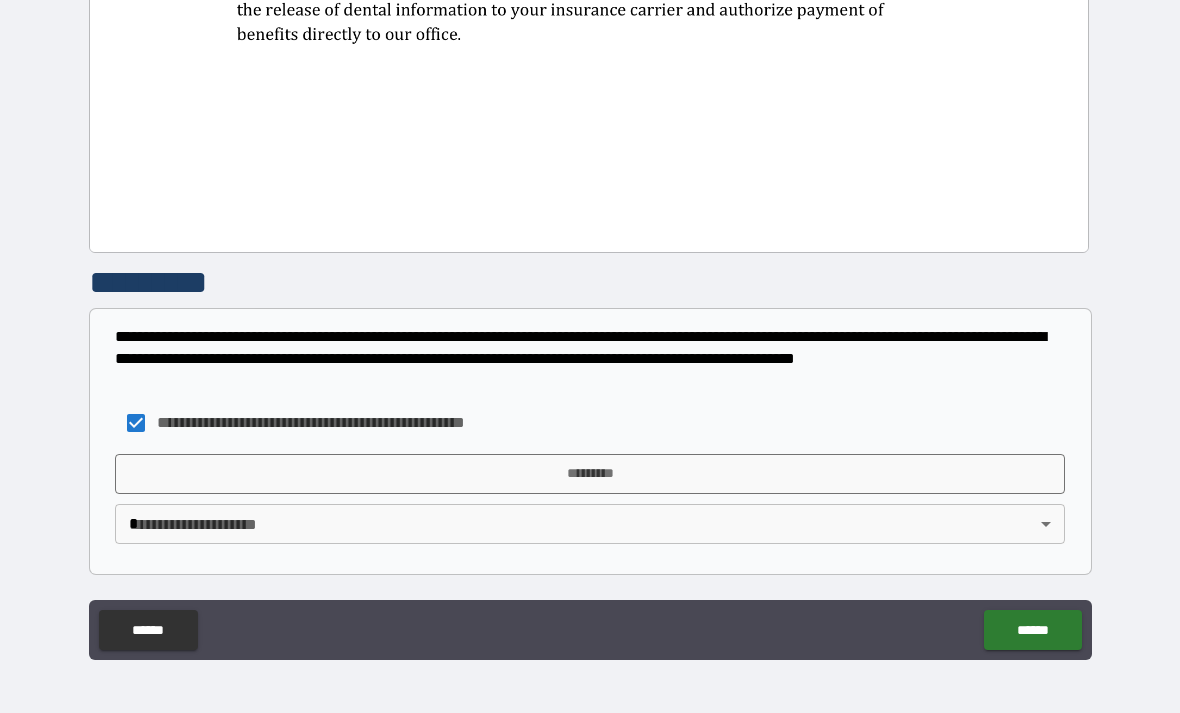 click on "*********" at bounding box center [590, 474] 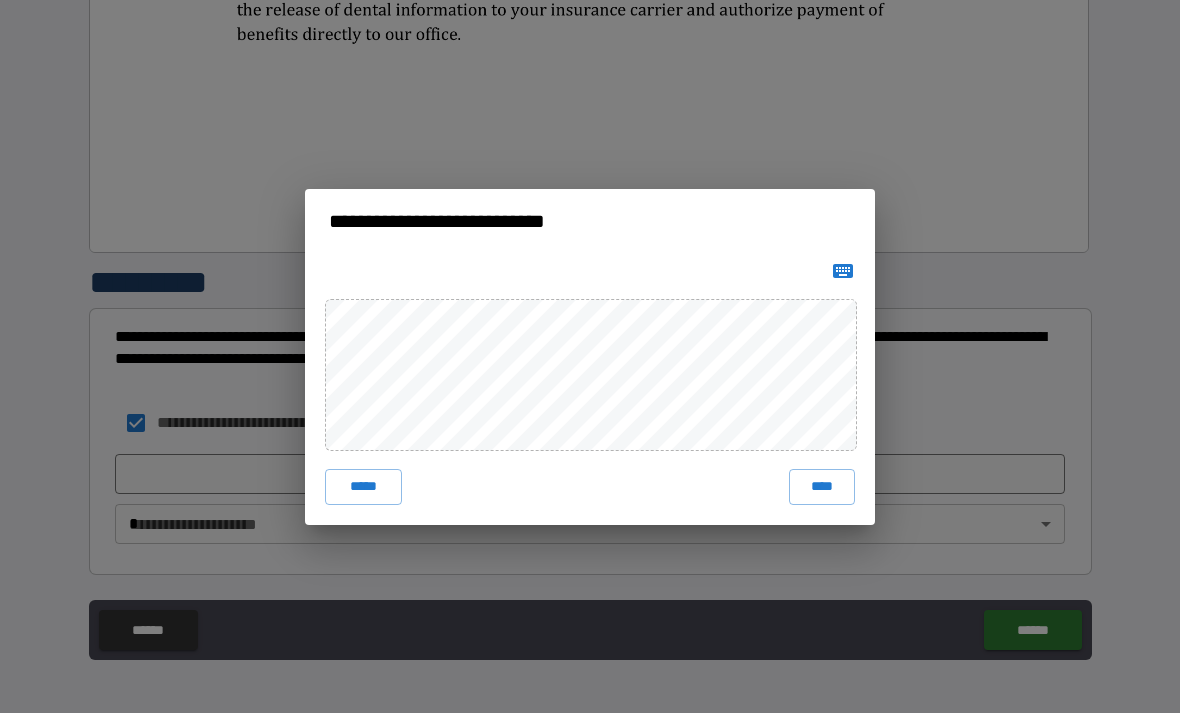 click on "****" at bounding box center (822, 487) 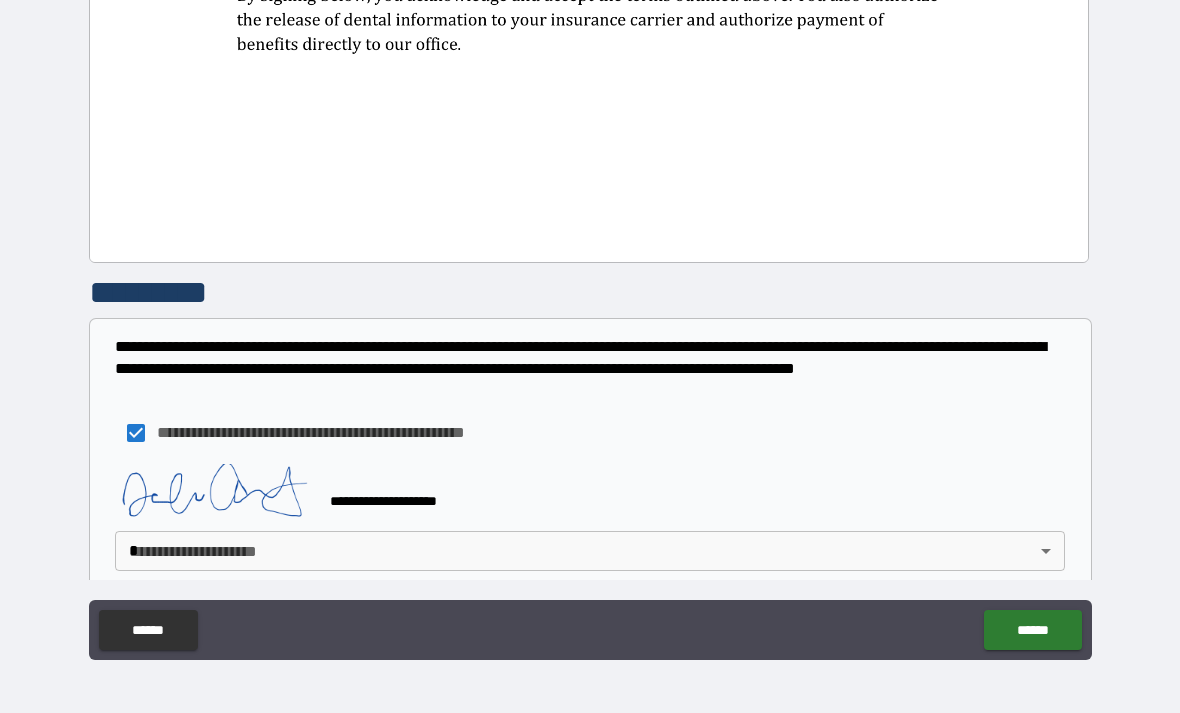 click on "**********" at bounding box center [590, 324] 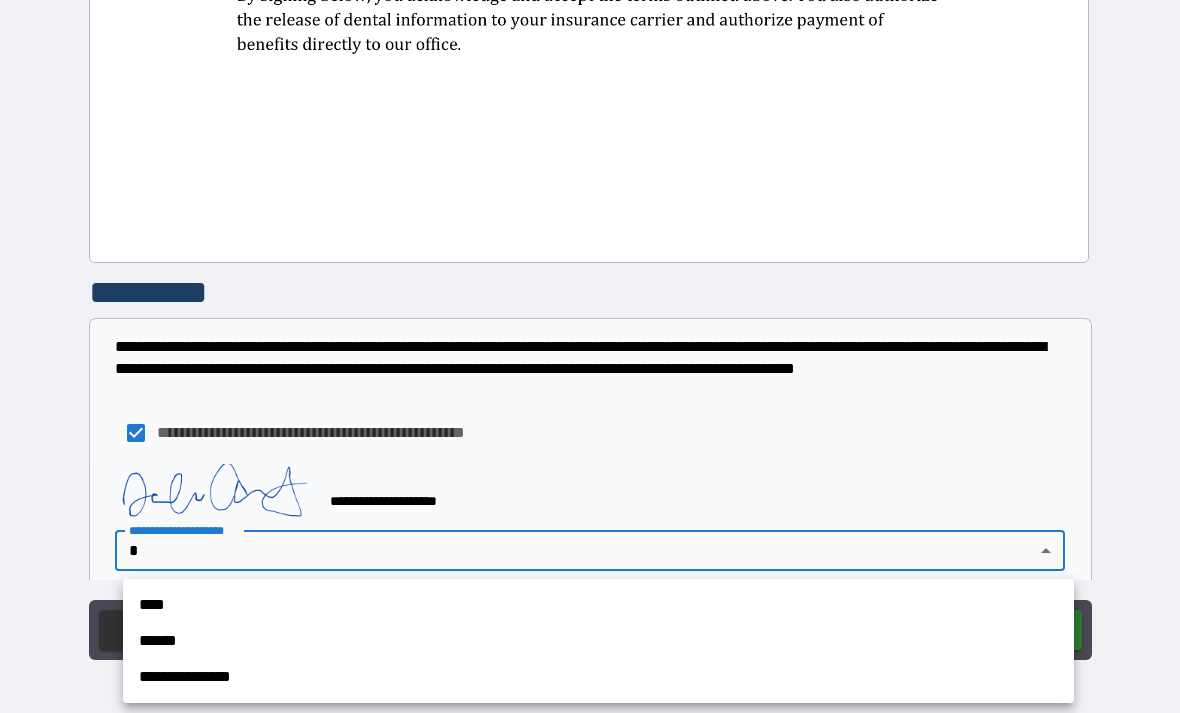 click on "****" at bounding box center [598, 605] 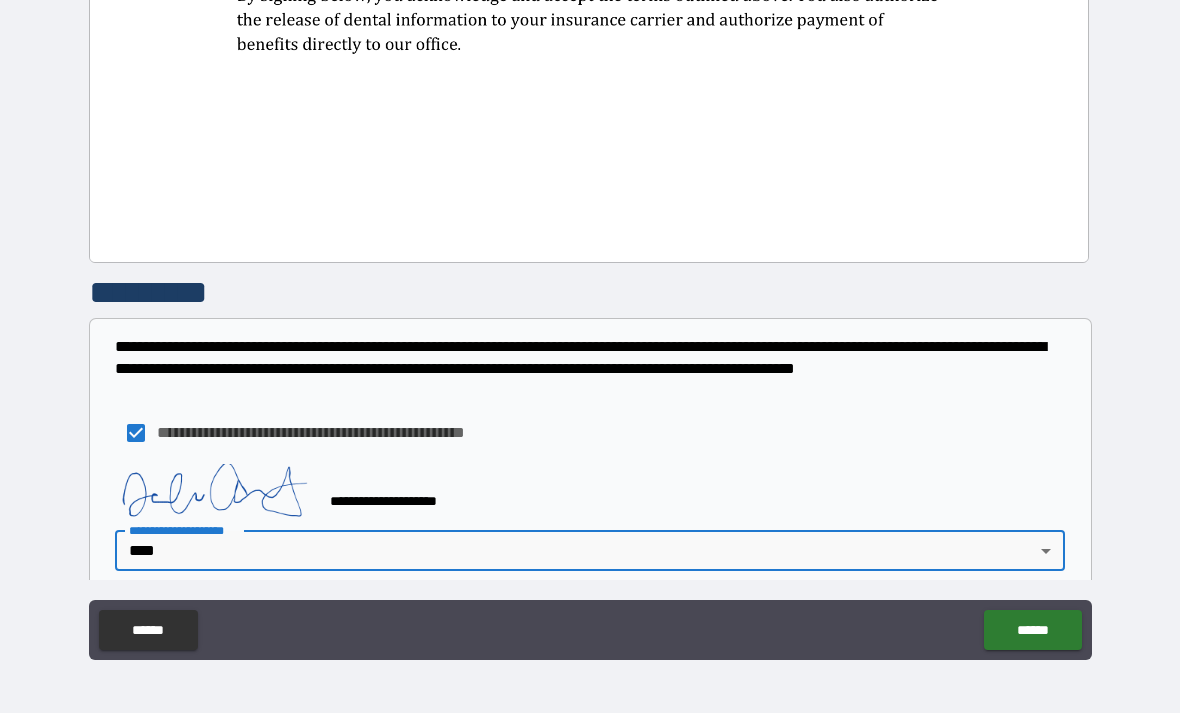 click on "******" at bounding box center [1032, 630] 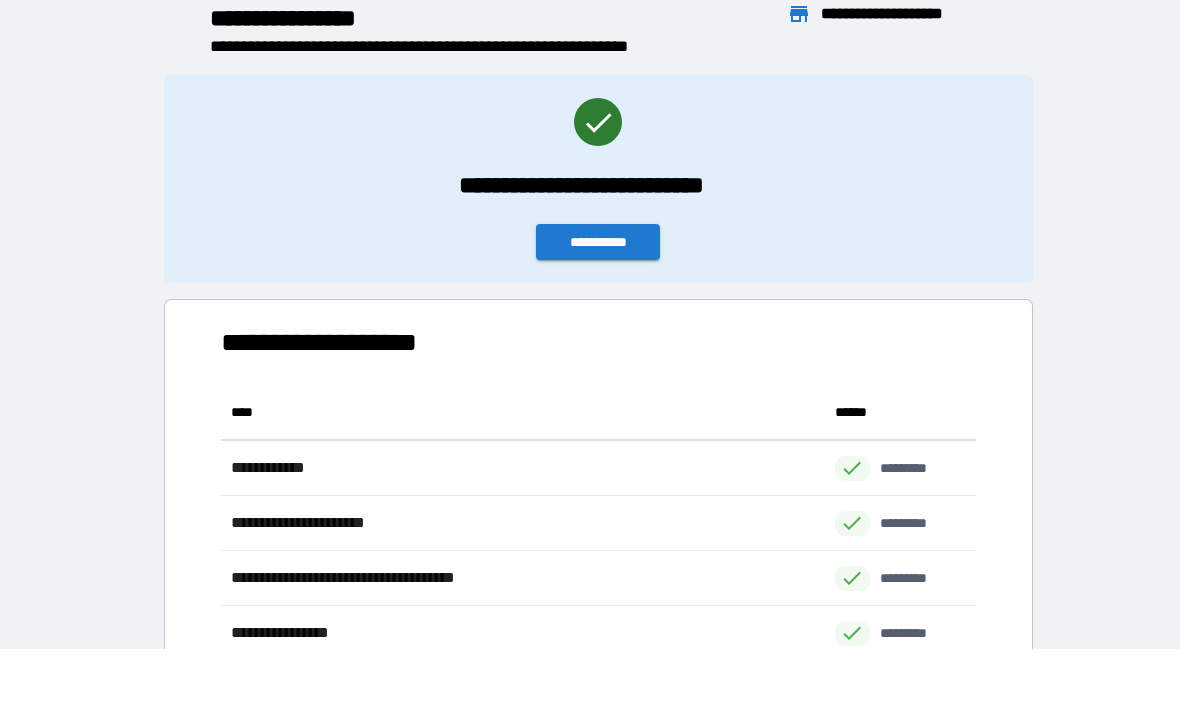 scroll, scrollTop: 1, scrollLeft: 1, axis: both 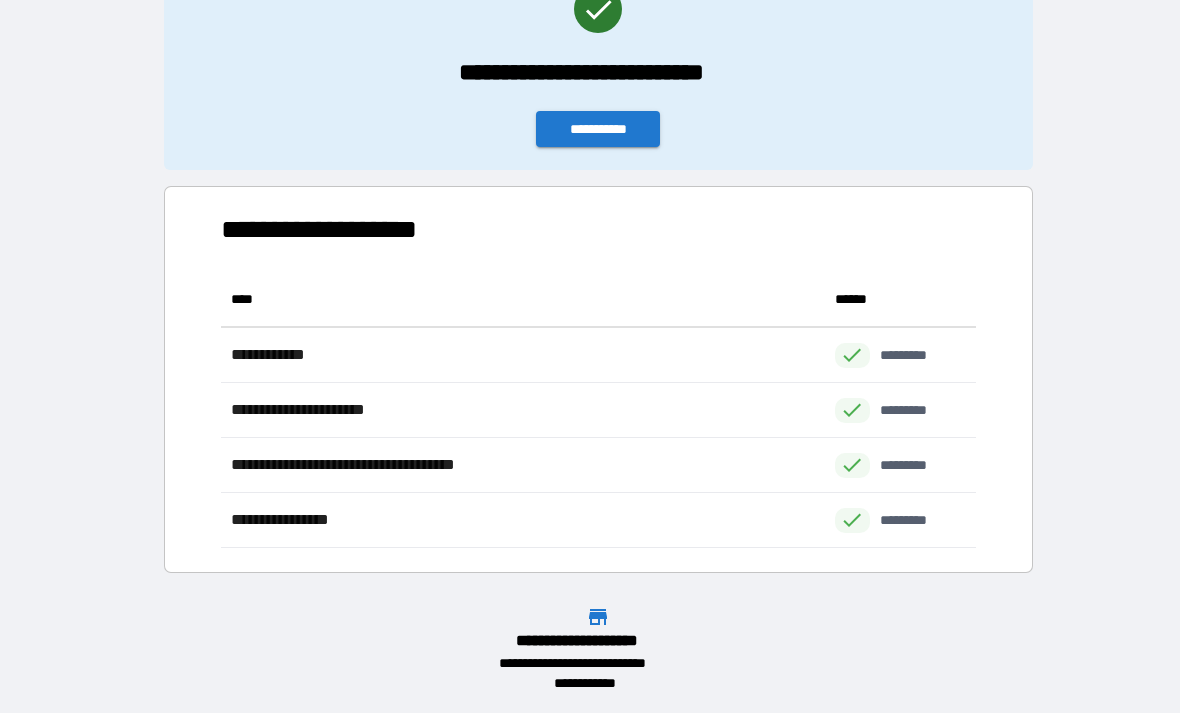 click on "**********" at bounding box center (598, 129) 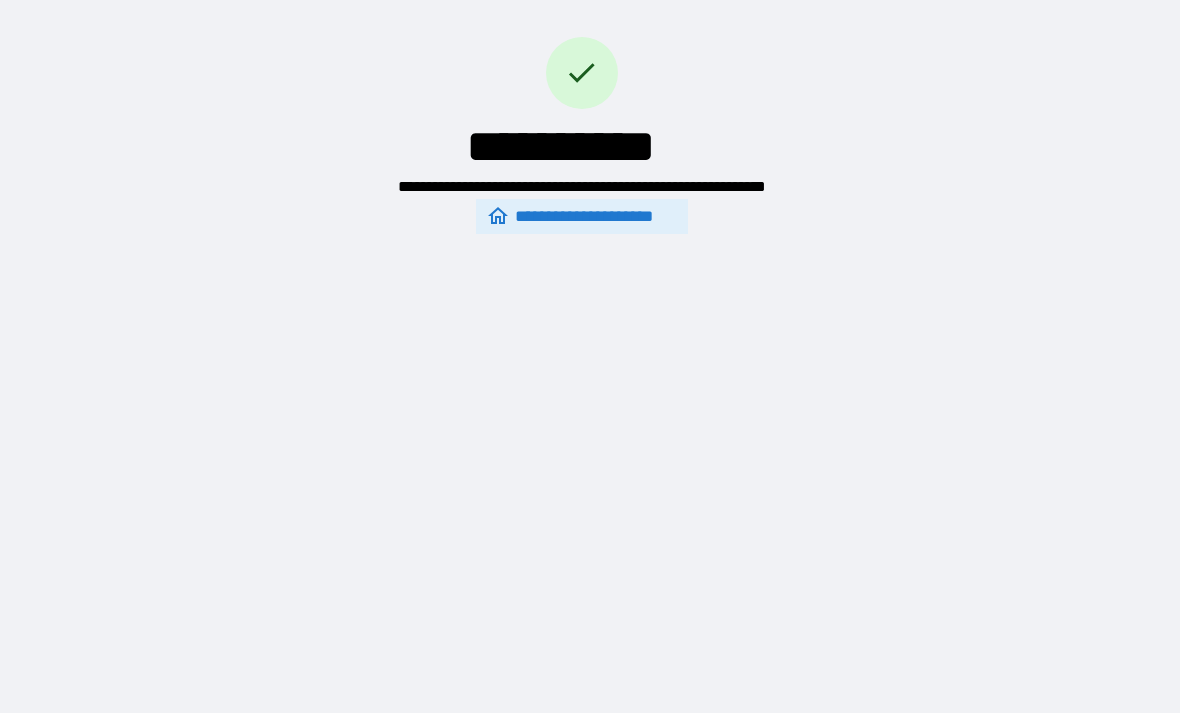 scroll, scrollTop: 0, scrollLeft: 0, axis: both 